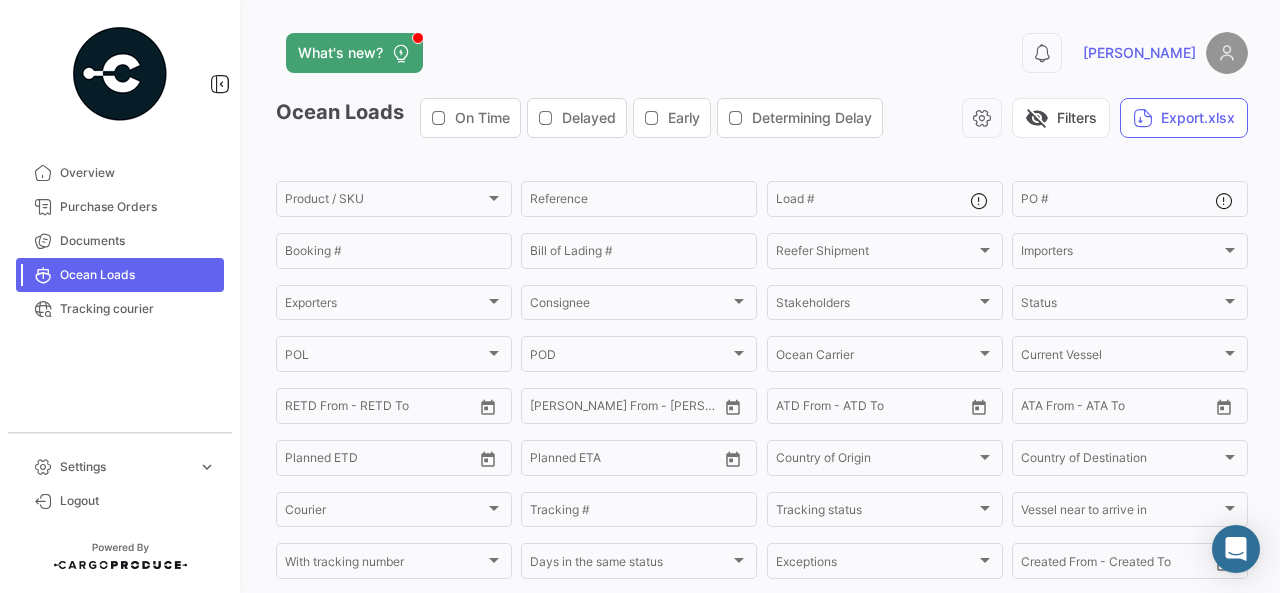 scroll, scrollTop: 0, scrollLeft: 0, axis: both 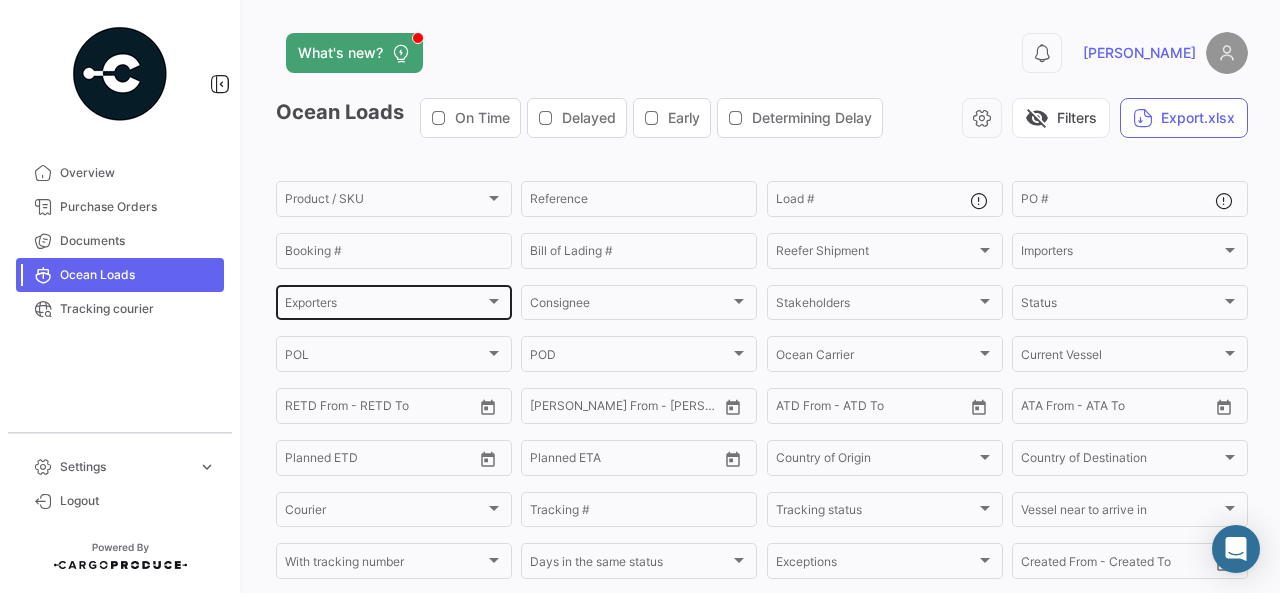 click on "Exporters" at bounding box center [385, 306] 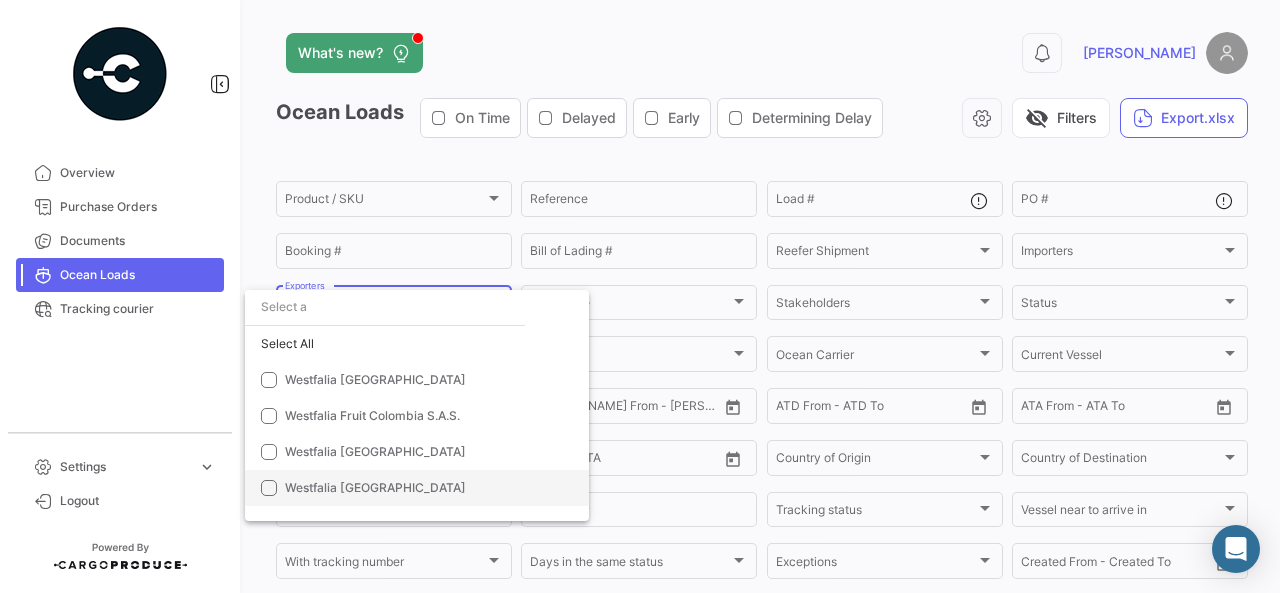 click on "Westfalia [GEOGRAPHIC_DATA]" at bounding box center [417, 488] 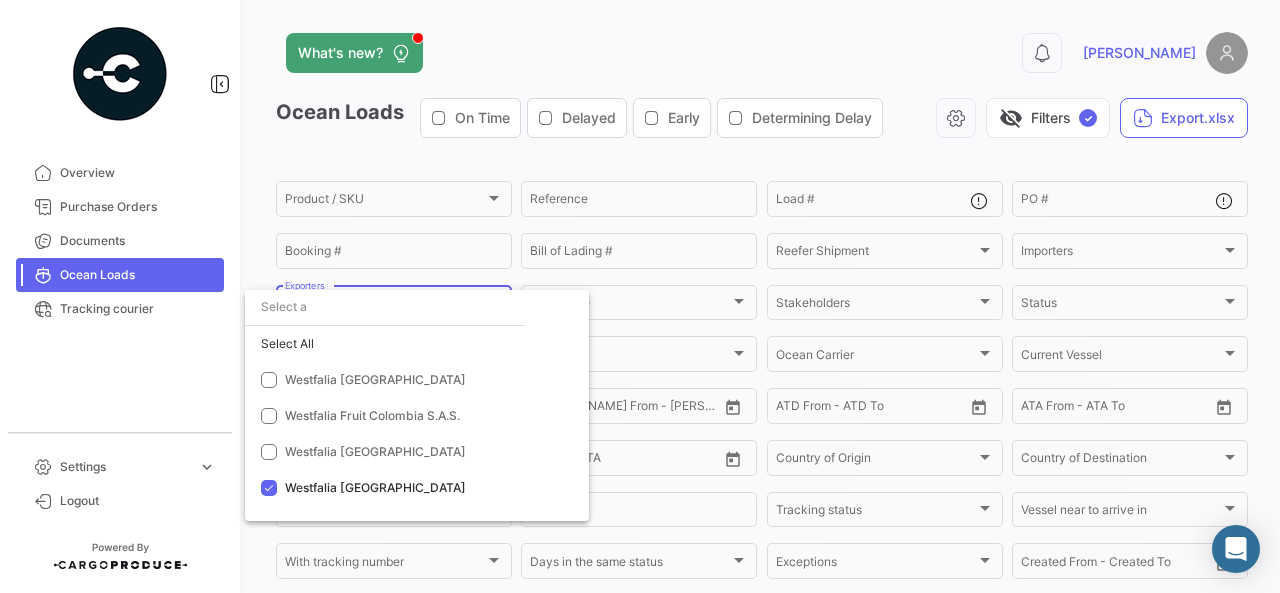 click at bounding box center [640, 296] 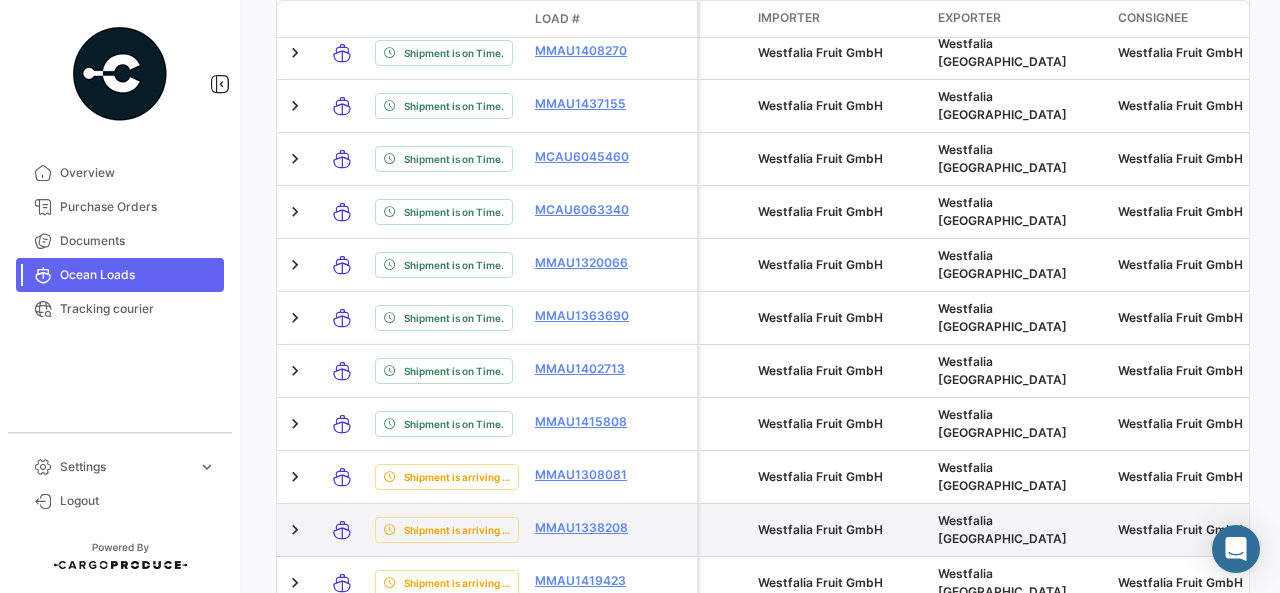 scroll, scrollTop: 1389, scrollLeft: 0, axis: vertical 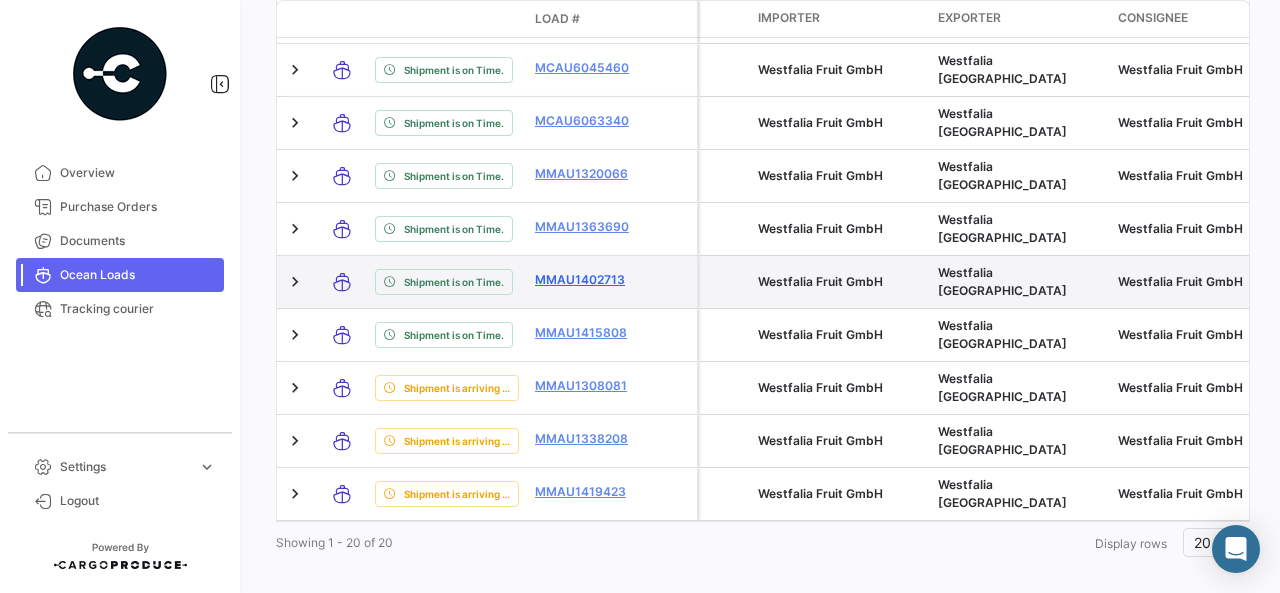 click on "MMAU1402713" 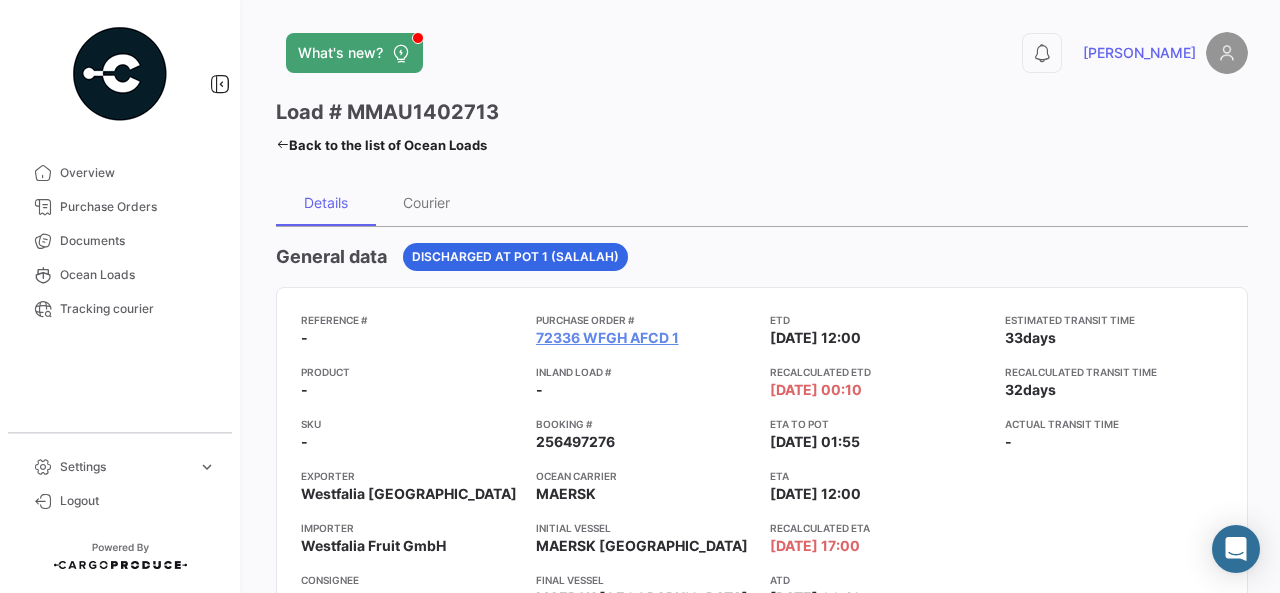 scroll, scrollTop: 200, scrollLeft: 0, axis: vertical 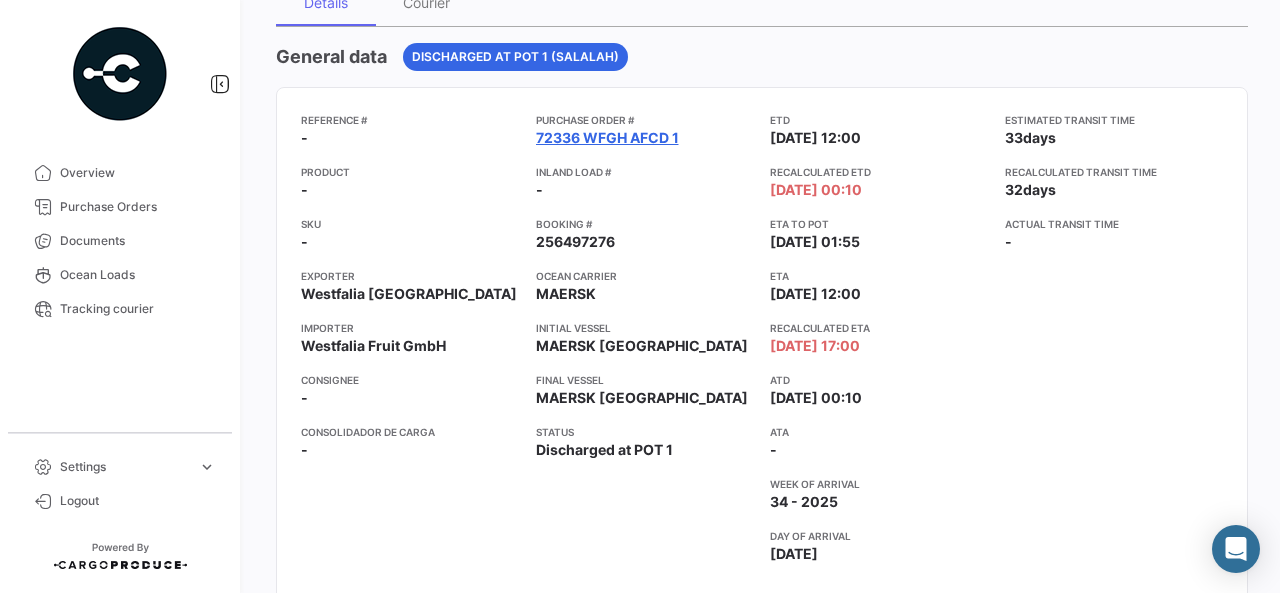 click on "72336 WFGH AFCD 1" at bounding box center [607, 138] 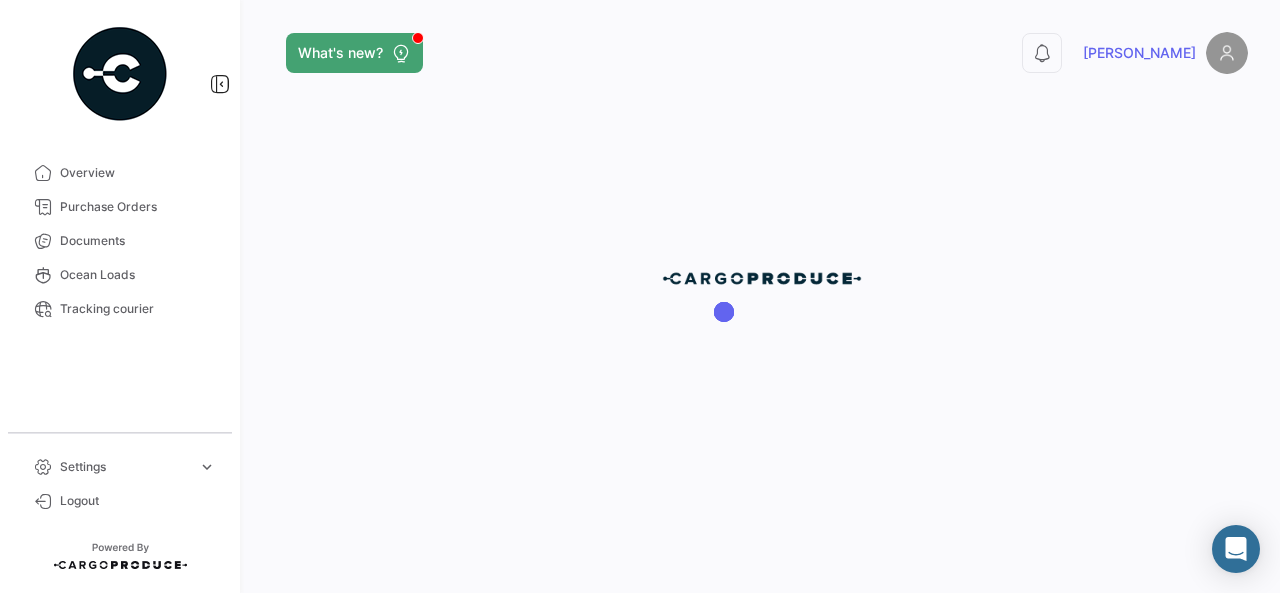 scroll, scrollTop: 0, scrollLeft: 0, axis: both 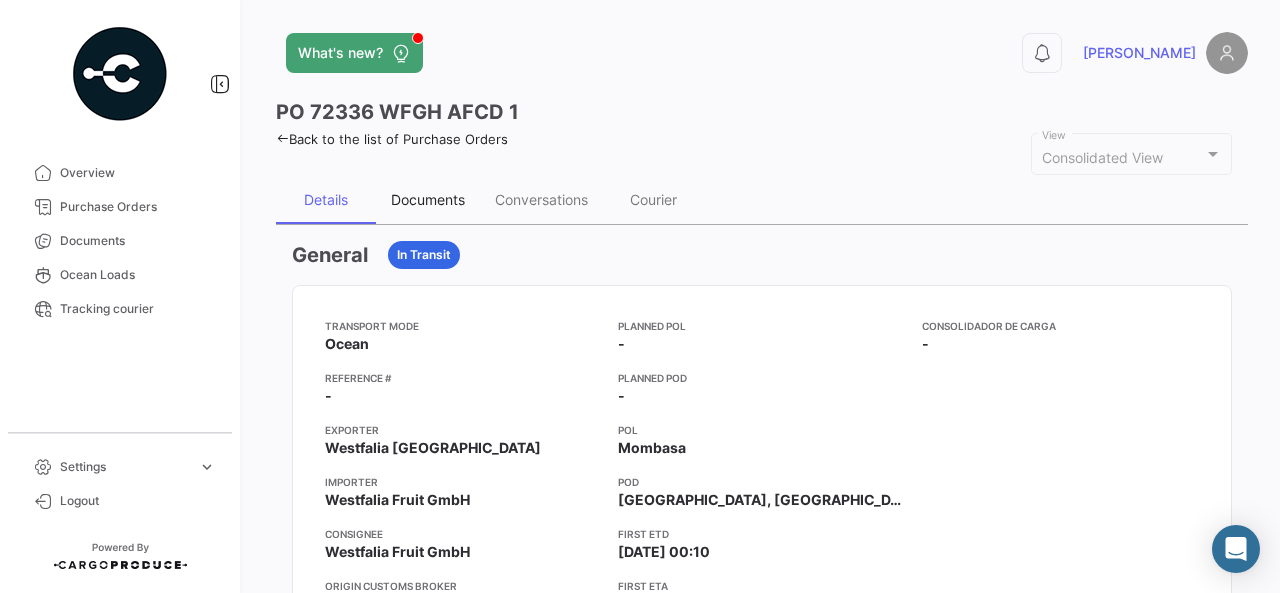 click on "Documents" at bounding box center (428, 199) 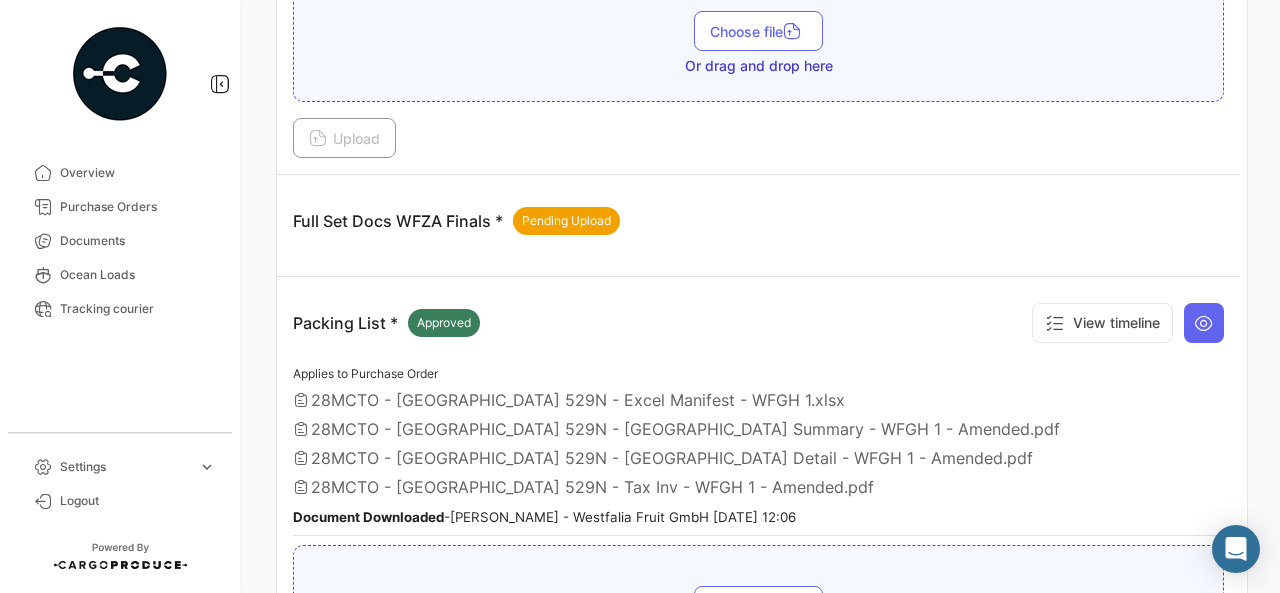 scroll, scrollTop: 570, scrollLeft: 0, axis: vertical 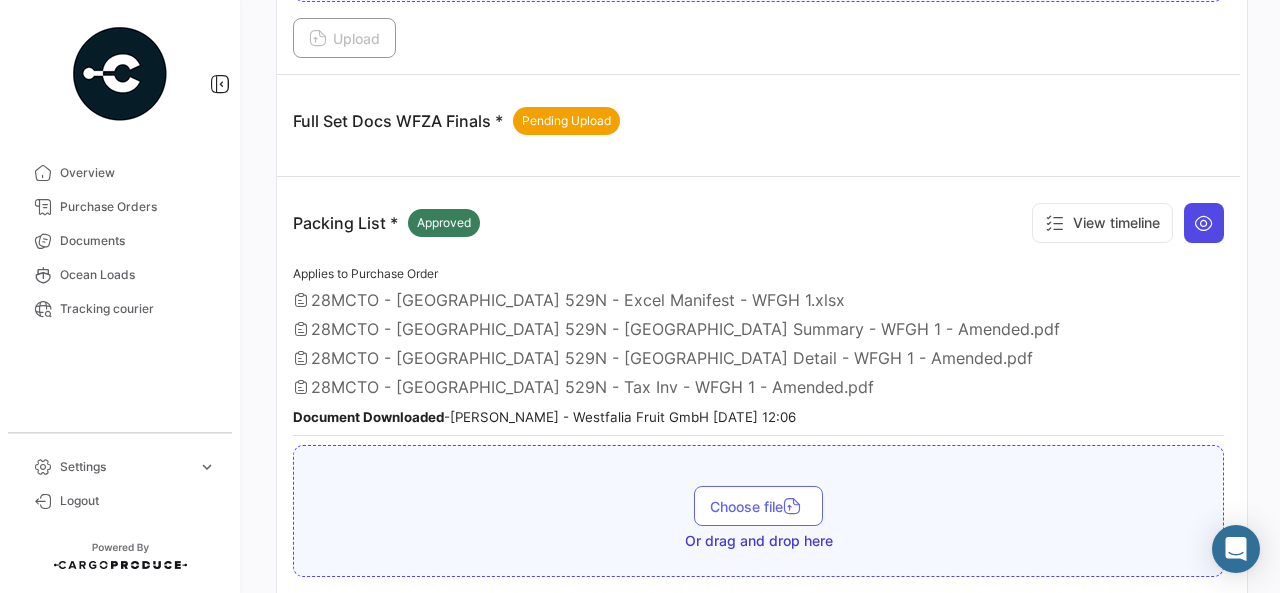 click at bounding box center [1204, 223] 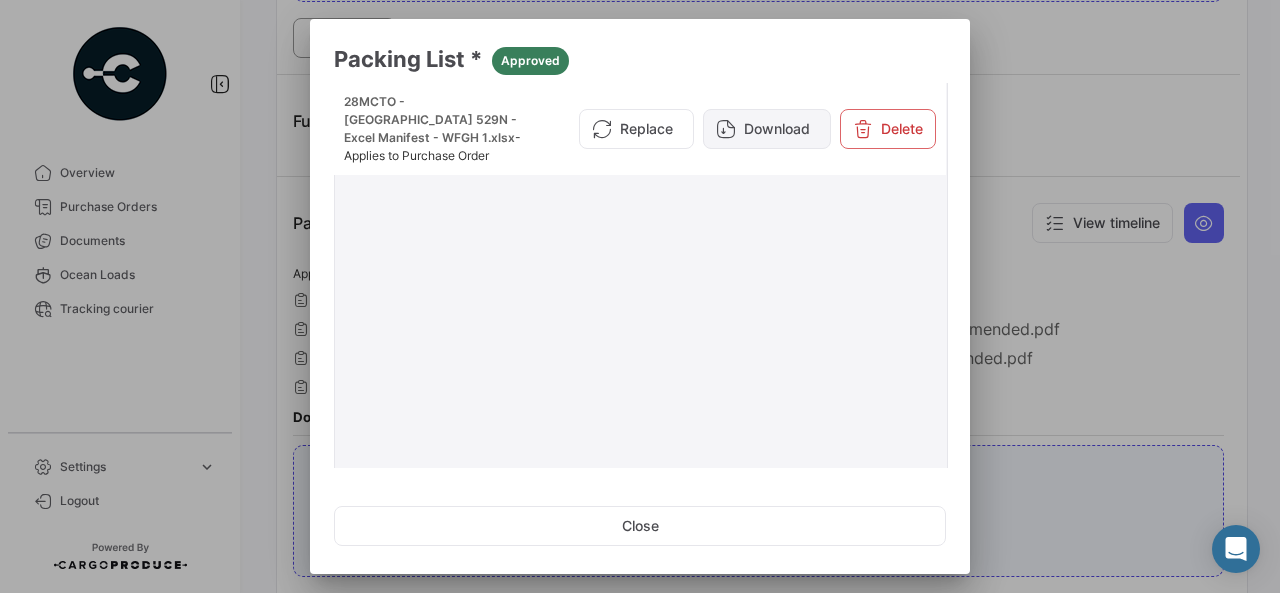 click on "Download" at bounding box center [767, 129] 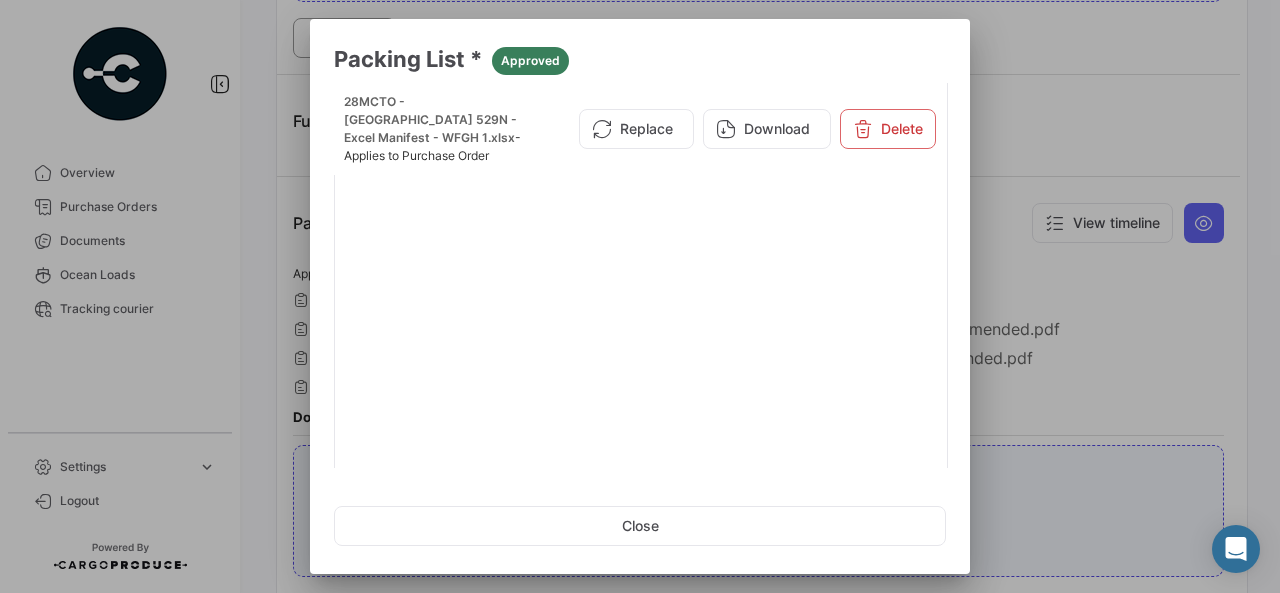 scroll, scrollTop: 216, scrollLeft: 0, axis: vertical 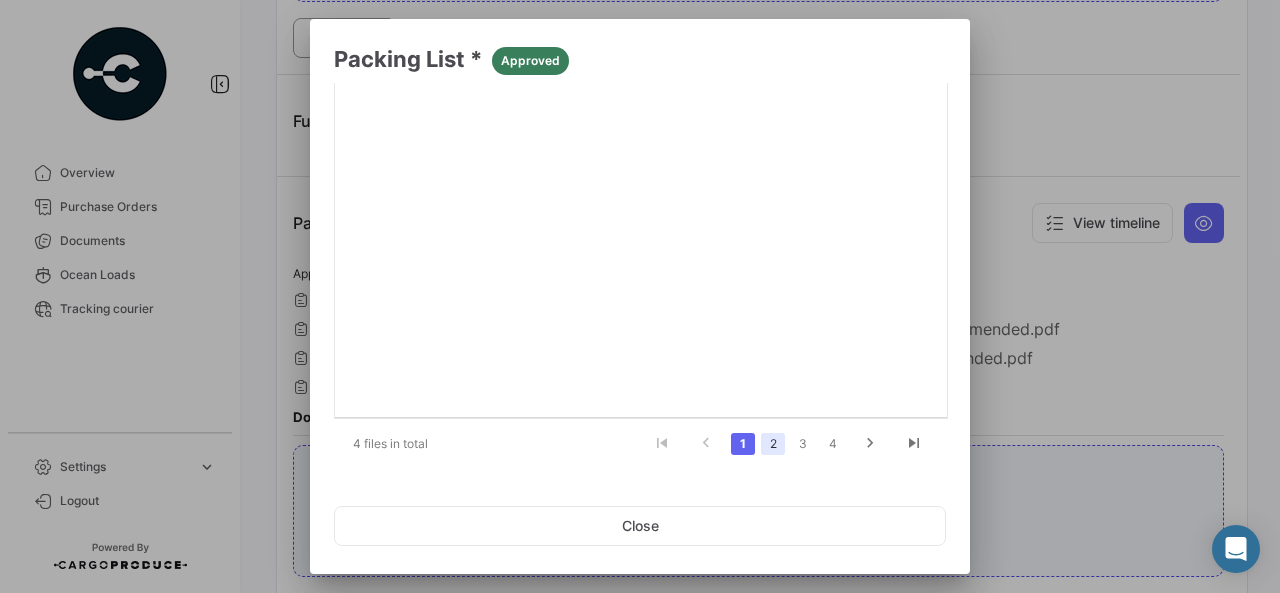 click on "2" 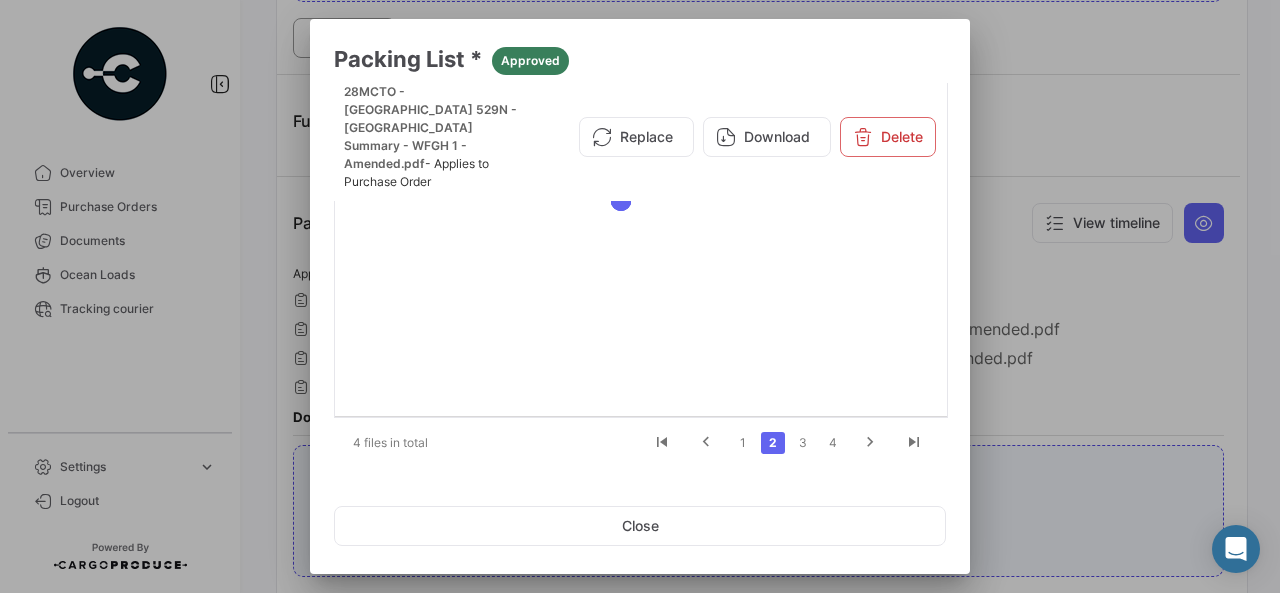 scroll, scrollTop: 8, scrollLeft: 0, axis: vertical 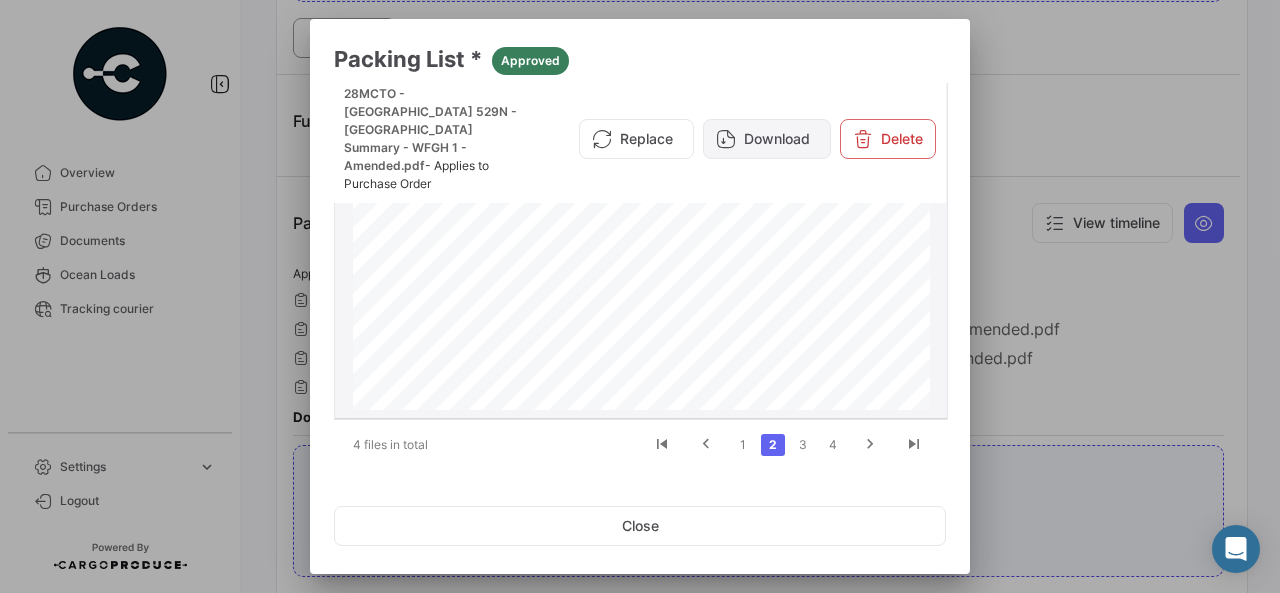 click on "Download" at bounding box center [767, 139] 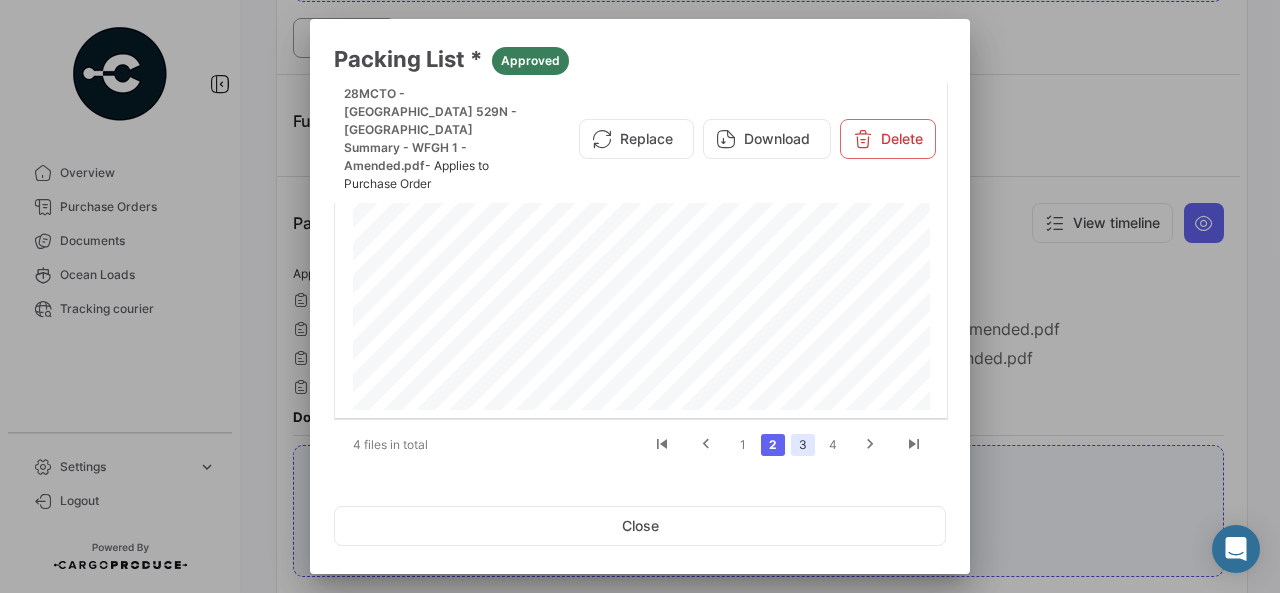 click on "3" 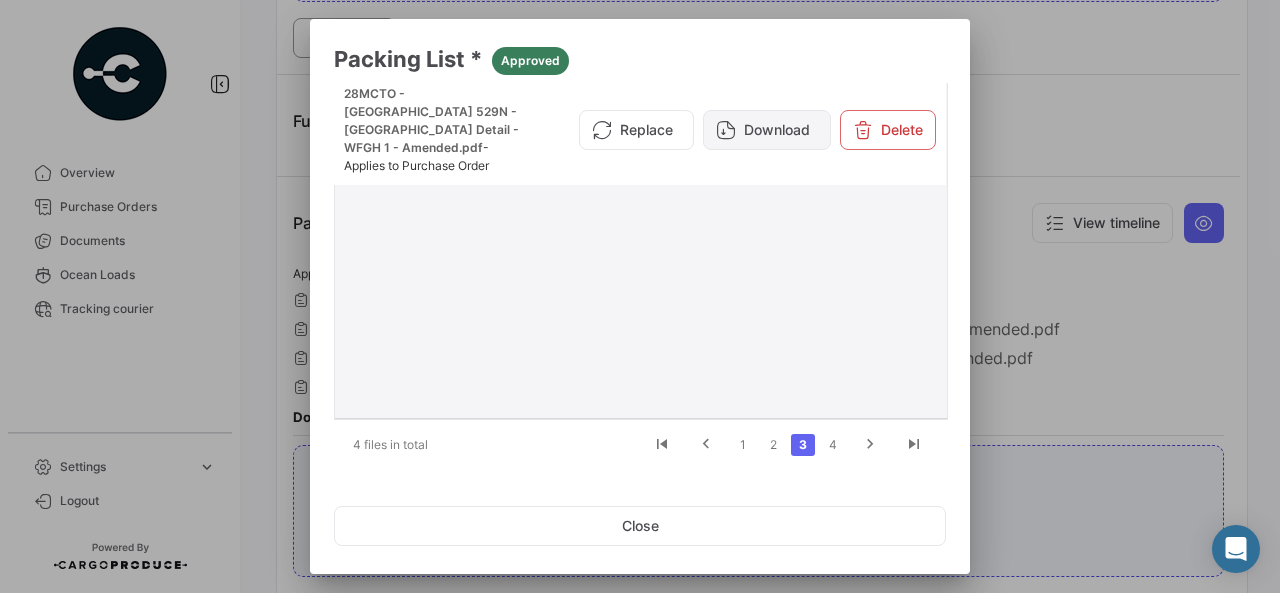 click on "Download" at bounding box center (767, 130) 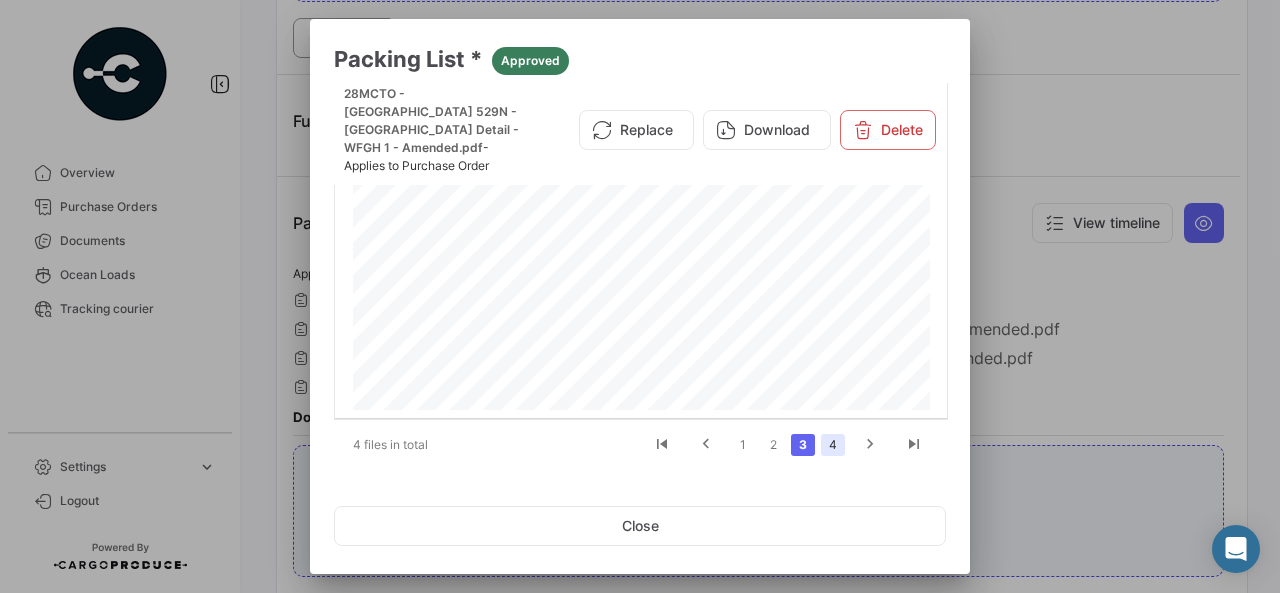 click on "4" 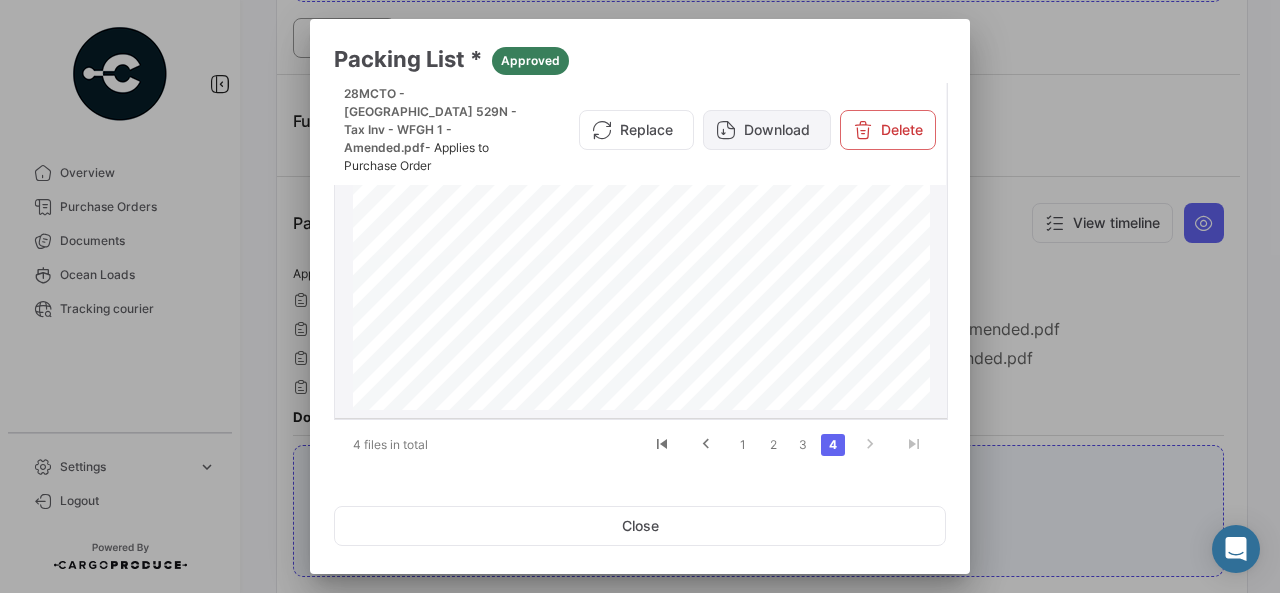 click on "Download" at bounding box center (767, 130) 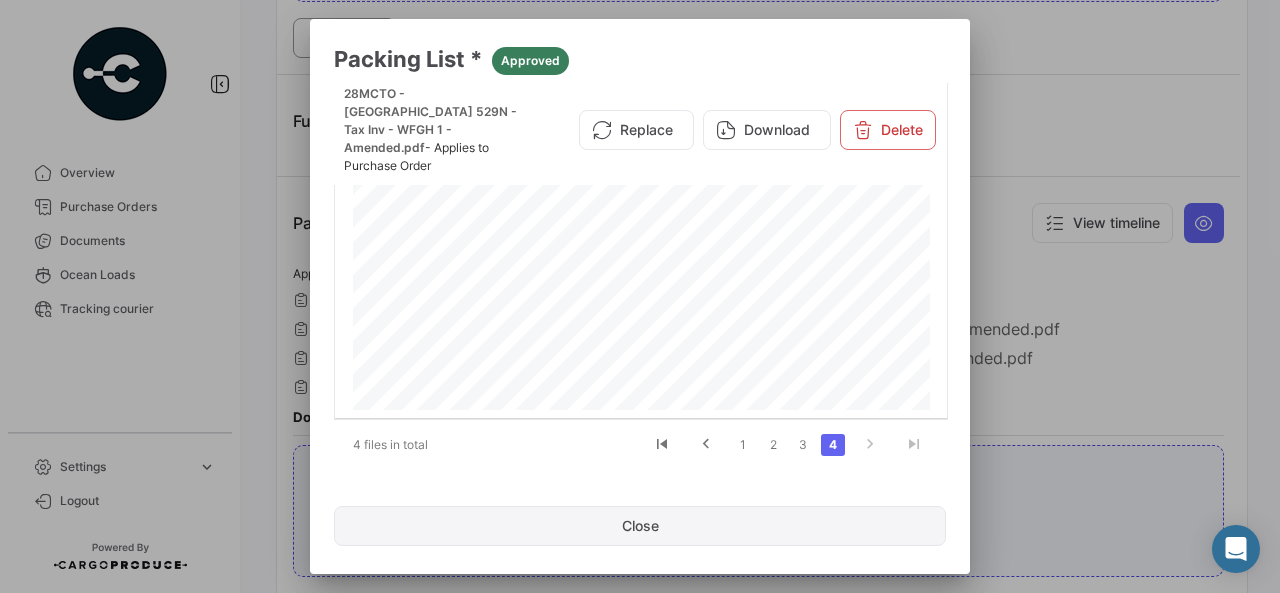 click on "Close" 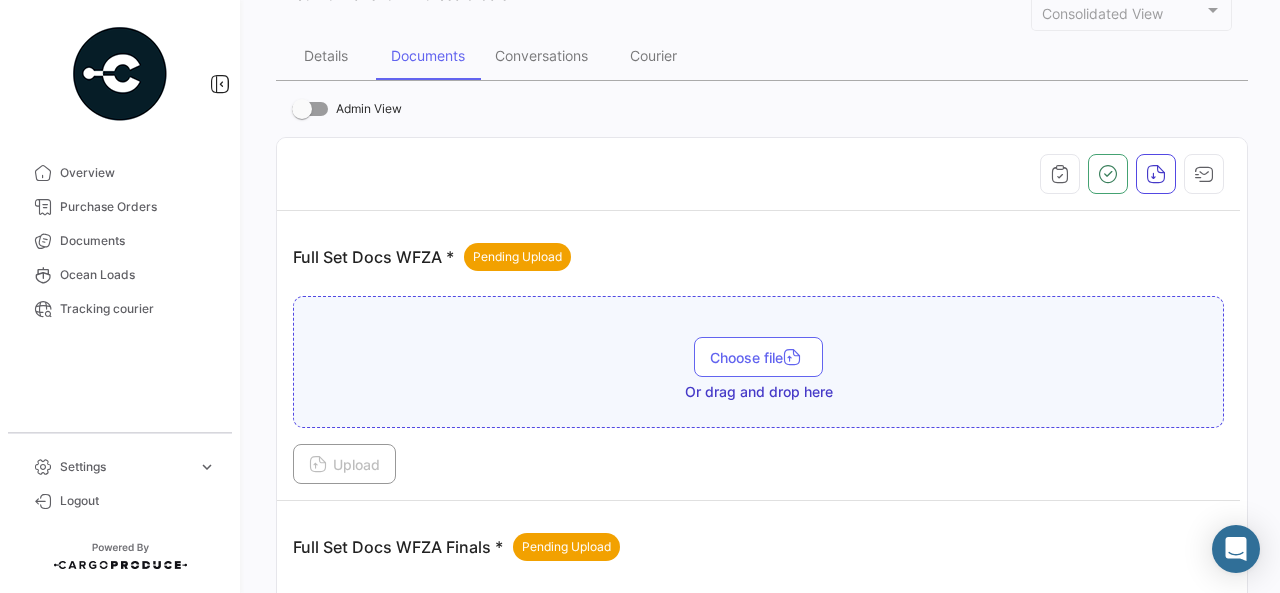 scroll, scrollTop: 344, scrollLeft: 0, axis: vertical 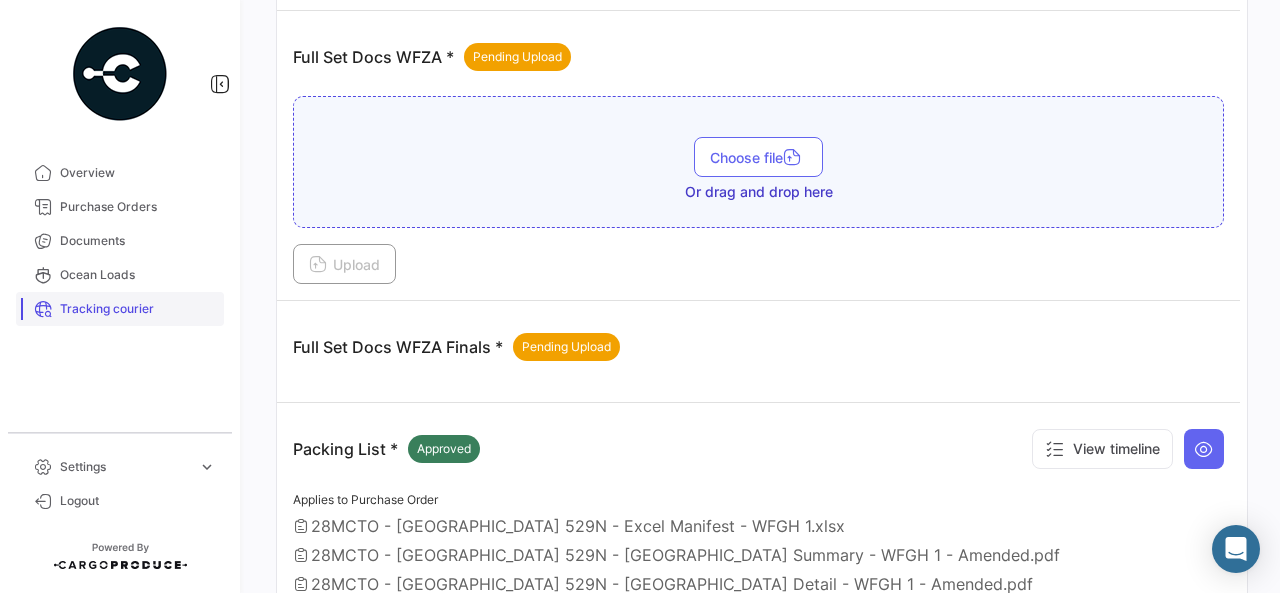 click on "Tracking courier" at bounding box center [120, 309] 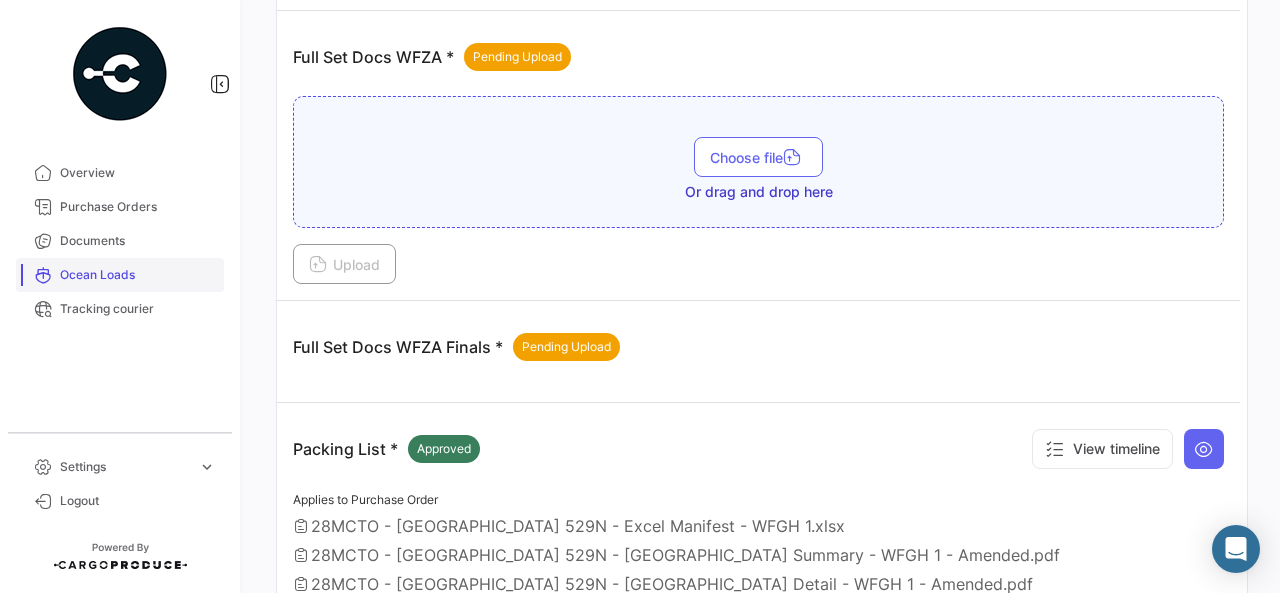 click on "Ocean Loads" at bounding box center [138, 275] 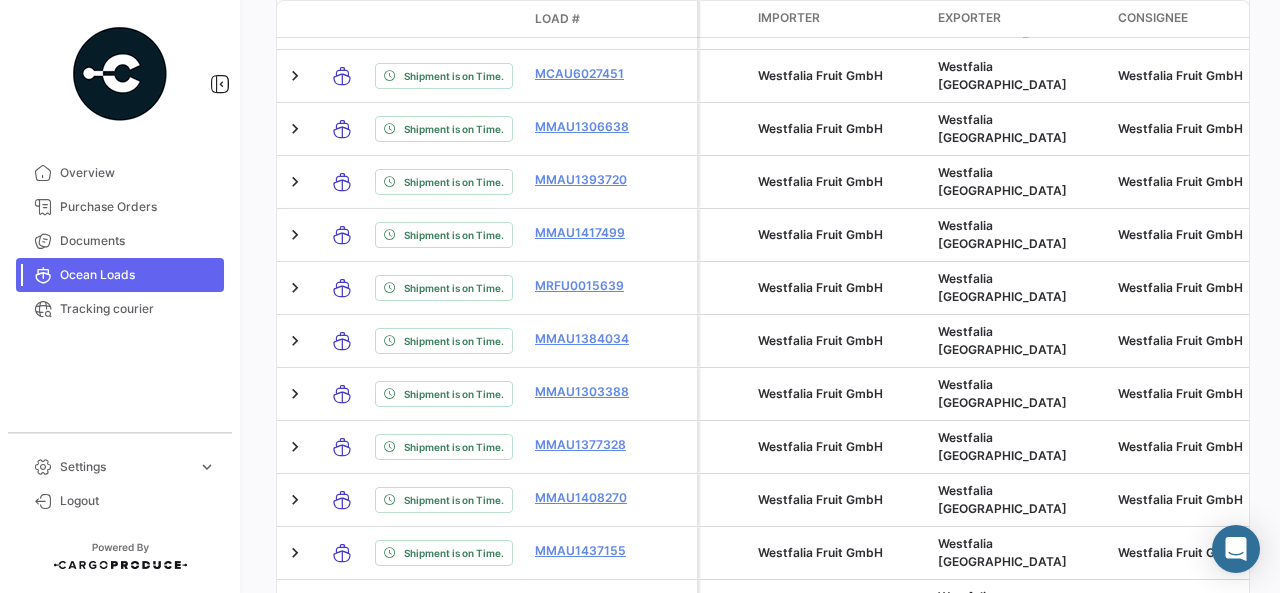 scroll, scrollTop: 1062, scrollLeft: 0, axis: vertical 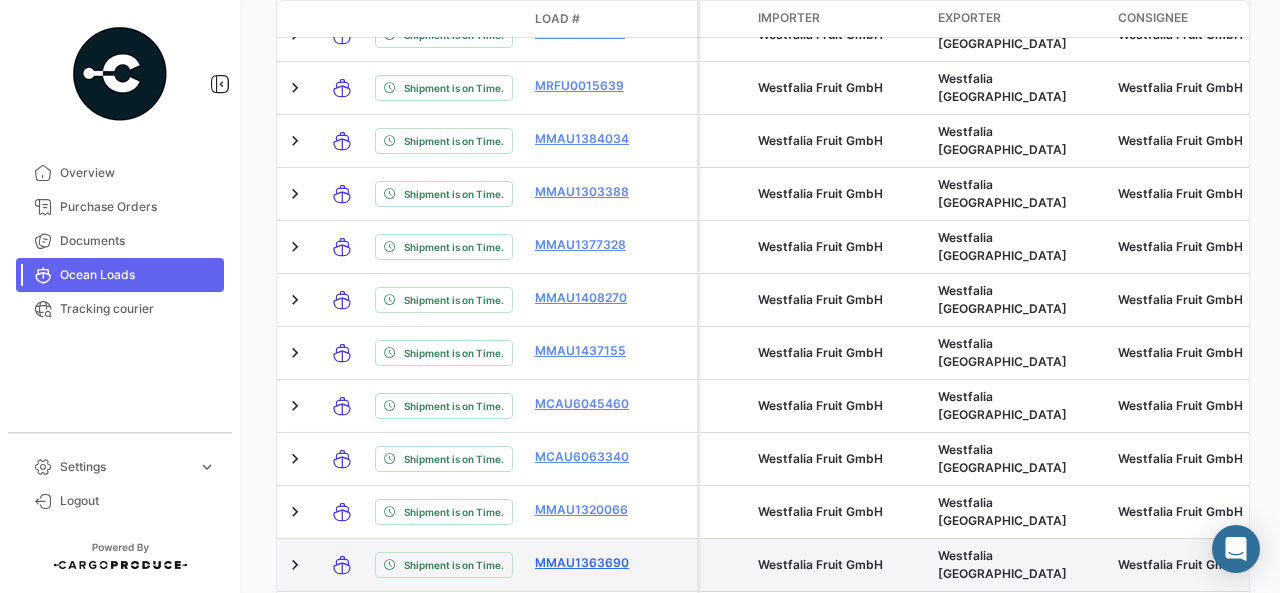 click on "MMAU1363690" 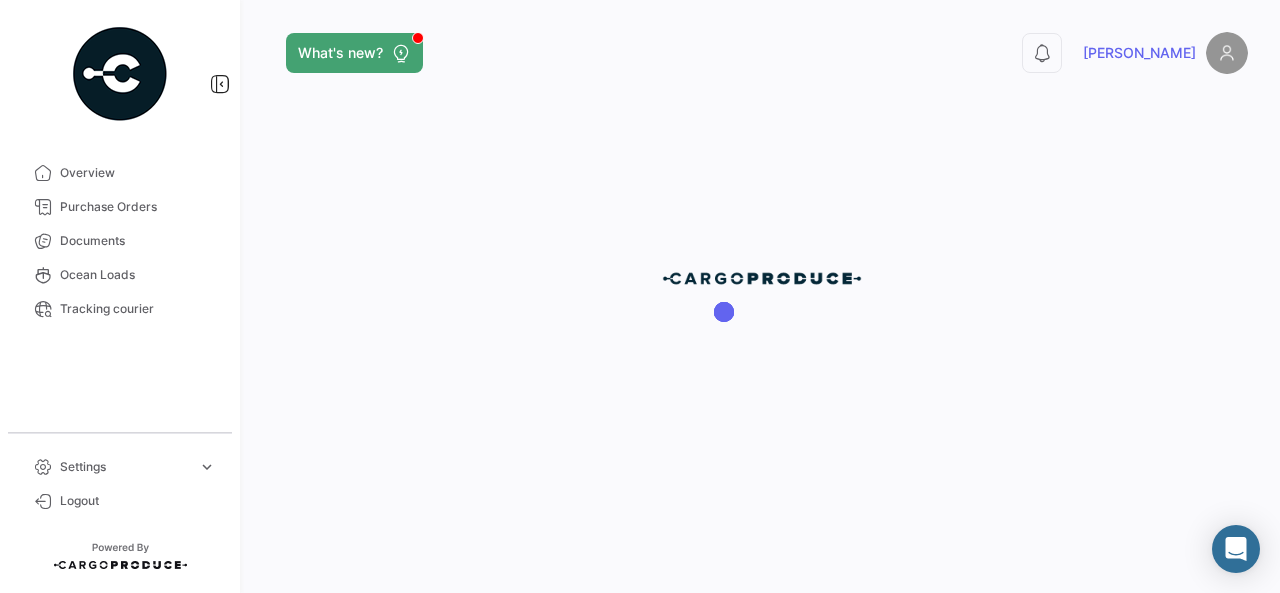 scroll, scrollTop: 0, scrollLeft: 0, axis: both 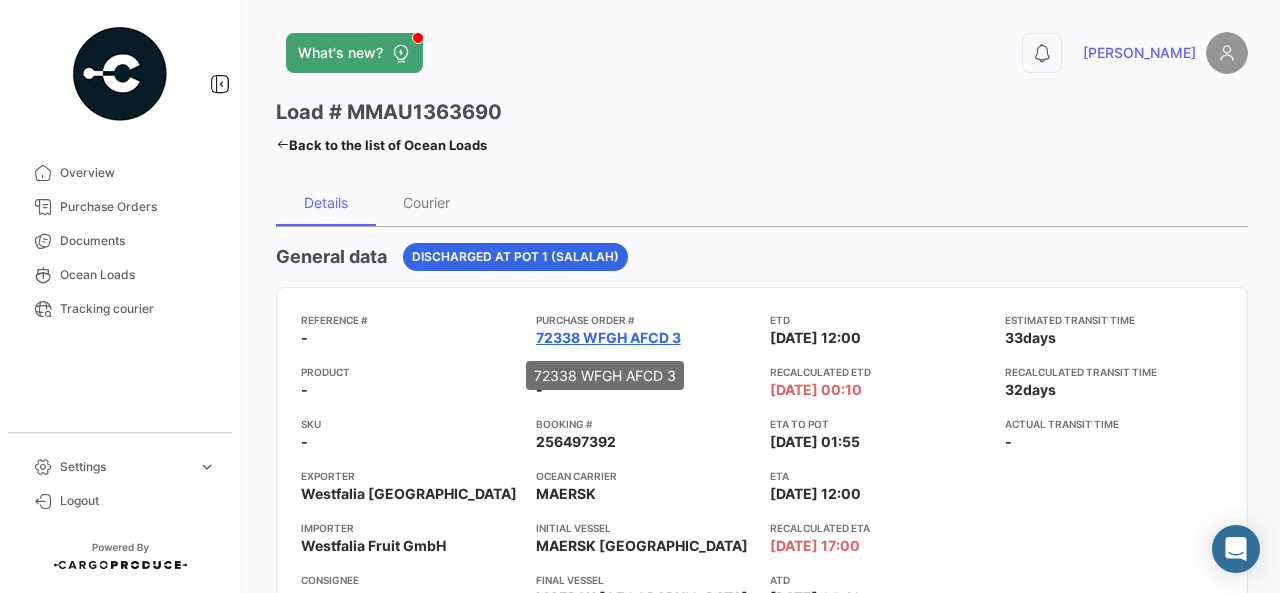 click on "72338 WFGH AFCD 3" at bounding box center [608, 338] 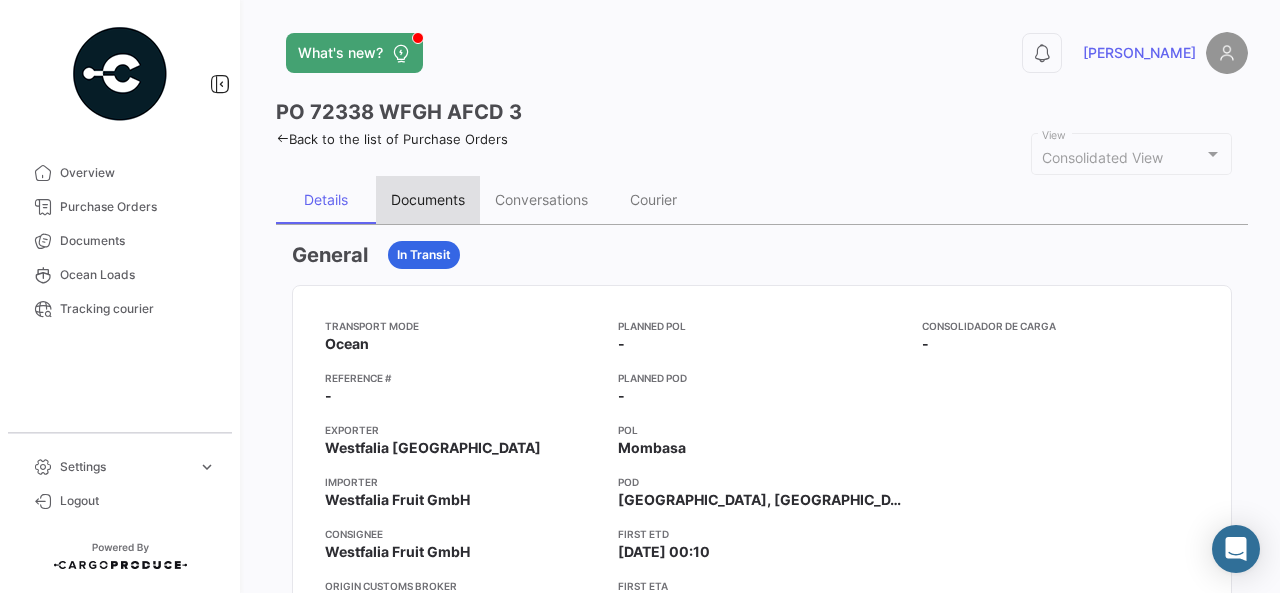click on "Documents" at bounding box center [428, 199] 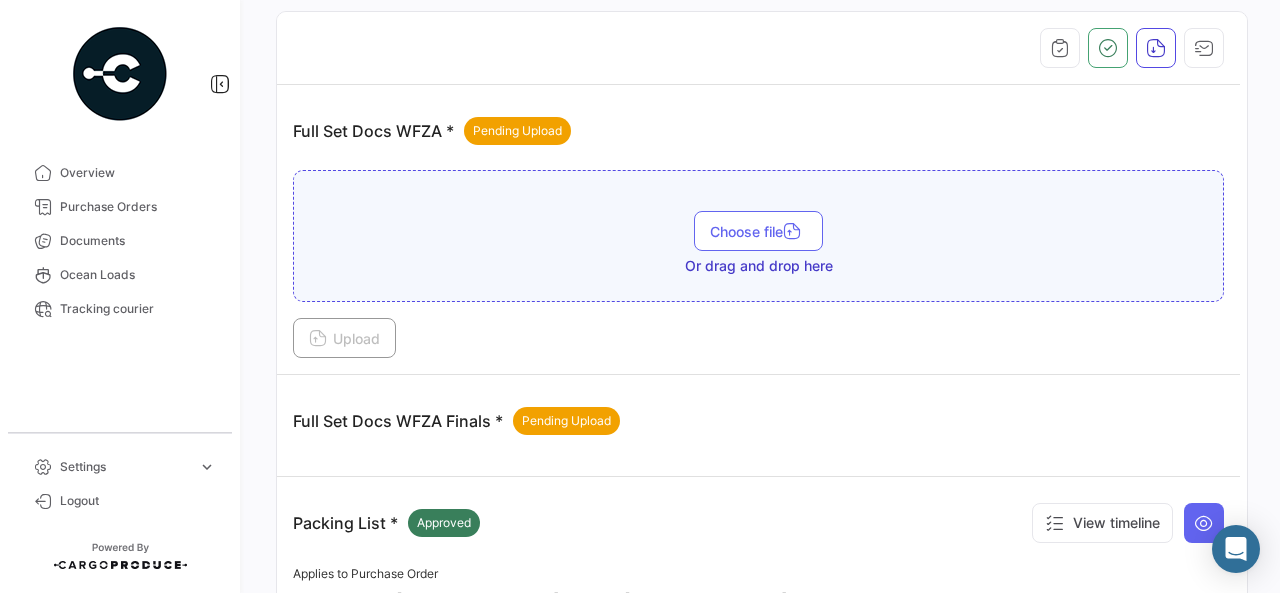 scroll, scrollTop: 470, scrollLeft: 0, axis: vertical 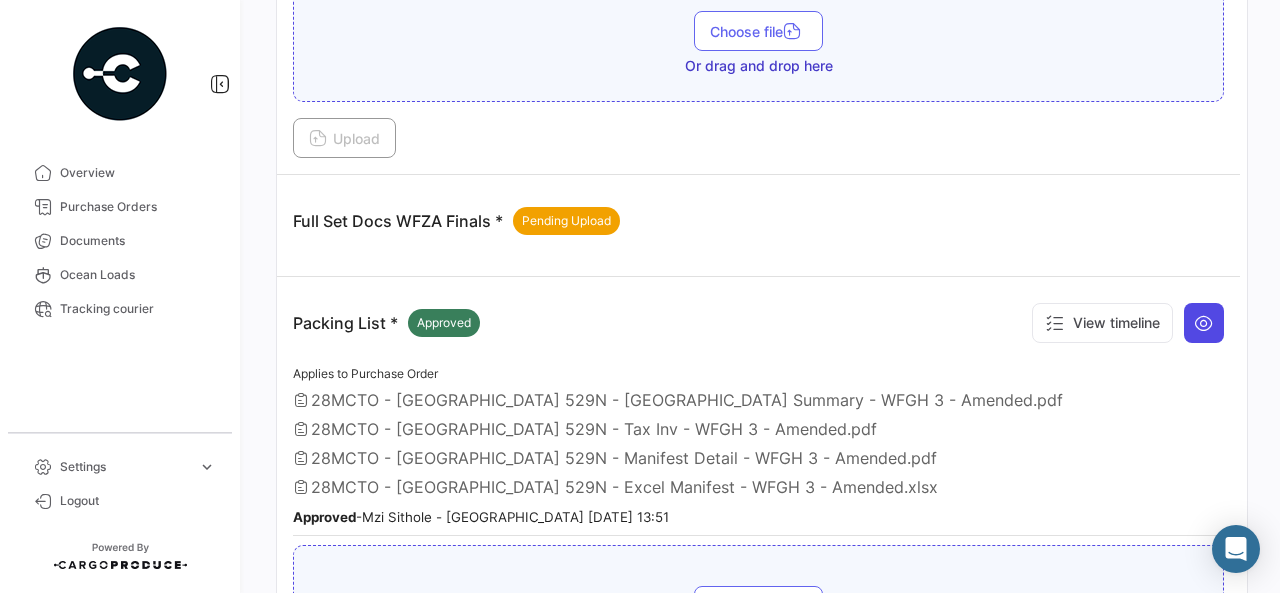click at bounding box center (1204, 323) 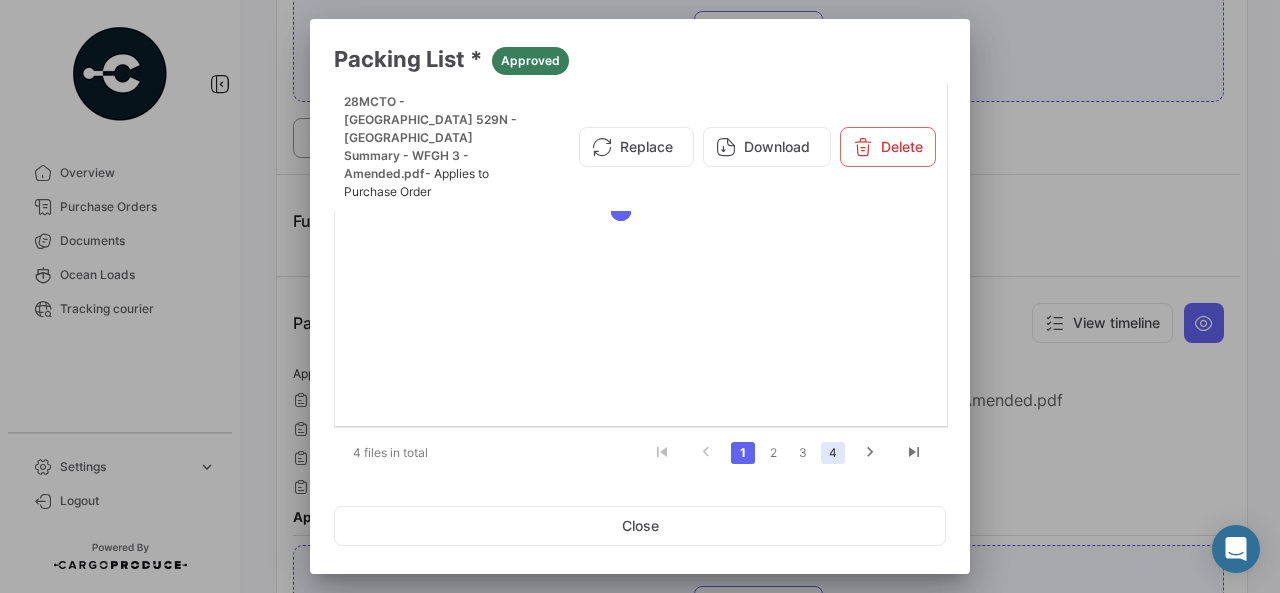 click on "4" 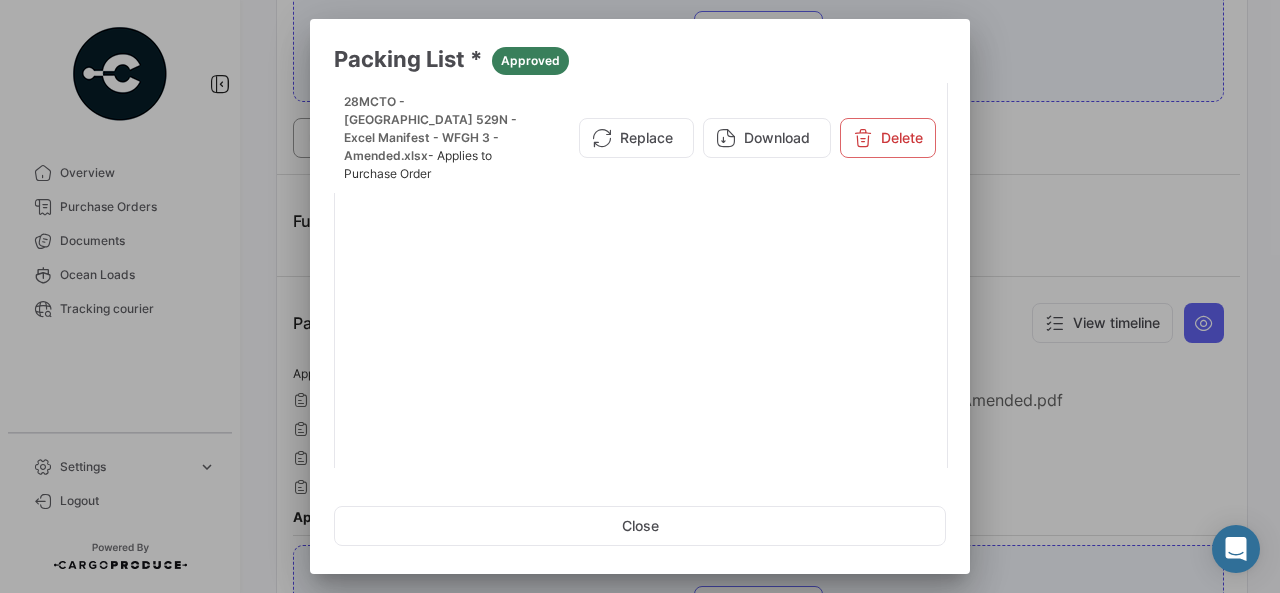 scroll, scrollTop: 216, scrollLeft: 0, axis: vertical 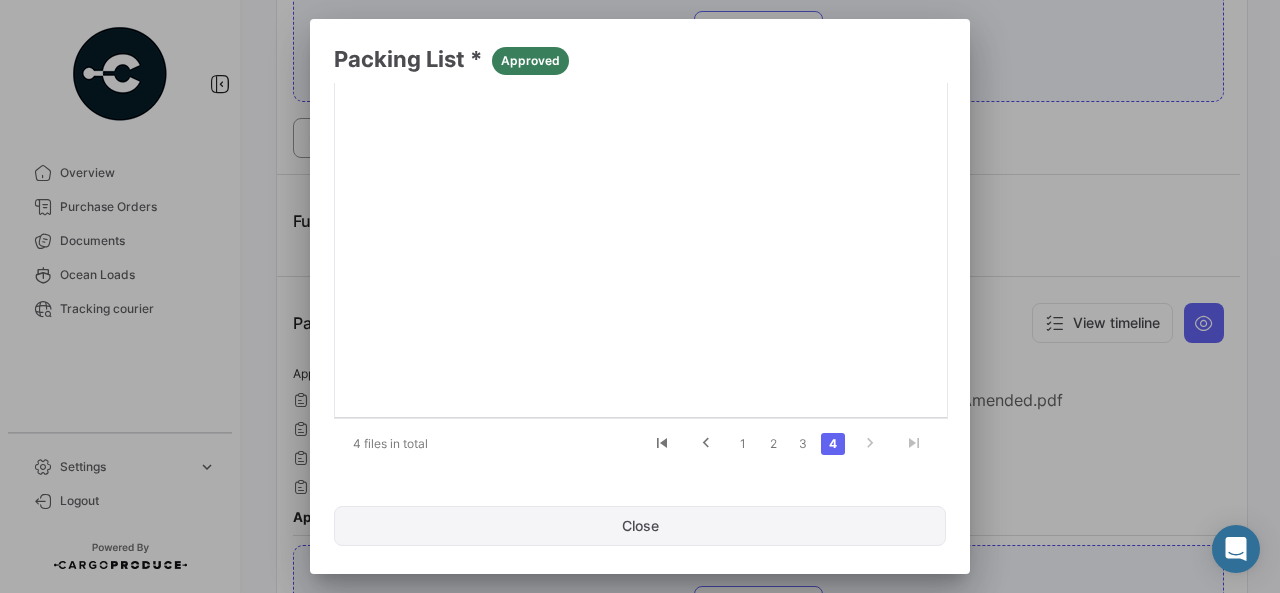 click on "Close" 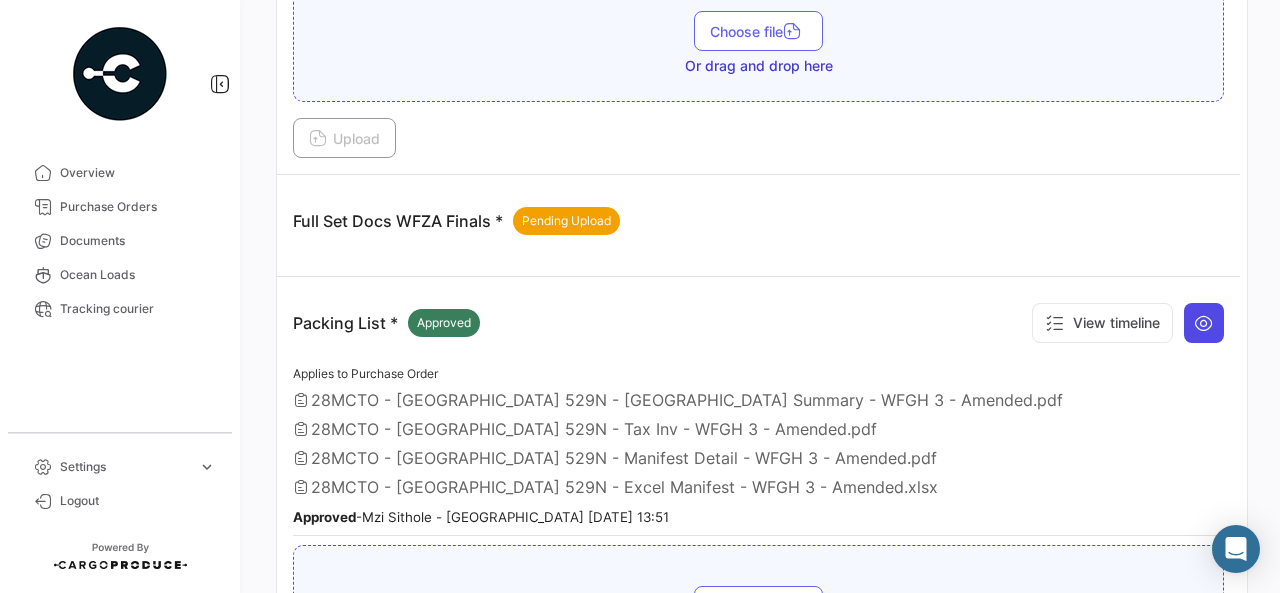 click at bounding box center [1204, 323] 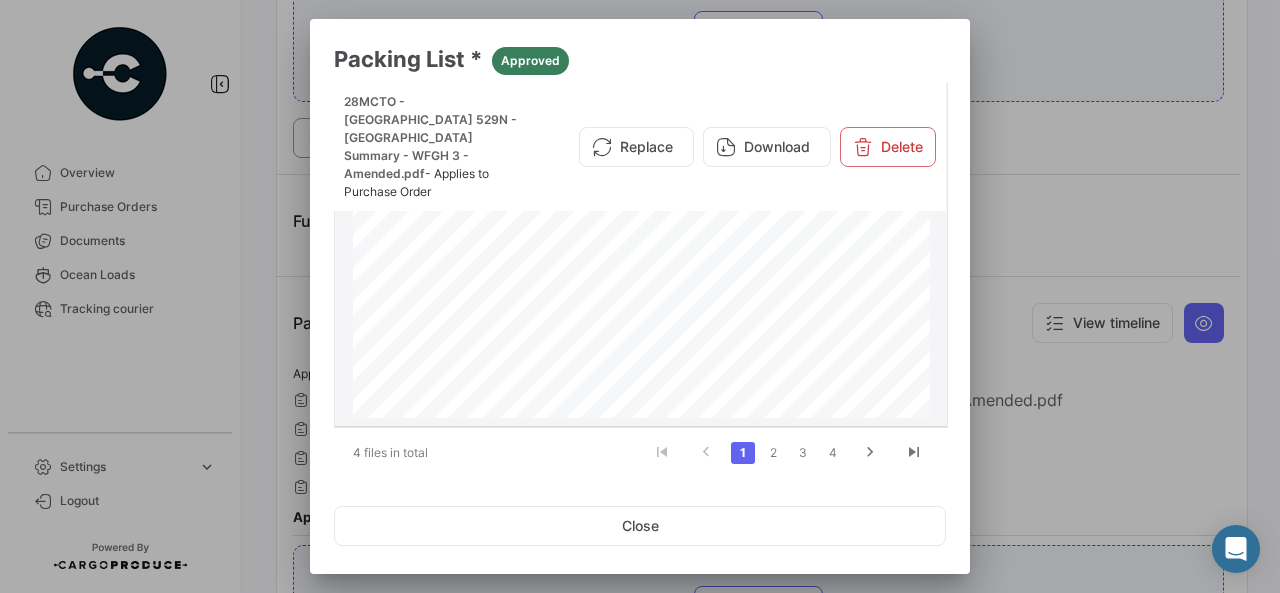 scroll, scrollTop: 0, scrollLeft: 0, axis: both 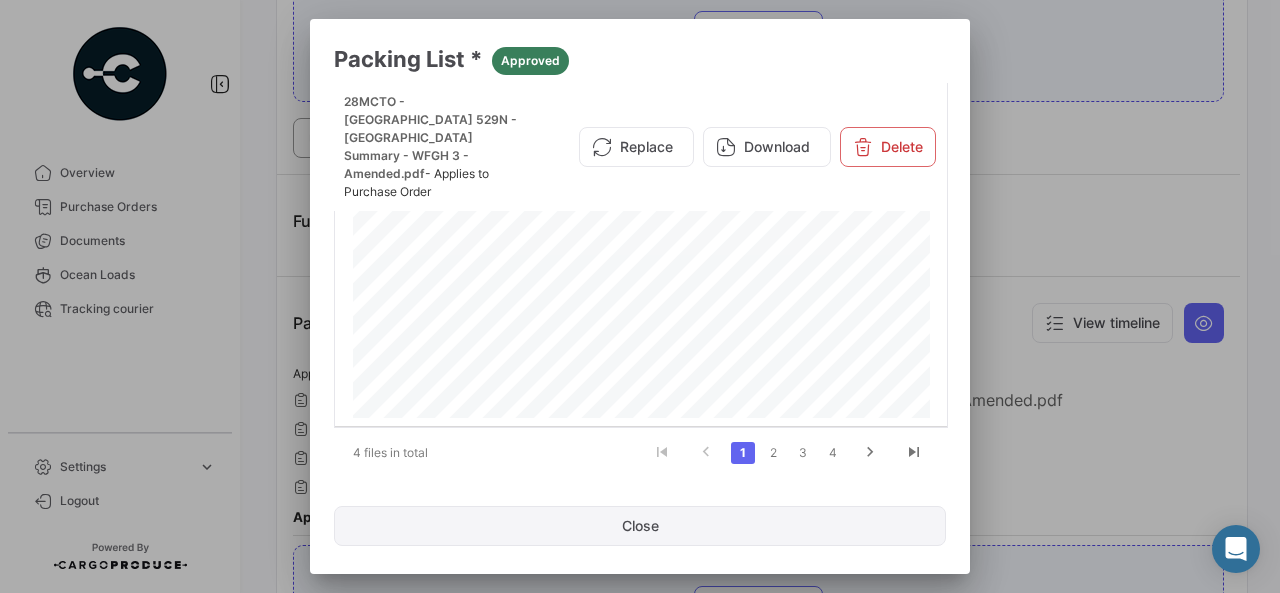 click on "Close" 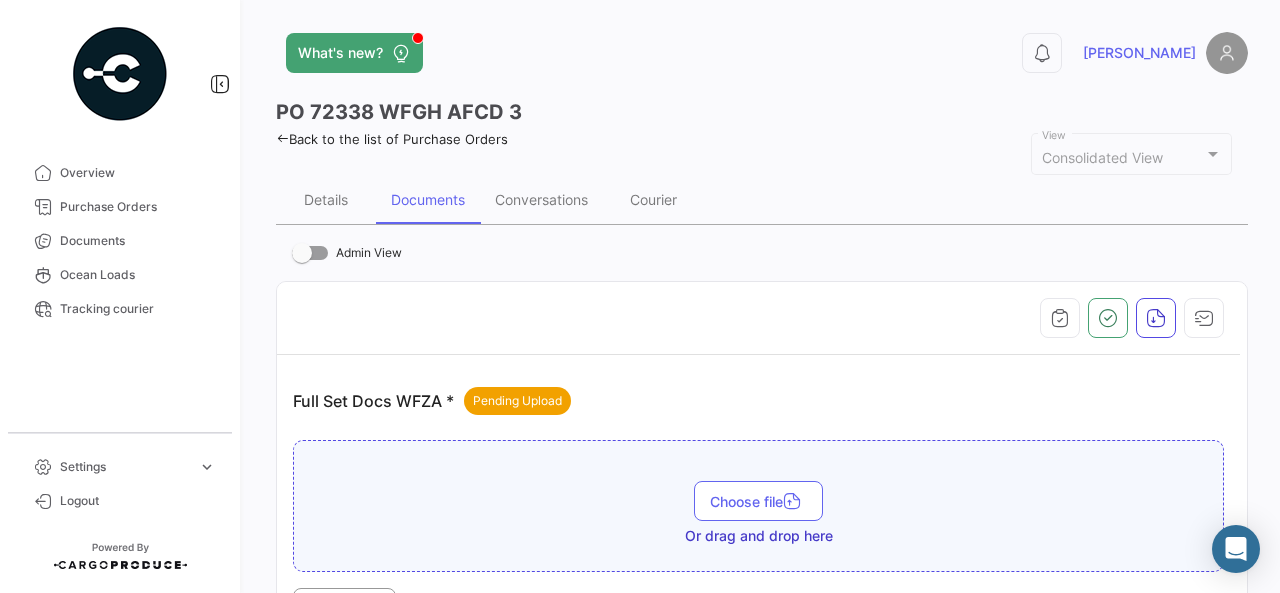 scroll, scrollTop: 400, scrollLeft: 0, axis: vertical 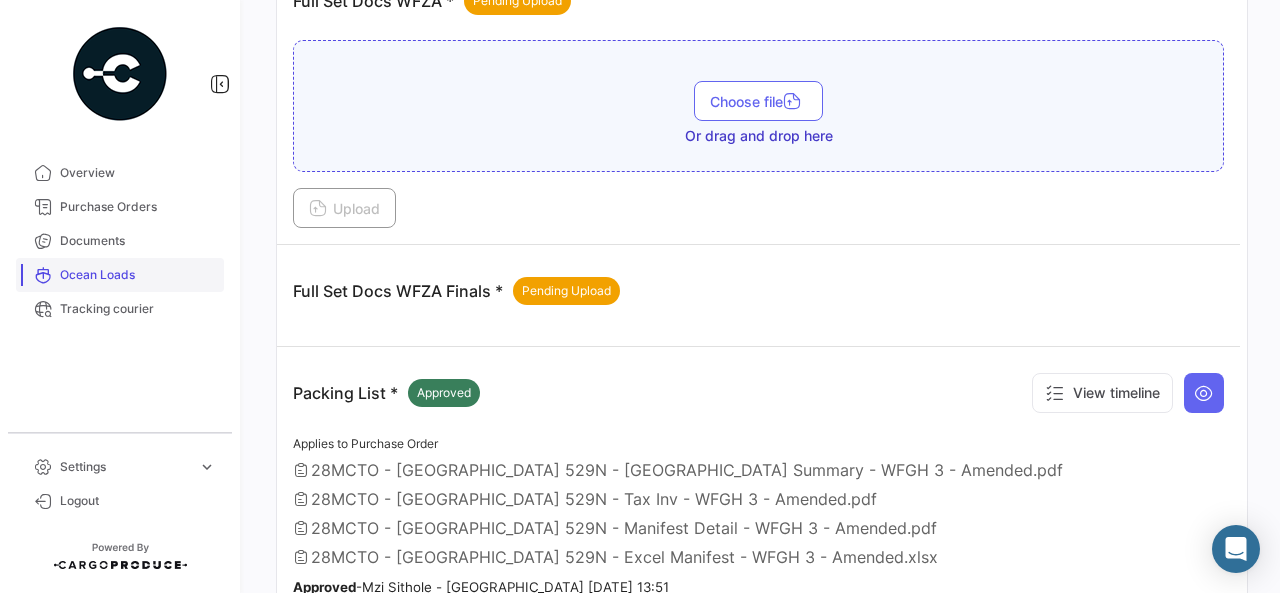 click on "Ocean Loads" at bounding box center (138, 275) 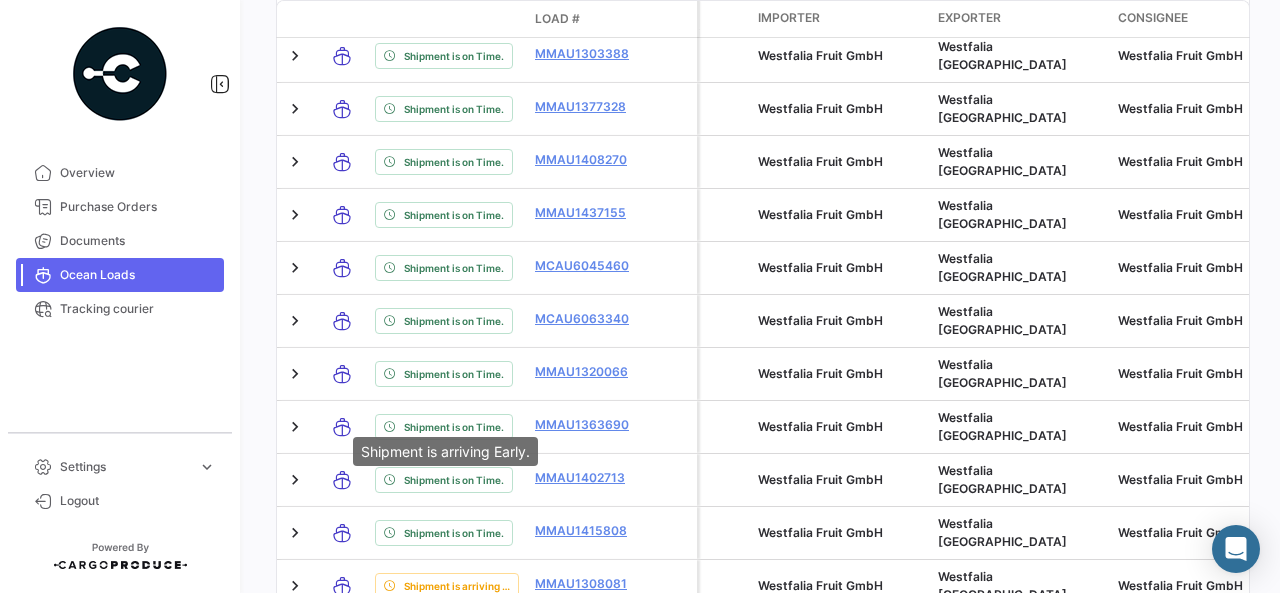 scroll, scrollTop: 1398, scrollLeft: 0, axis: vertical 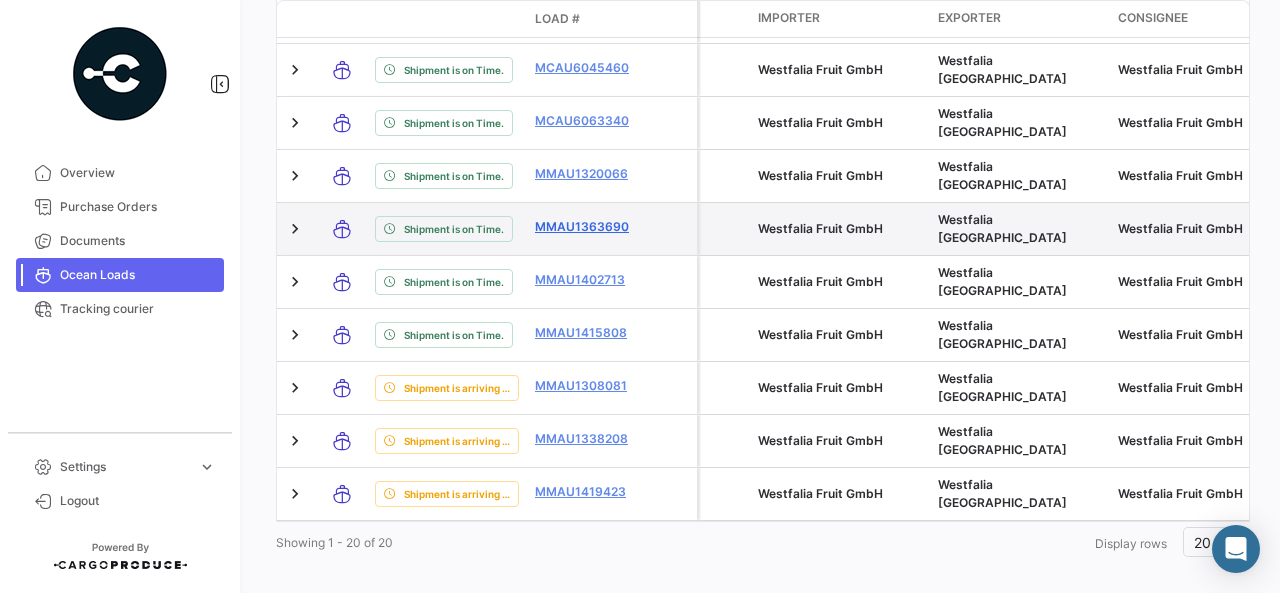 click on "MMAU1363690" 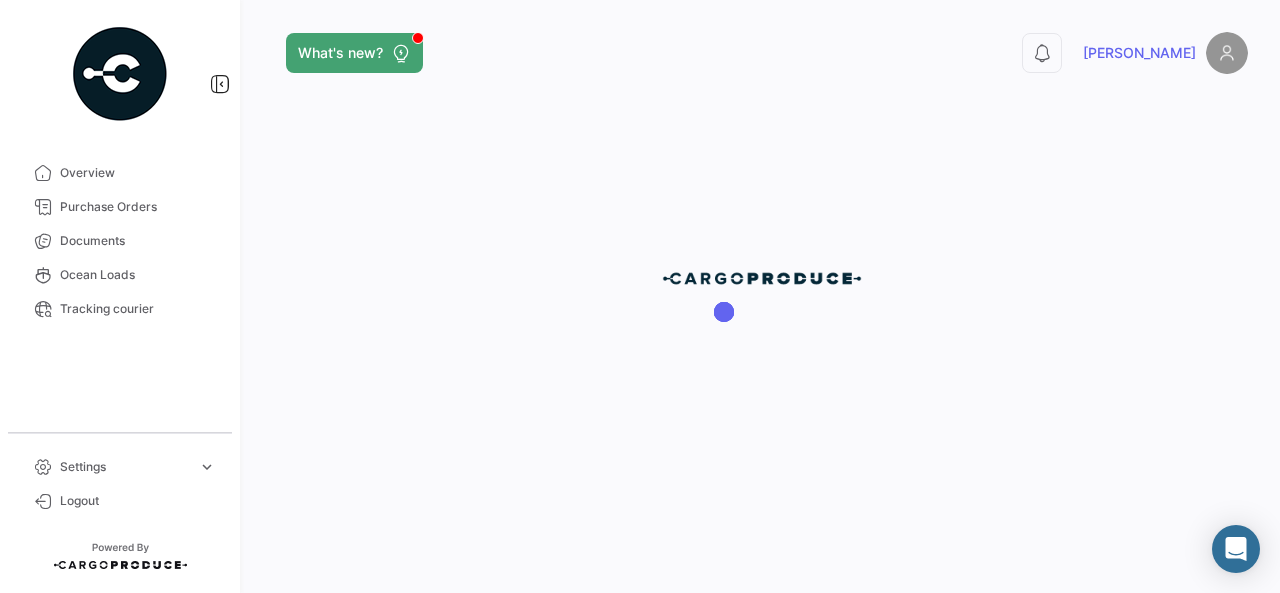scroll, scrollTop: 0, scrollLeft: 0, axis: both 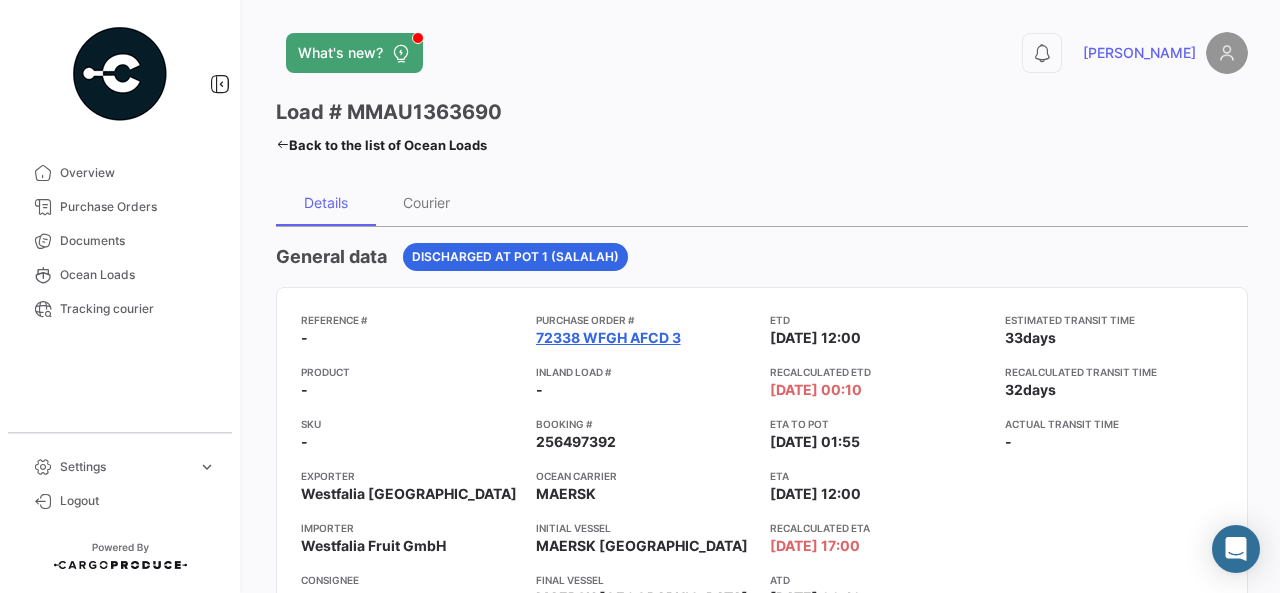 click on "72338 WFGH AFCD 3" at bounding box center (608, 338) 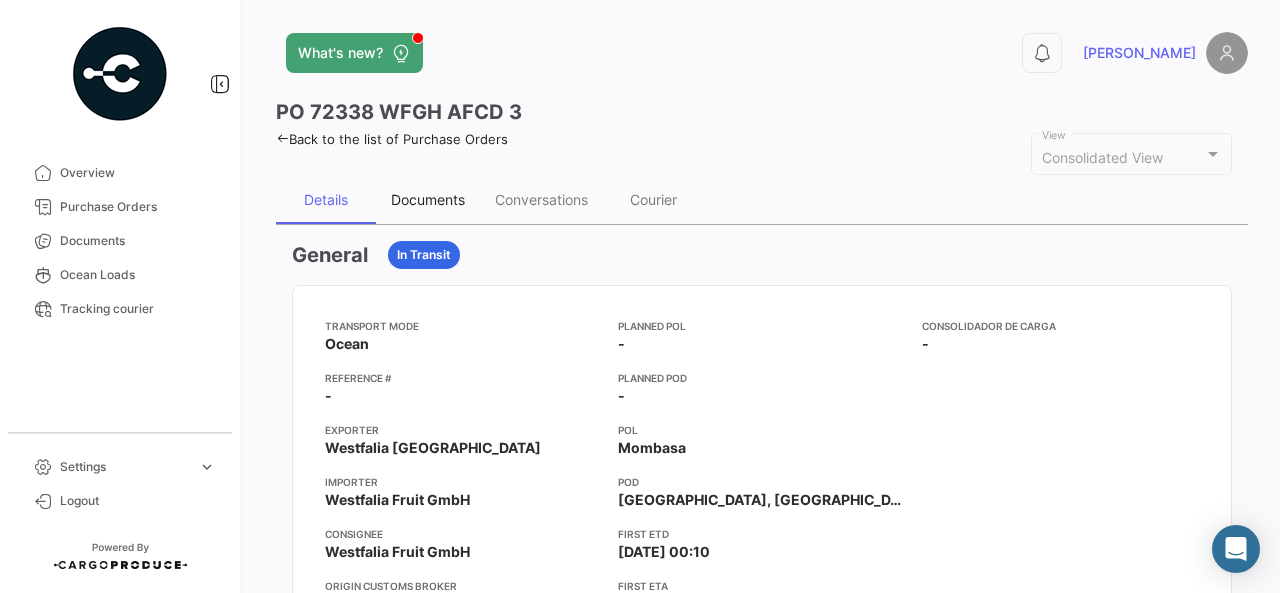 click on "Documents" at bounding box center (428, 199) 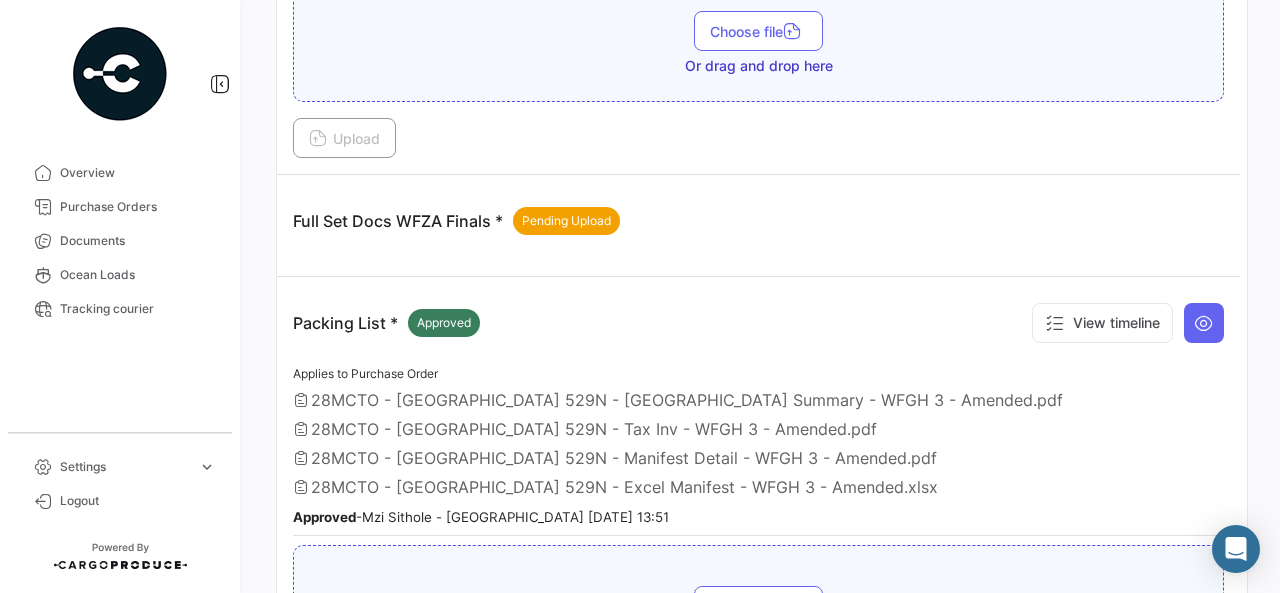 scroll, scrollTop: 670, scrollLeft: 0, axis: vertical 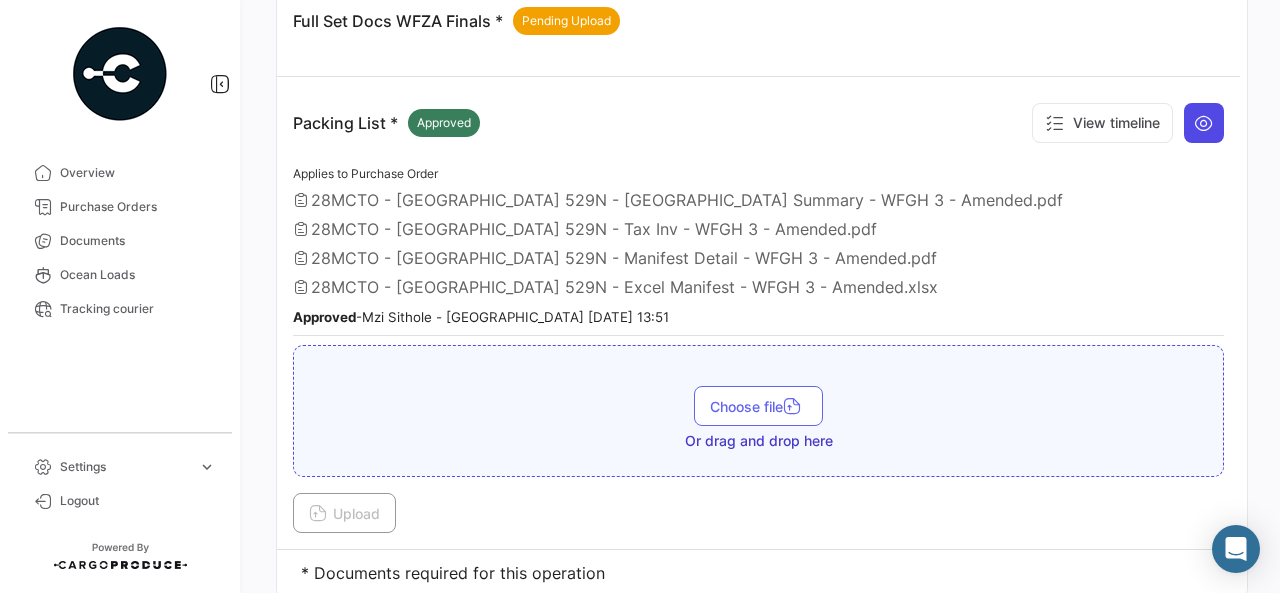 click at bounding box center (1204, 123) 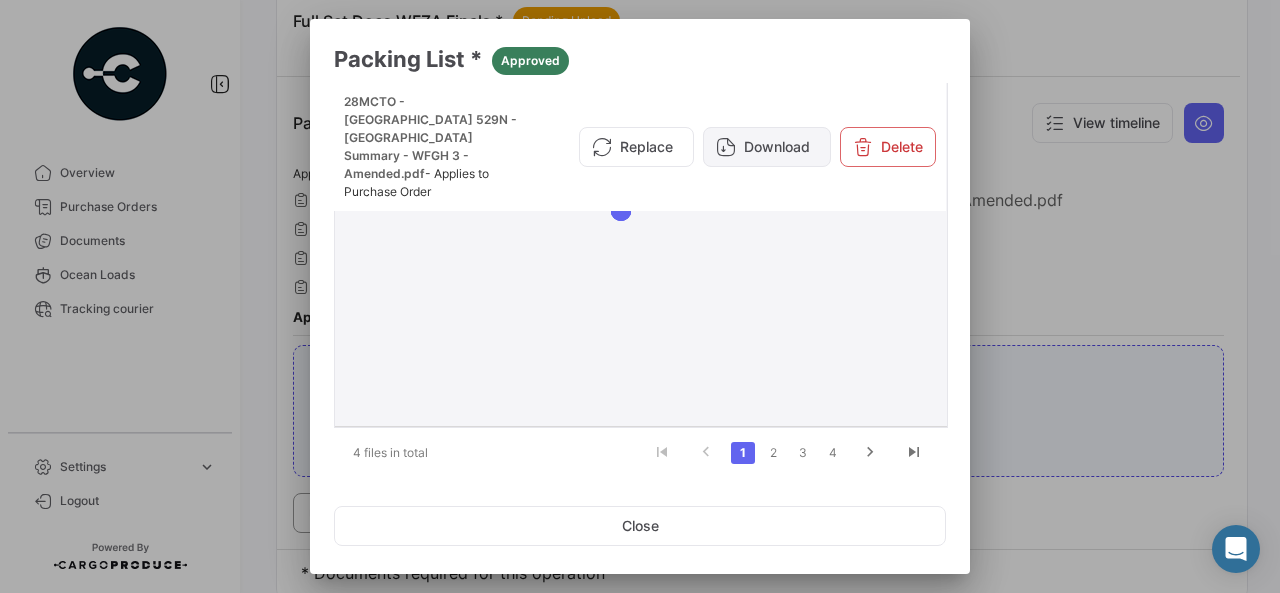 click on "Download" at bounding box center [767, 147] 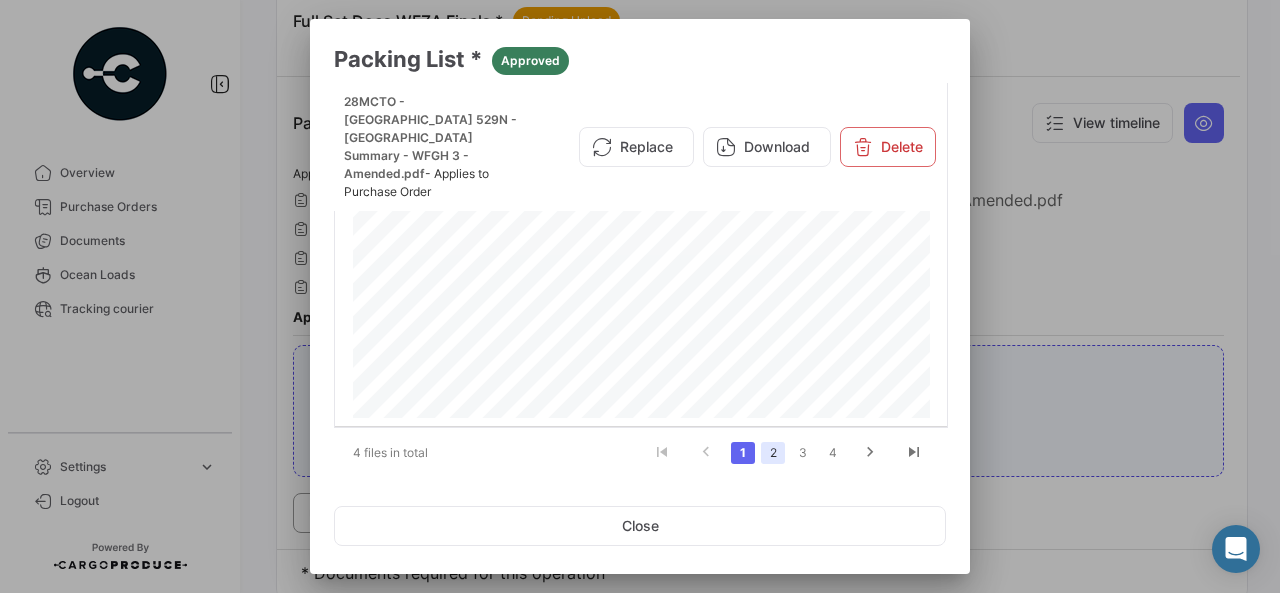 click on "2" 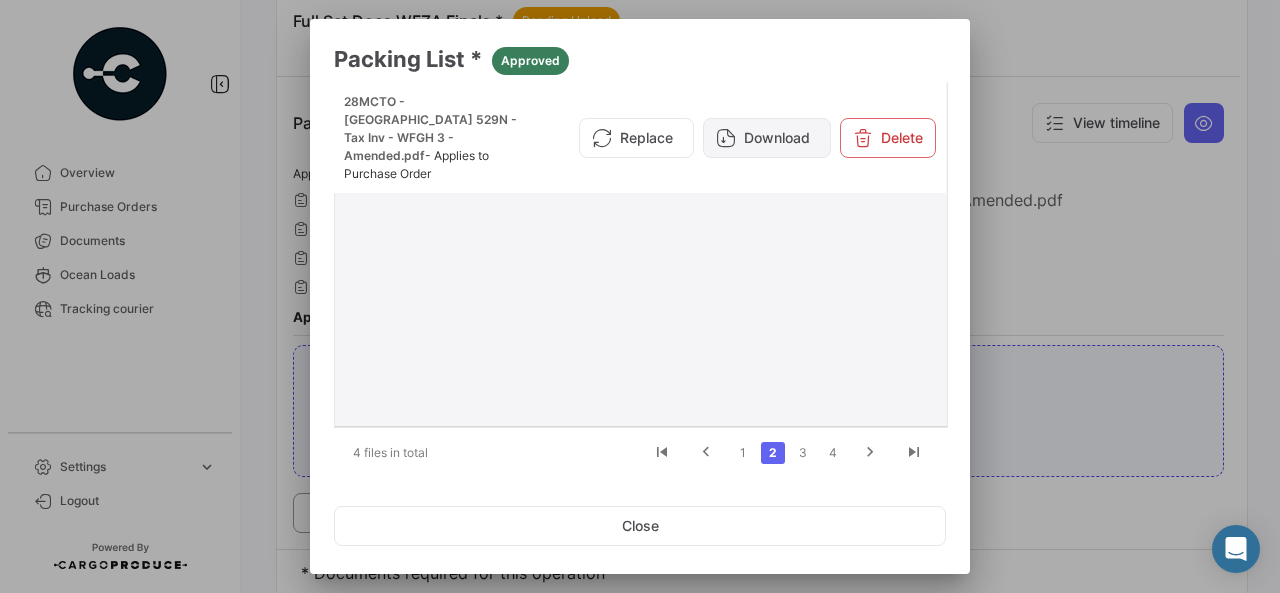 click on "Download" at bounding box center (767, 138) 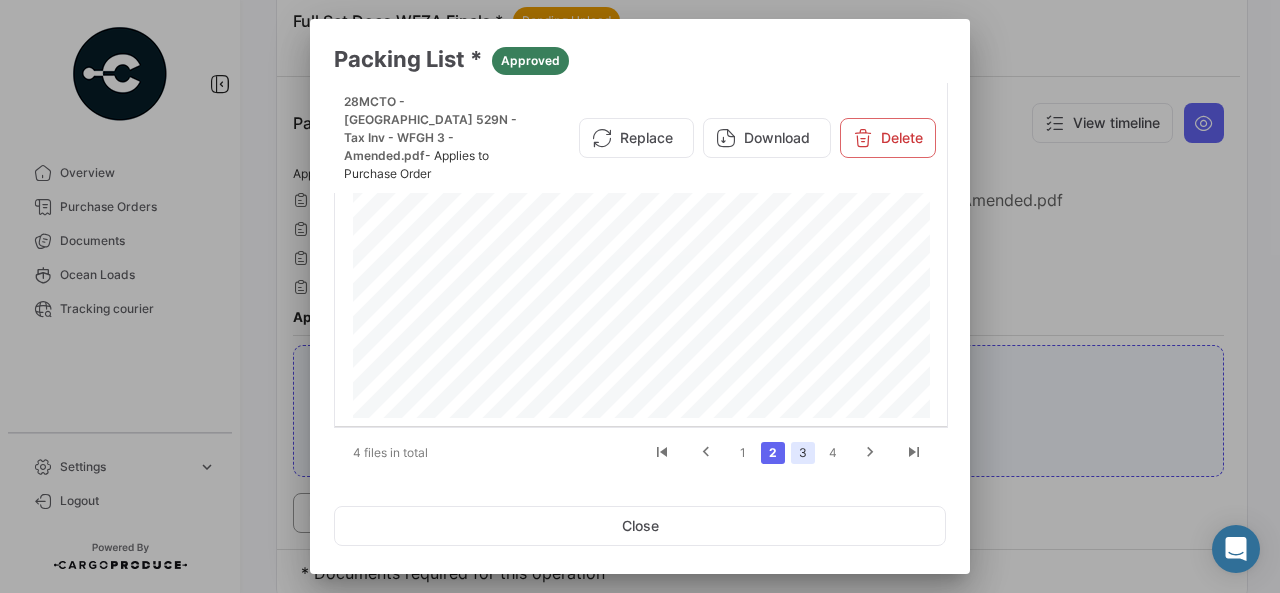 click on "3" 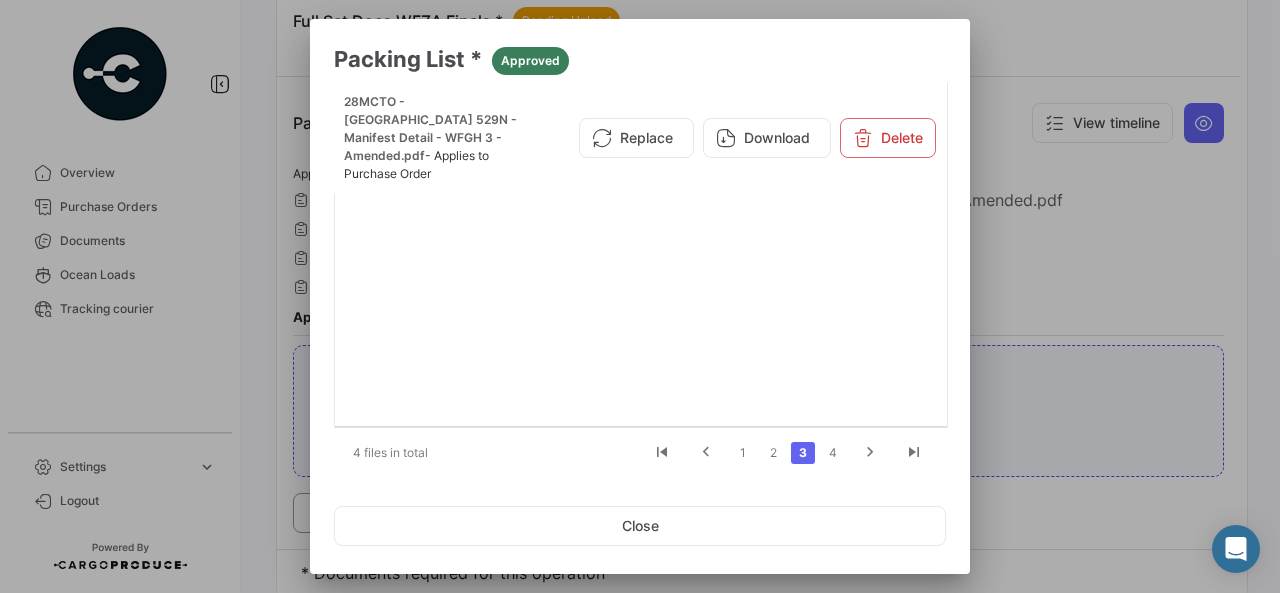 click on "Download" at bounding box center (767, 138) 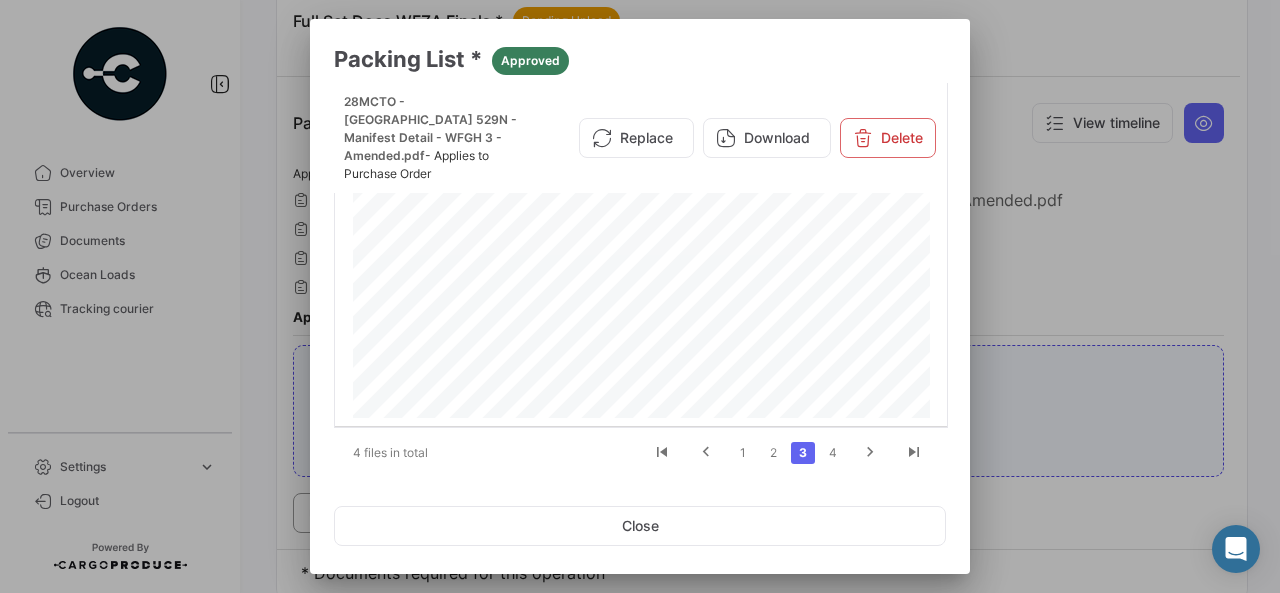 click on "Packing List *   Approved   28MCTO - [GEOGRAPHIC_DATA] 529N - Manifest Detail - WFGH 3 - Amended.pdf   - Applies to Purchase Order   Replace   Download   Delete  Westfalia Marketing (Pty) Ltd [STREET_ADDRESS]   MANIFEST DETAIL Products Certified GGAP Coc No 6009801972008 Telephone:   [PHONE_NUMBER] Fax:   [PHONE_NUMBER] Email:   [EMAIL_ADDRESS][DOMAIN_NAME]   Date:   [DATE] VAT Registration No.:   4160286128   72338 WFGH AFCD 3 Westfalia Fruit GmbH   ETD:   [DATE]   POL:   [GEOGRAPHIC_DATA] Schaeftlarnstraʙe 8   ETA:   [DATE]   POD:   [GEOGRAPHIC_DATA] [GEOGRAPHIC_DATA]-81371 [GEOGRAPHIC_DATA]   [GEOGRAPHIC_DATA]:   [GEOGRAPHIC_DATA] [GEOGRAPHIC_DATA]   Voyage #:   529N Forward Agent: Ship Code:   28MCTO Telephone:   [PHONE_NUMBER]   Consignee: Email:   [DOMAIN_NAME][EMAIL_ADDRESS][DOMAIN_NAME] Container #   Seal Number   Exporter Ref   Method   Product Gross   Tare   VGM MMAU1363690   MLKE0114576   WFGH AFCD 3   0   29500.00   4500.00   34000.00 Device #   Pallet Number   Min Temp   Max Temp   Temp Setting NAY1C00YK0     5.50   5.00" at bounding box center [640, 301] 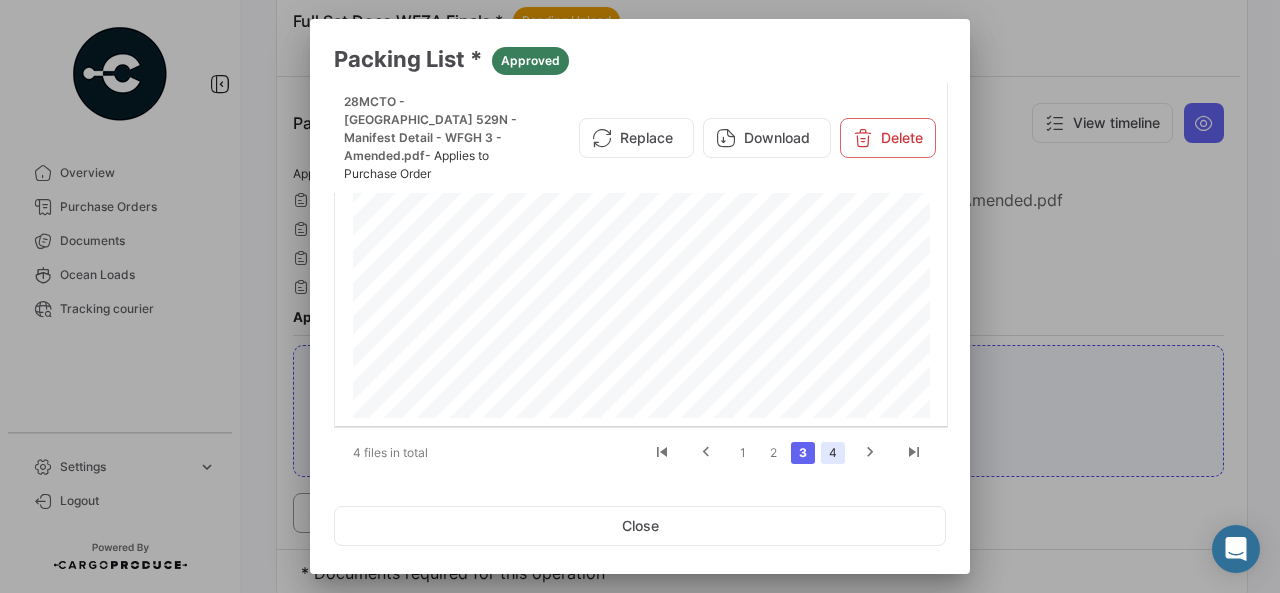click on "4" 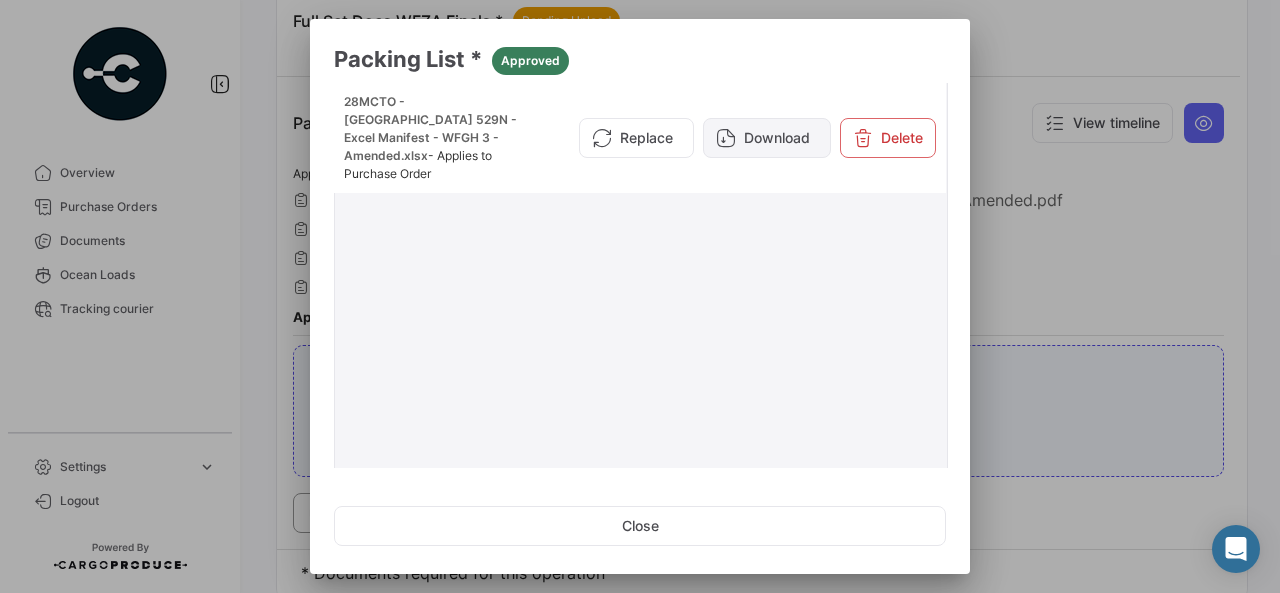 click on "Download" at bounding box center (767, 138) 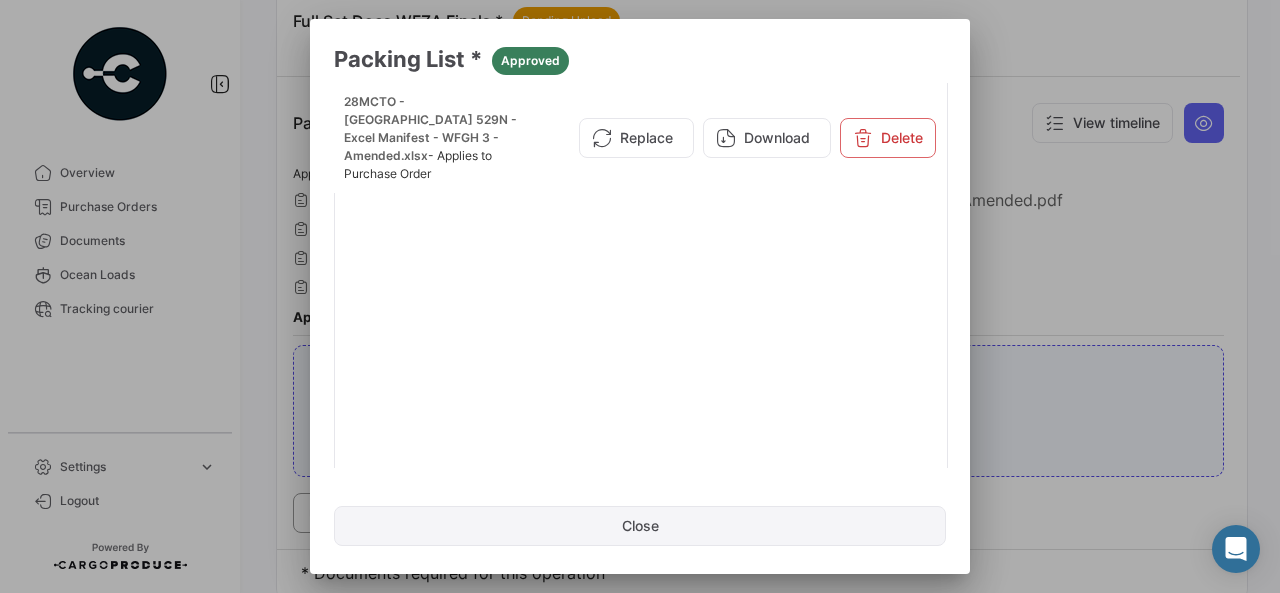 click on "Close" 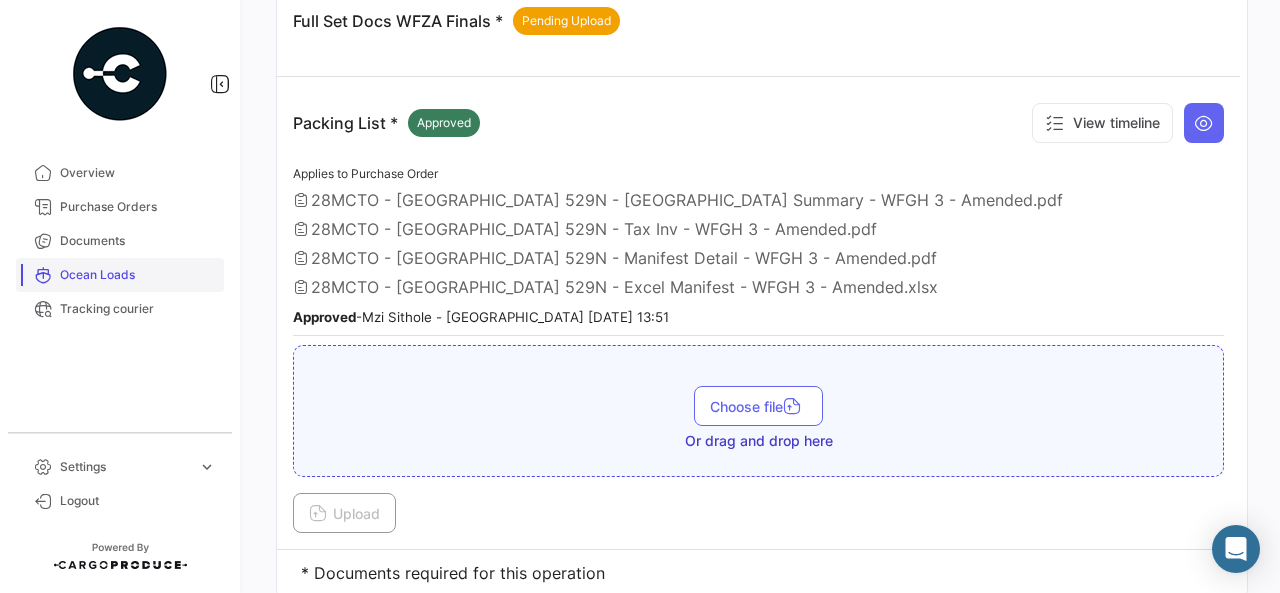 click on "Ocean Loads" at bounding box center [138, 275] 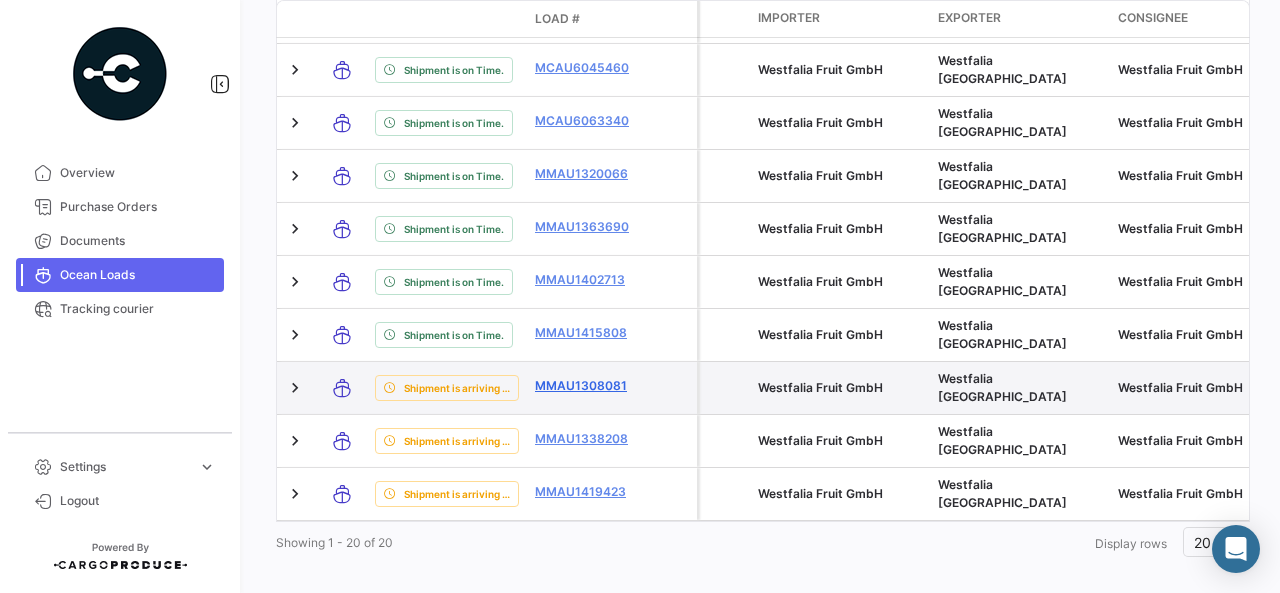 scroll, scrollTop: 1298, scrollLeft: 0, axis: vertical 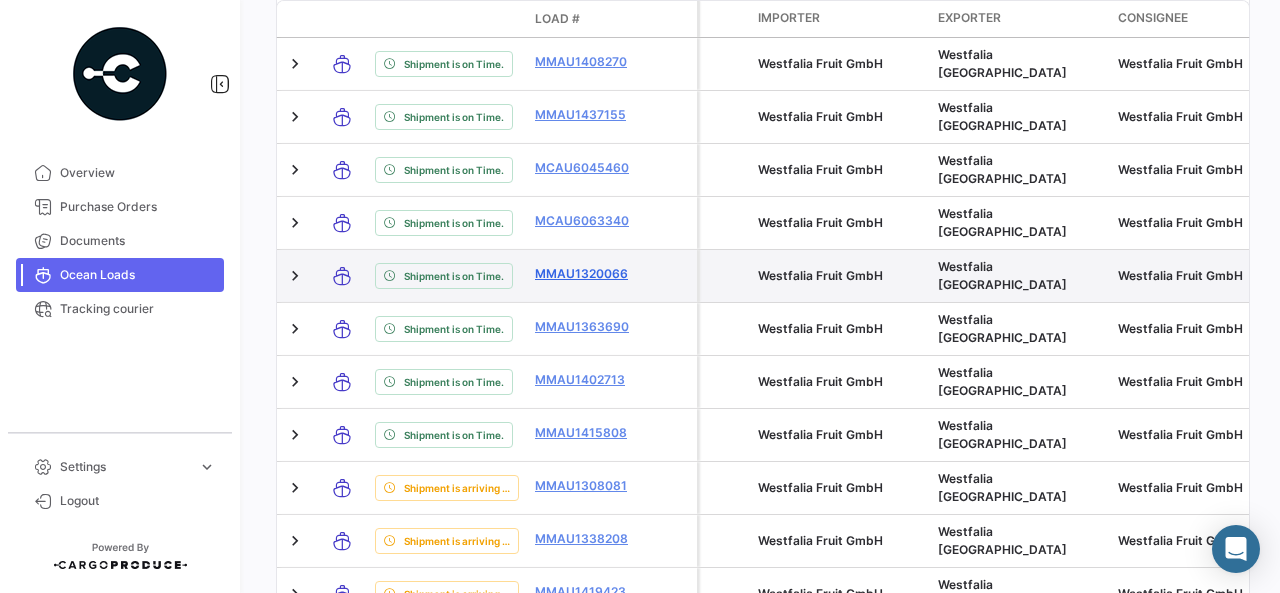 click on "MMAU1320066" 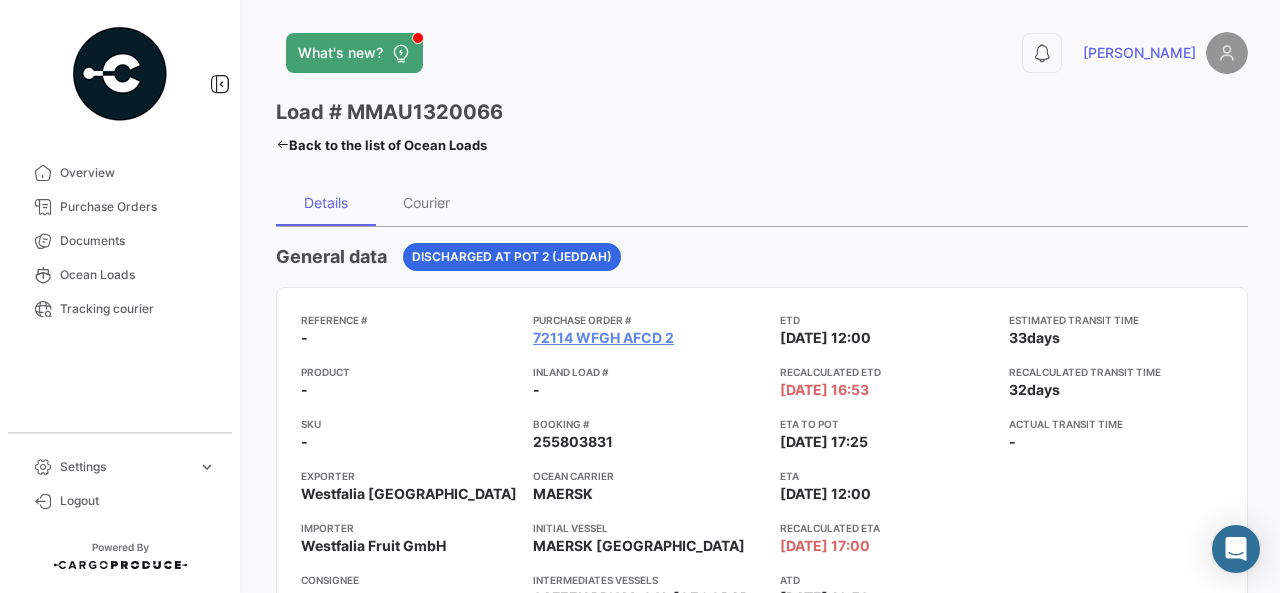 scroll, scrollTop: 200, scrollLeft: 0, axis: vertical 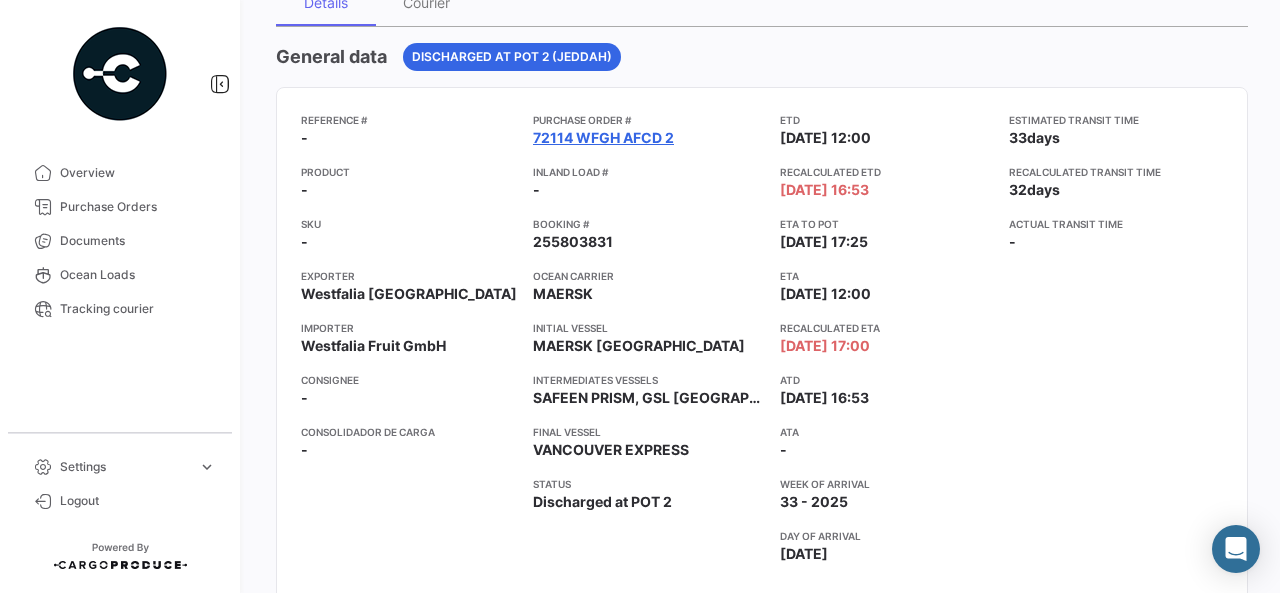 click on "72114 WFGH AFCD 2" at bounding box center (603, 138) 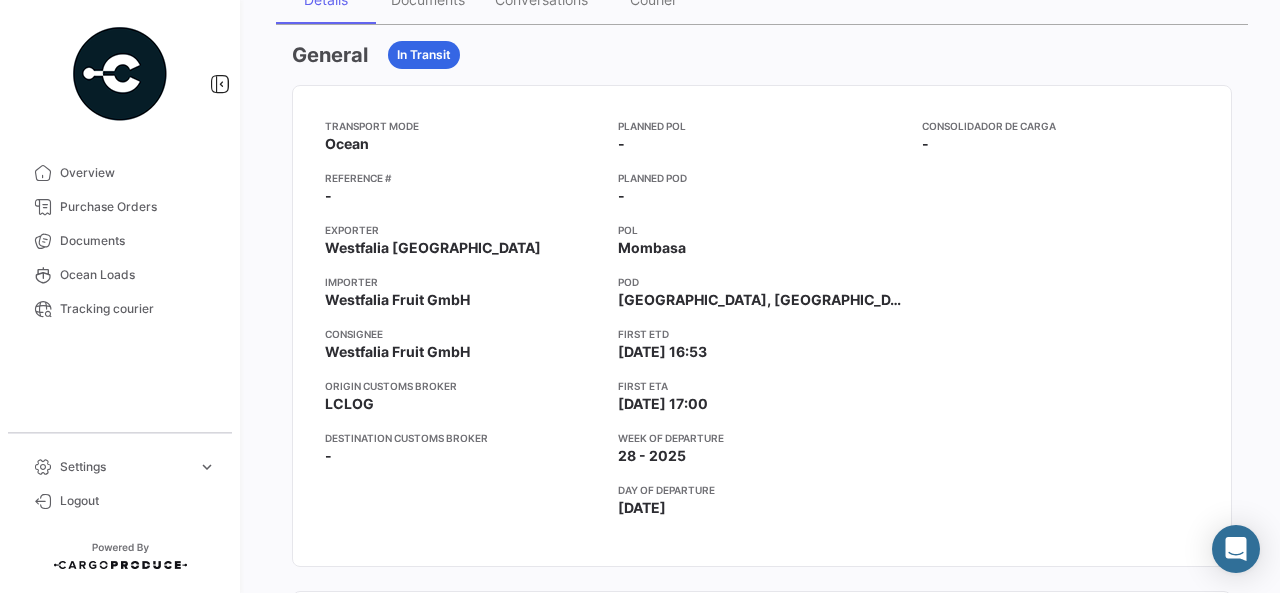 scroll, scrollTop: 0, scrollLeft: 0, axis: both 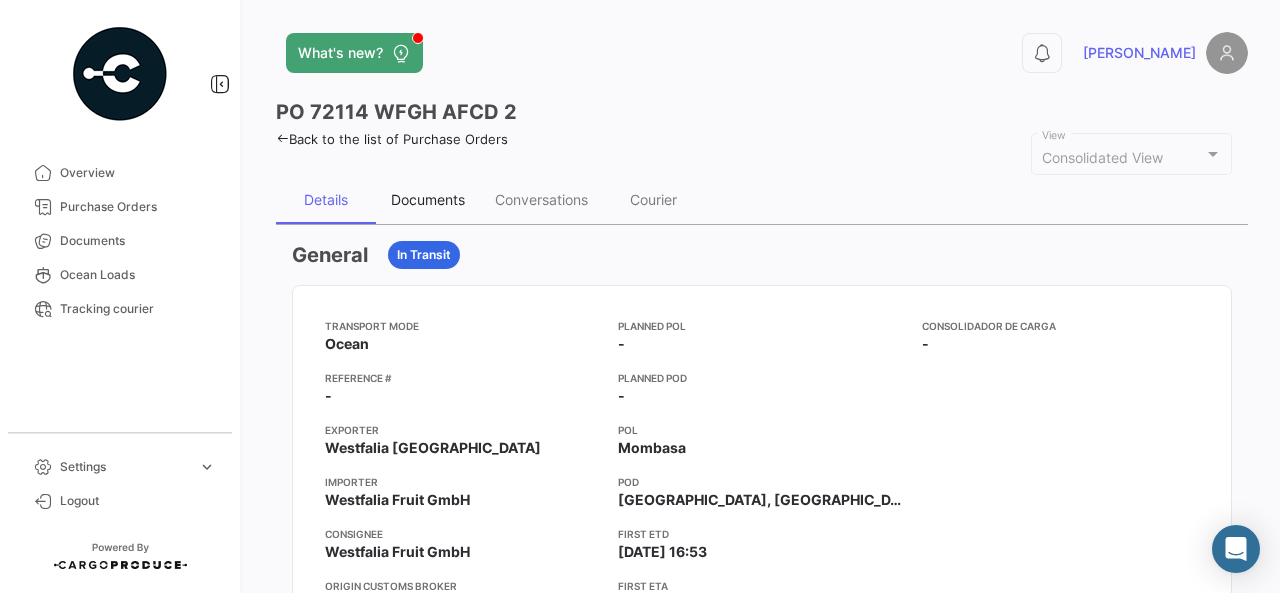 click on "Documents" at bounding box center [428, 199] 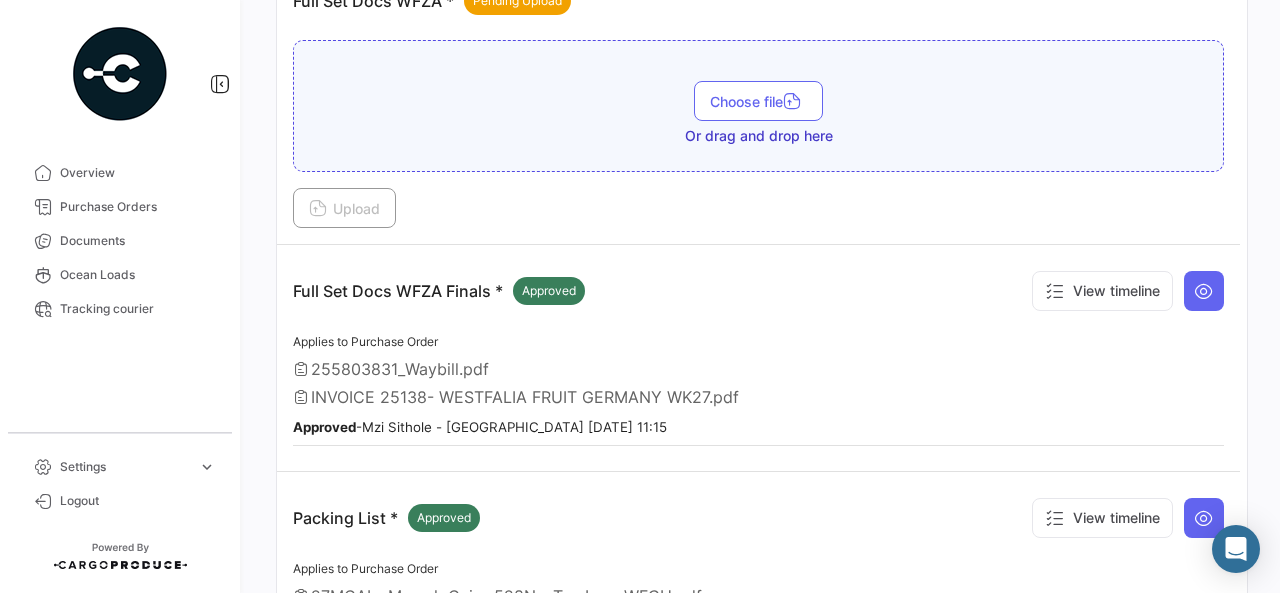 scroll, scrollTop: 700, scrollLeft: 0, axis: vertical 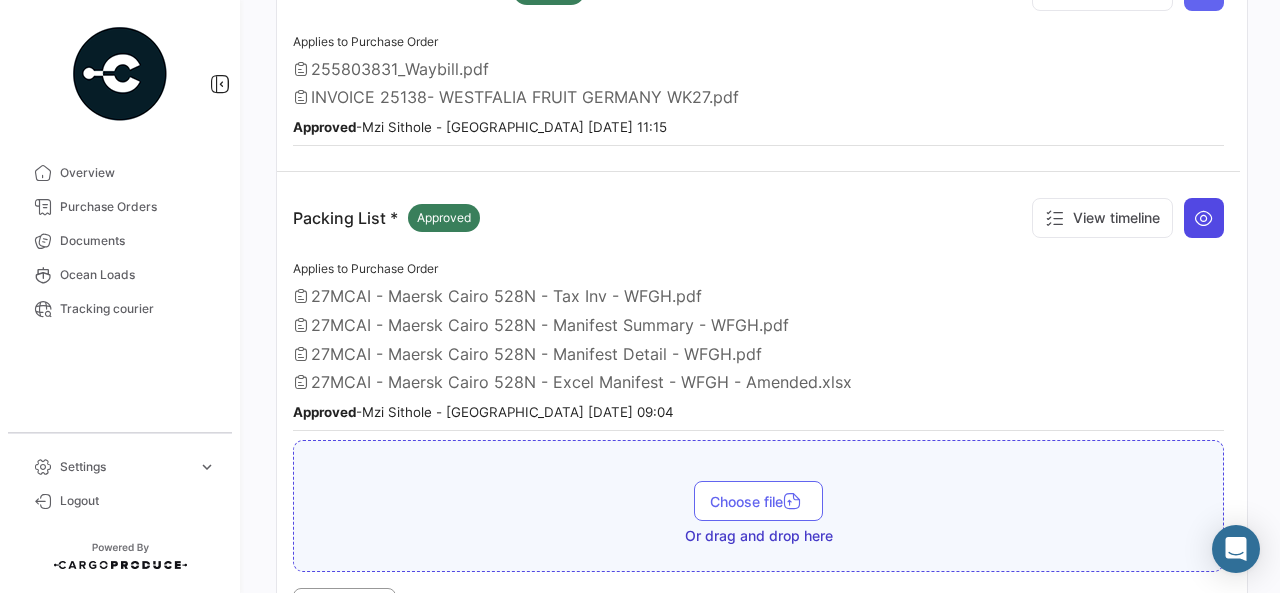 click at bounding box center (1204, 218) 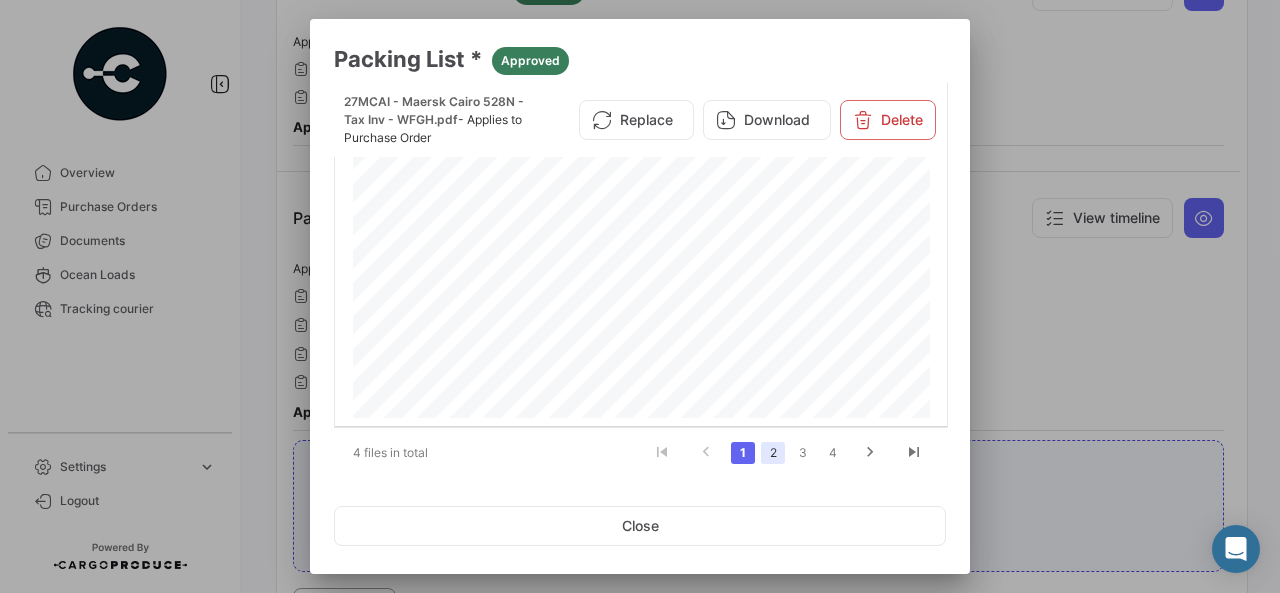 click on "2" 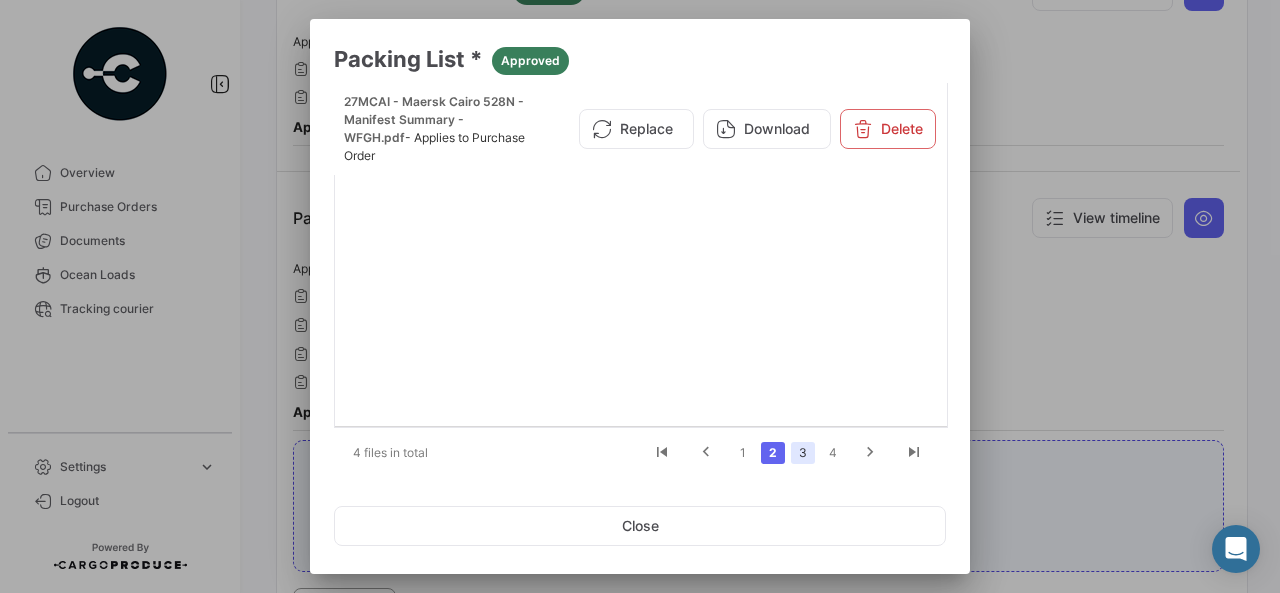 click on "3" 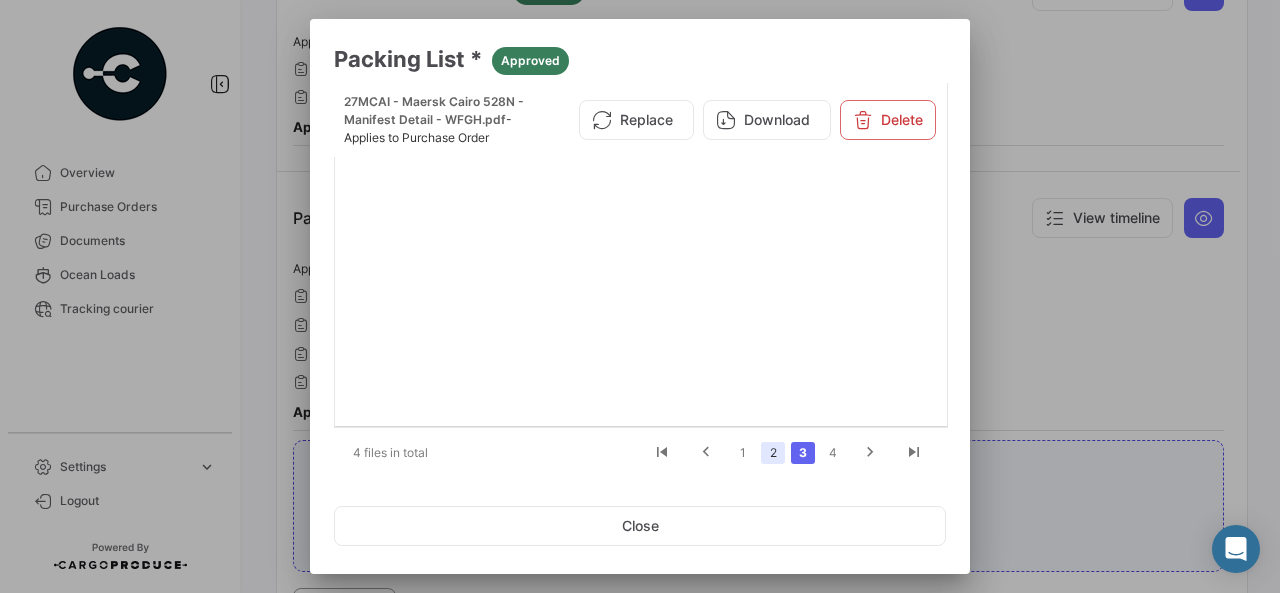 click on "2" 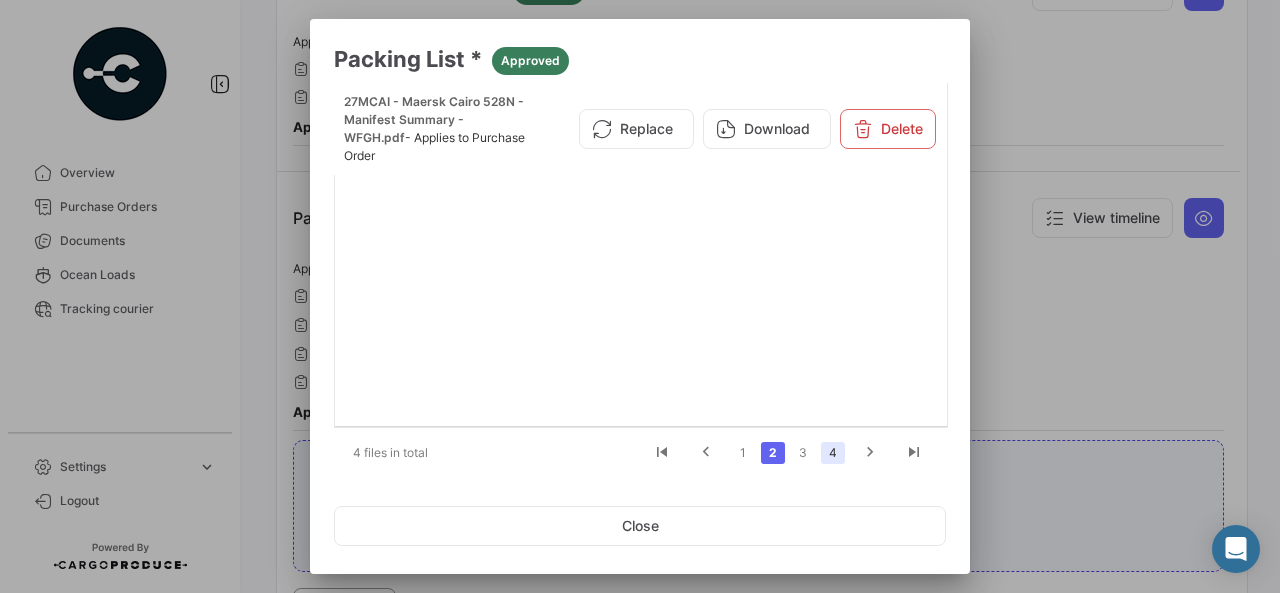 click on "4" 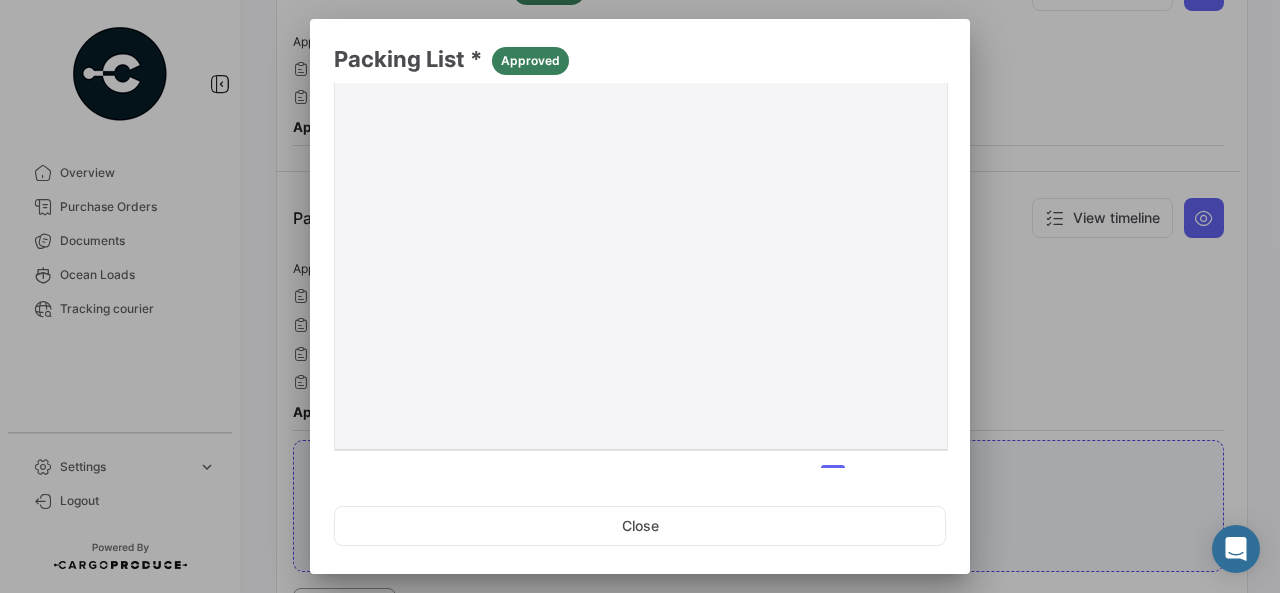 scroll, scrollTop: 189, scrollLeft: 0, axis: vertical 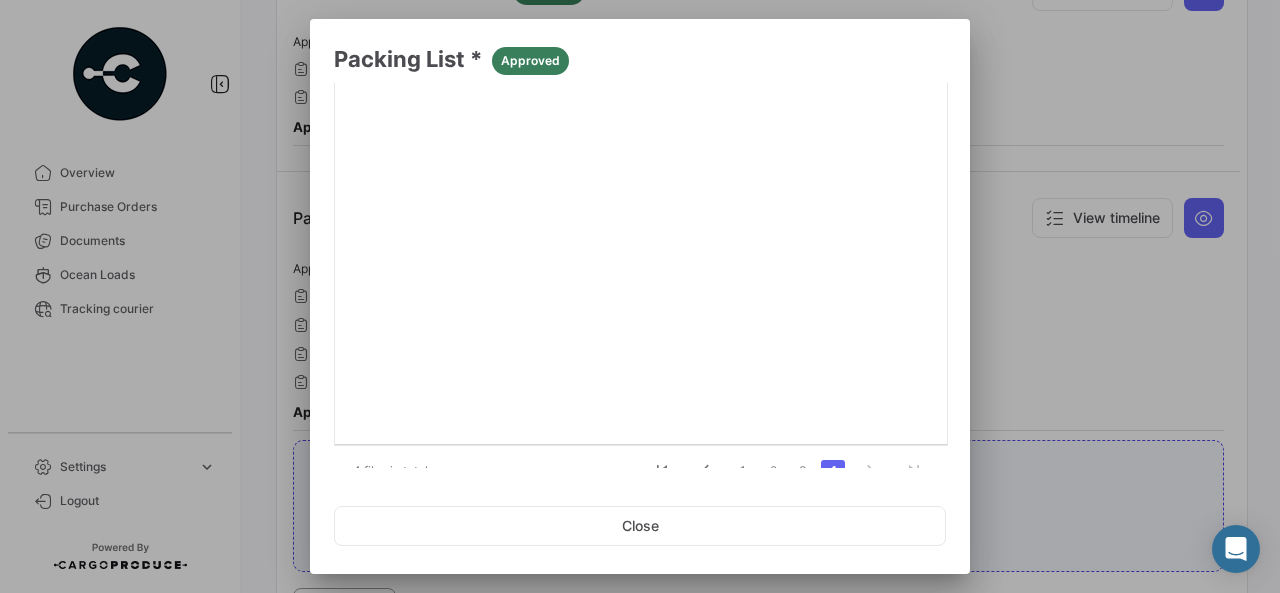 click at bounding box center [640, 296] 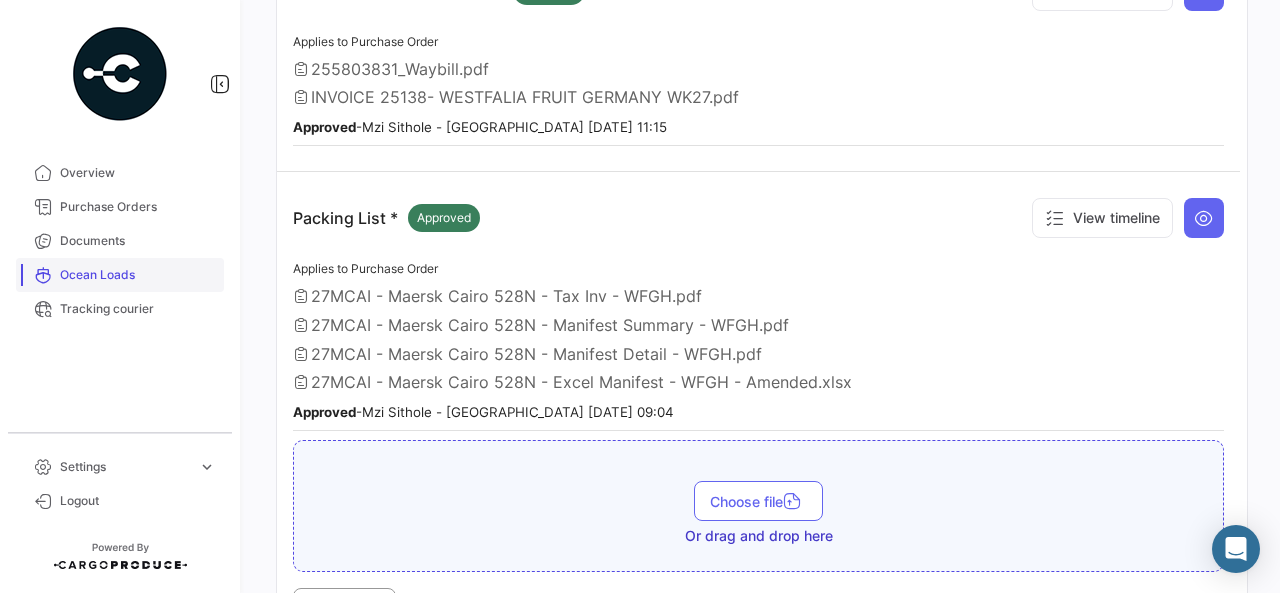 click on "Ocean Loads" at bounding box center [138, 275] 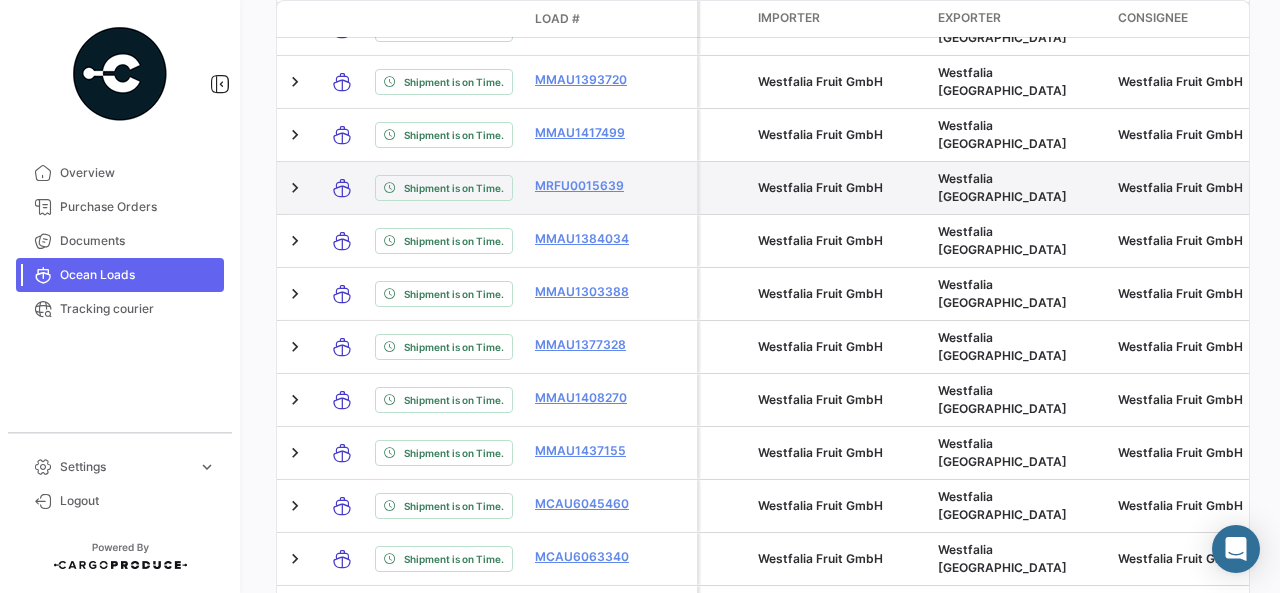 scroll, scrollTop: 1262, scrollLeft: 0, axis: vertical 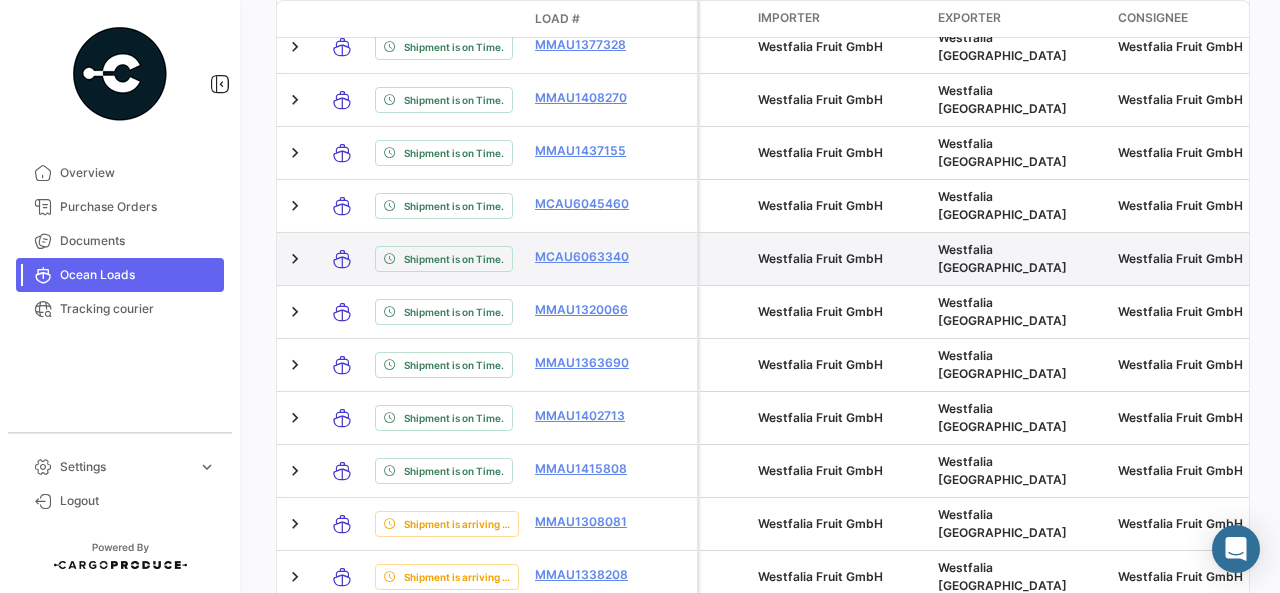 drag, startPoint x: 528, startPoint y: 223, endPoint x: 641, endPoint y: 224, distance: 113.004425 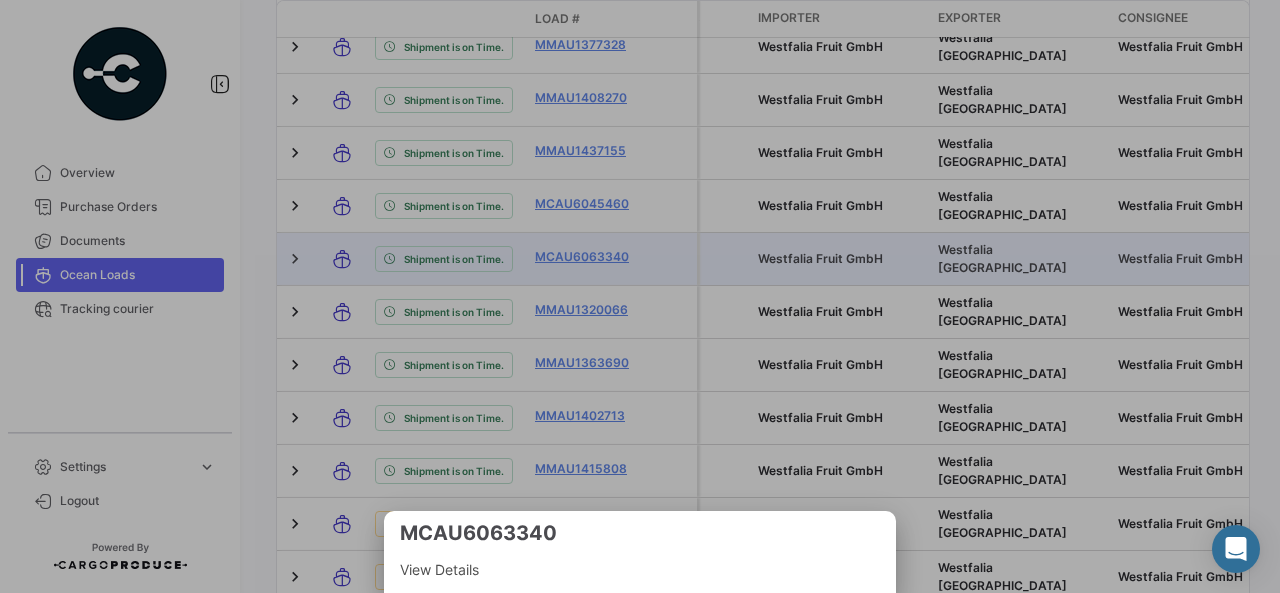 copy on "MCAU6063340" 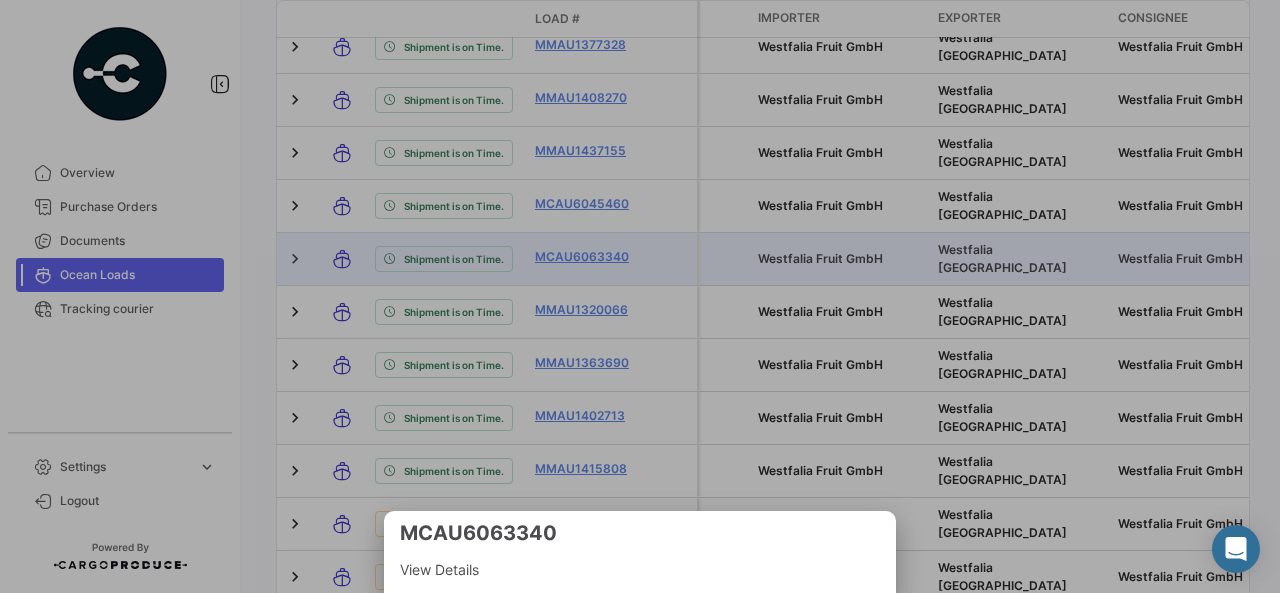 click at bounding box center [640, 296] 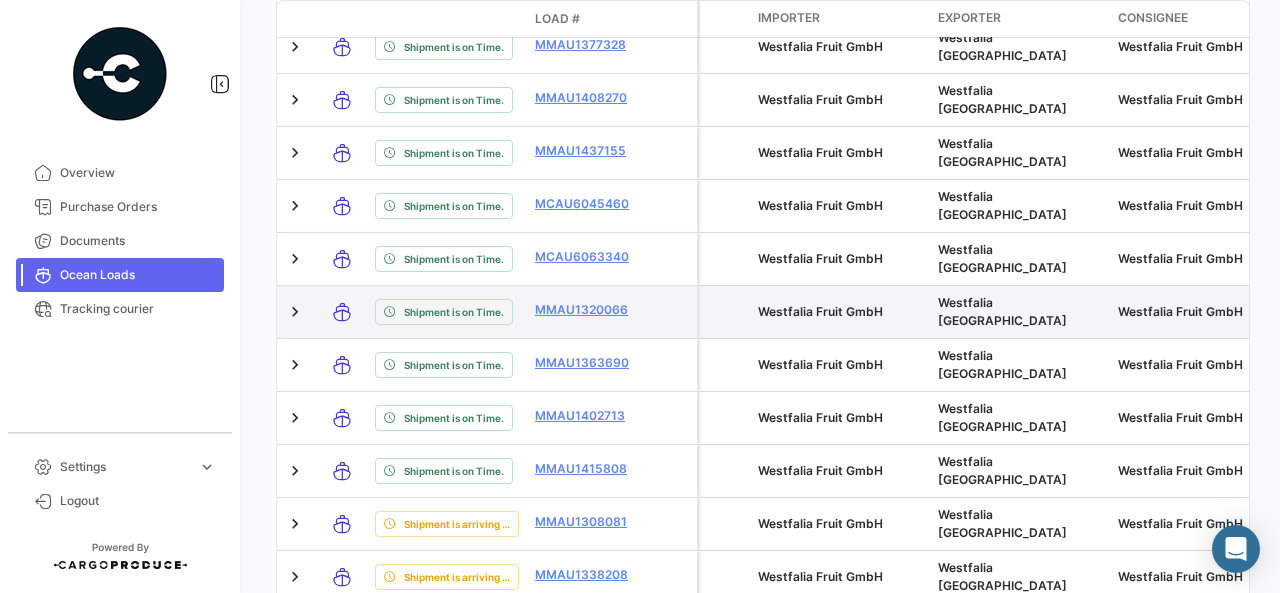 drag, startPoint x: 528, startPoint y: 279, endPoint x: 650, endPoint y: 285, distance: 122.14745 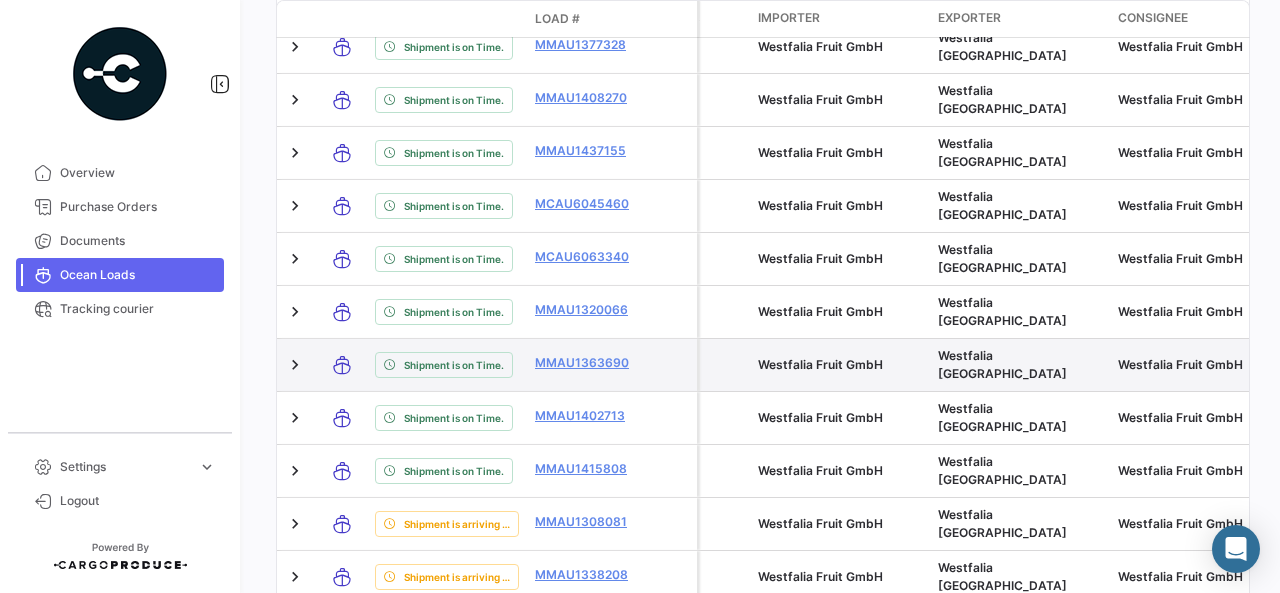 drag, startPoint x: 530, startPoint y: 335, endPoint x: 639, endPoint y: 326, distance: 109.370926 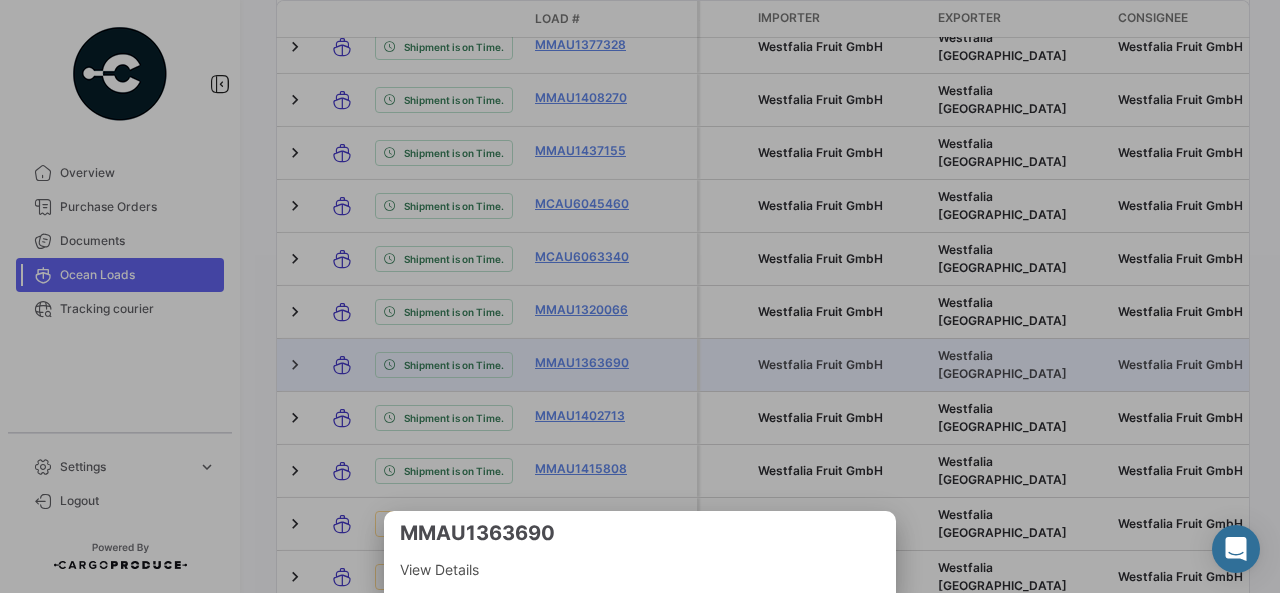 copy on "MMAU1363690" 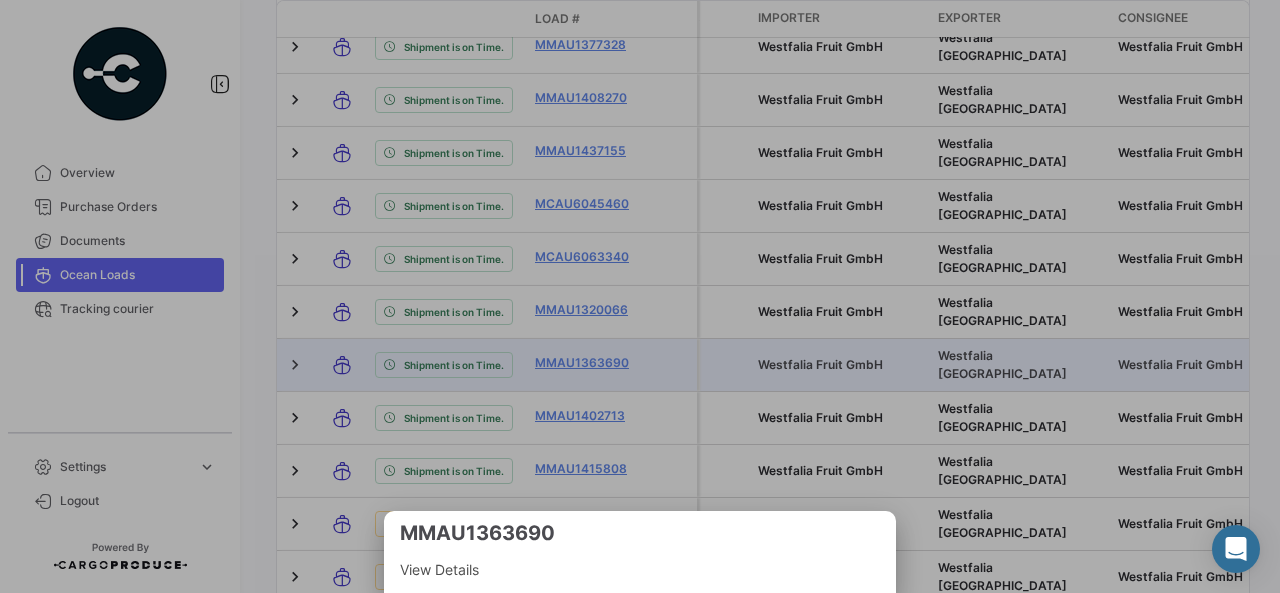 click at bounding box center [640, 296] 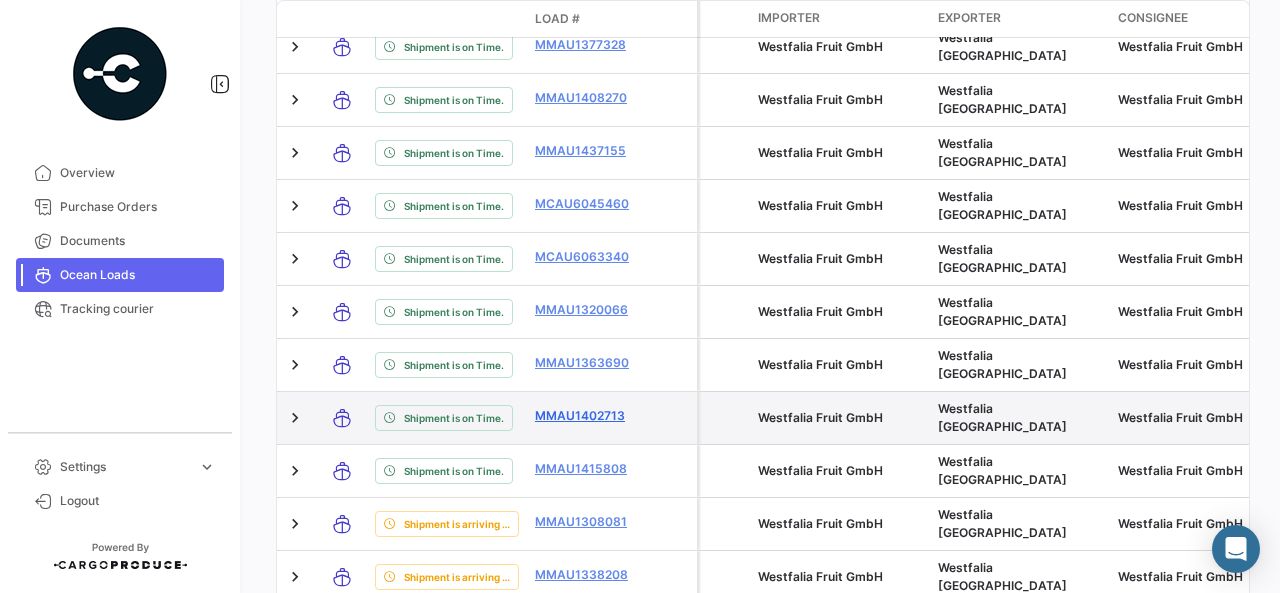 drag, startPoint x: 536, startPoint y: 386, endPoint x: 630, endPoint y: 380, distance: 94.19129 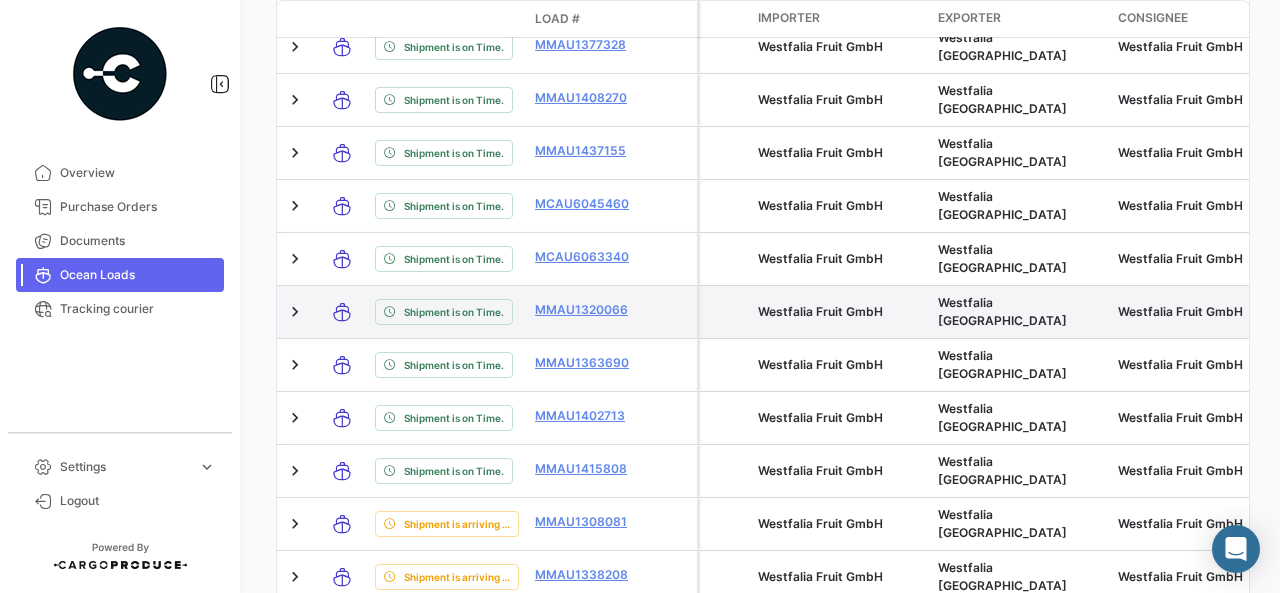 copy on "MMAU1402713" 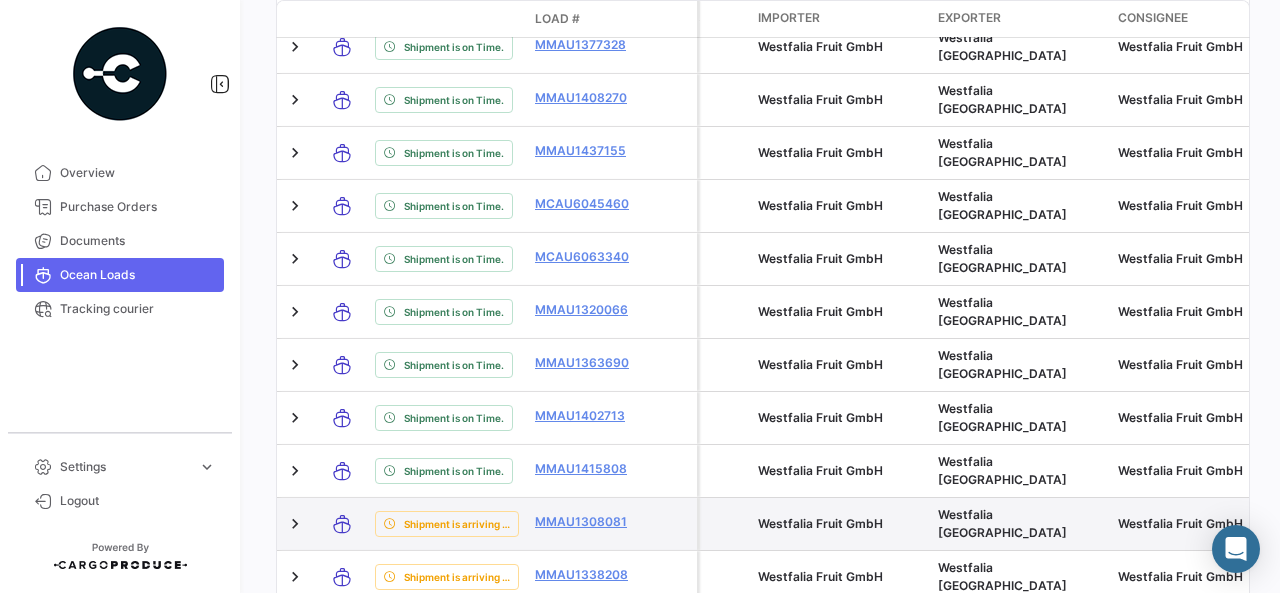 scroll, scrollTop: 1362, scrollLeft: 0, axis: vertical 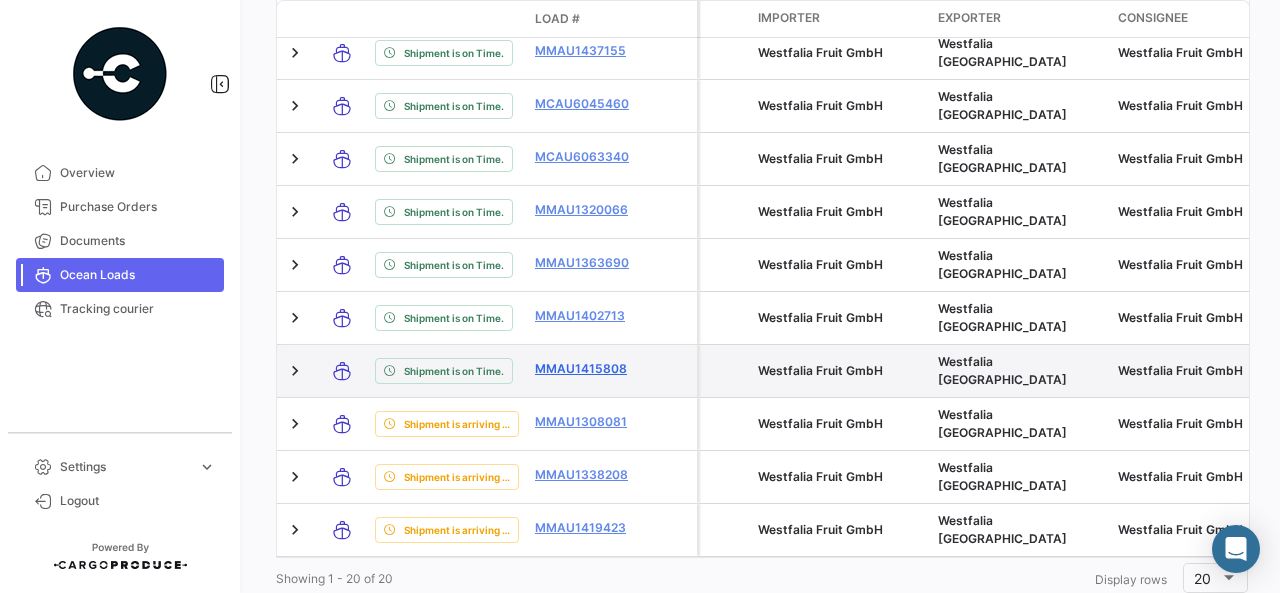 drag, startPoint x: 526, startPoint y: 339, endPoint x: 632, endPoint y: 335, distance: 106.07545 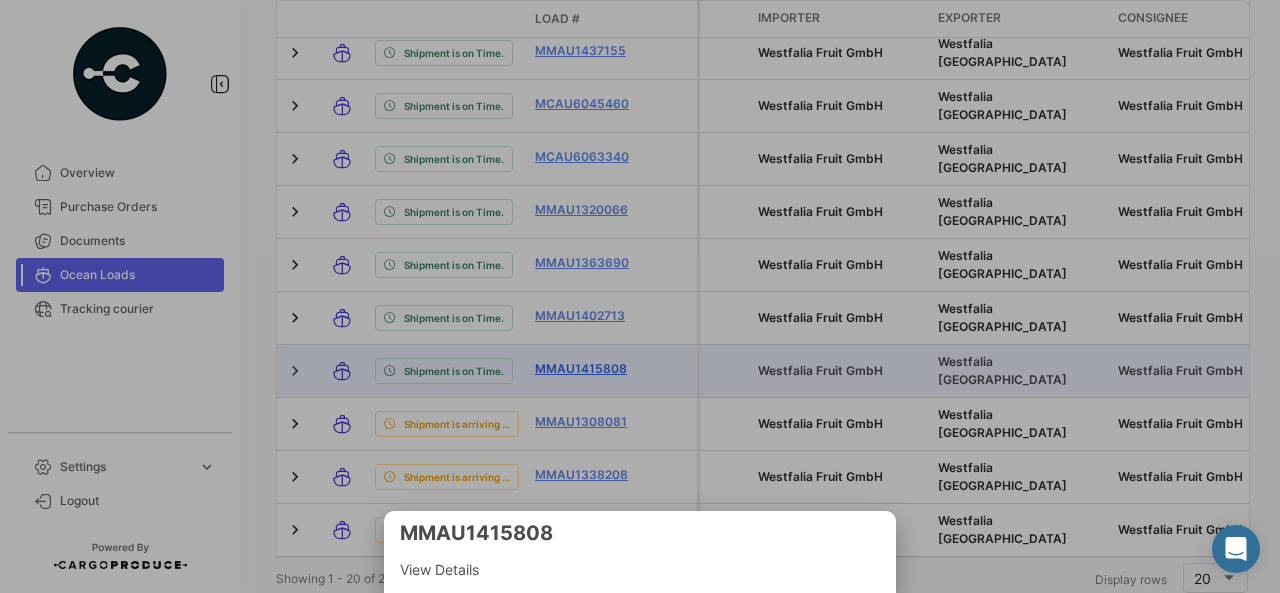 copy on "MMAU1415808" 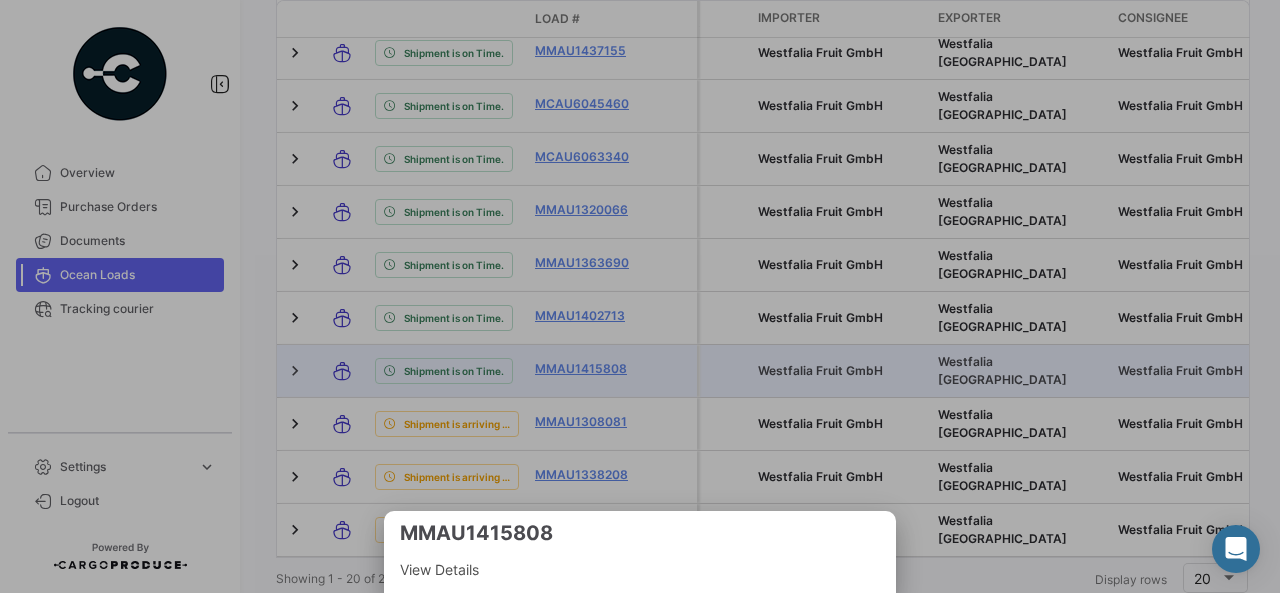 click at bounding box center [640, 296] 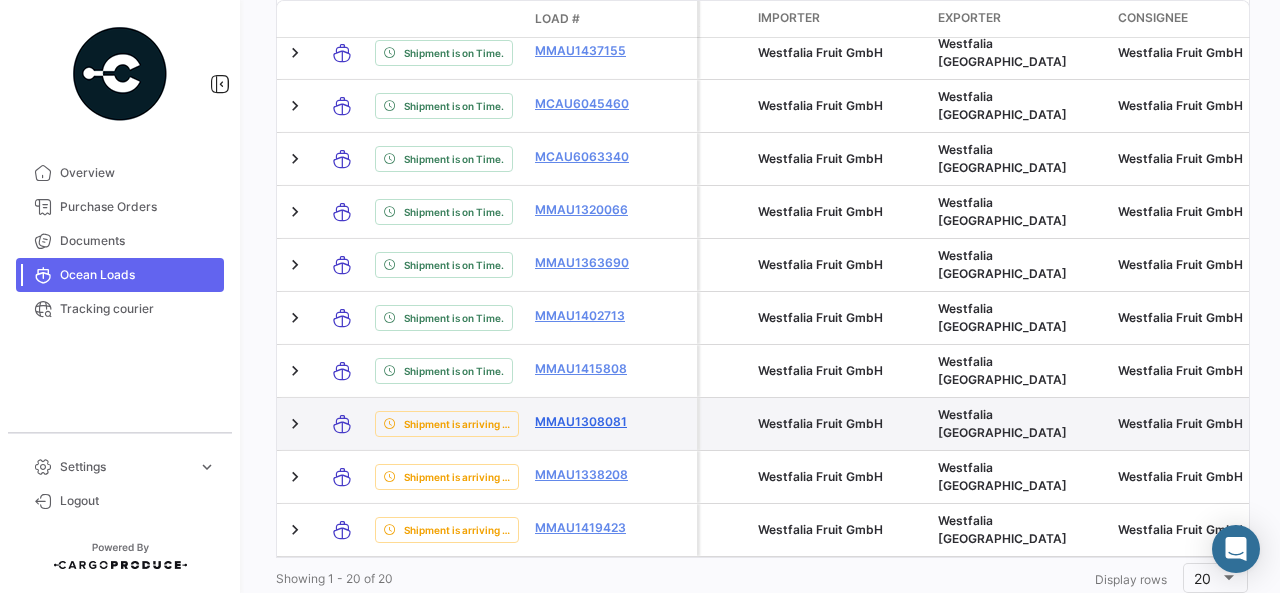 drag, startPoint x: 526, startPoint y: 389, endPoint x: 636, endPoint y: 391, distance: 110.01818 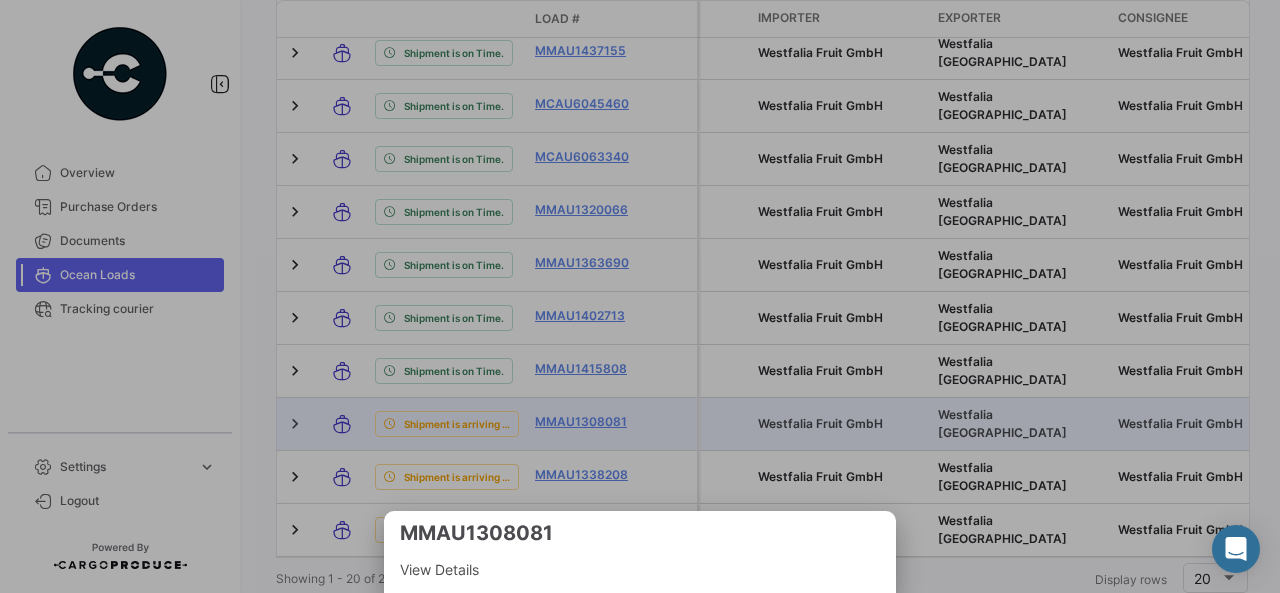 copy on "MMAU1308081" 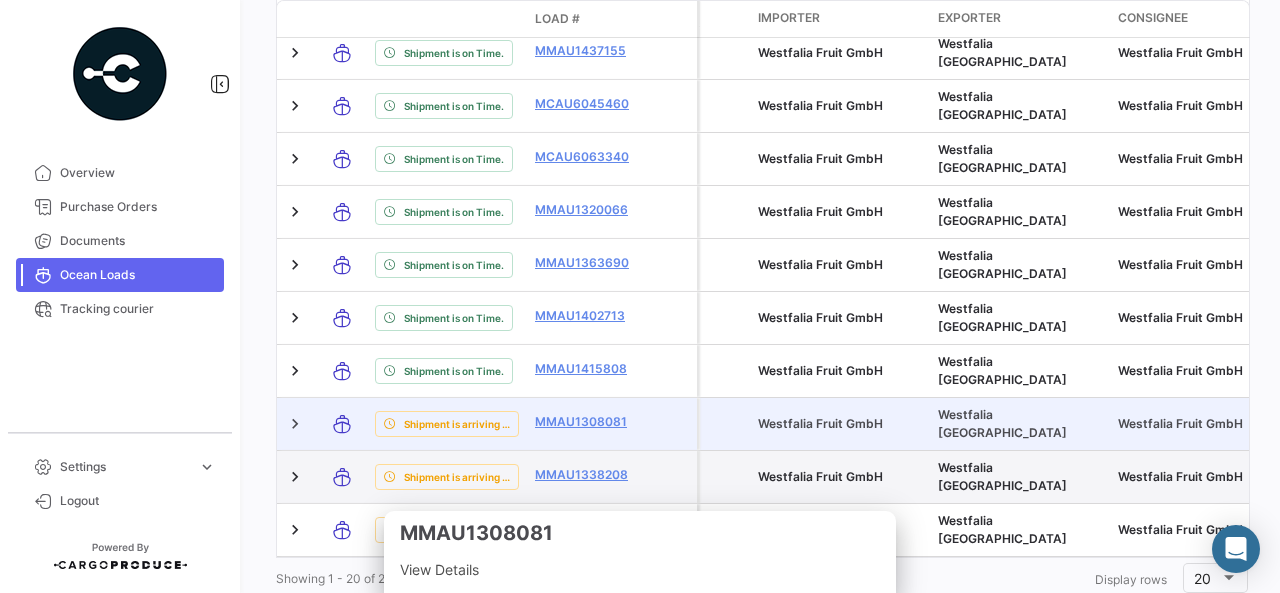 scroll, scrollTop: 1398, scrollLeft: 0, axis: vertical 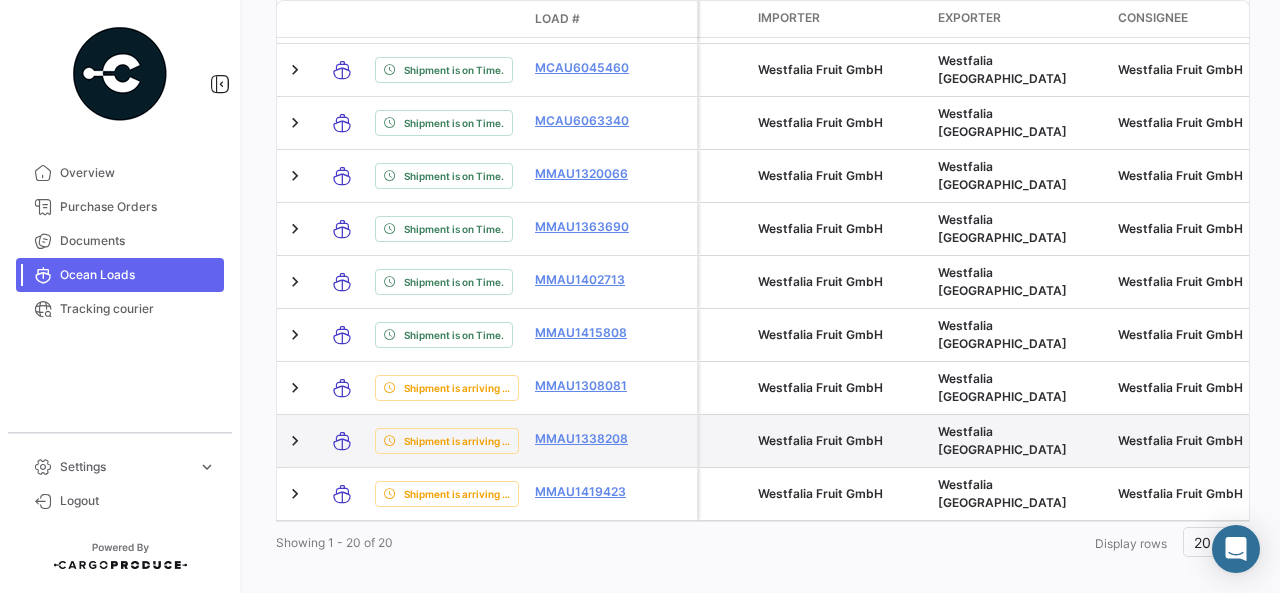drag, startPoint x: 522, startPoint y: 409, endPoint x: 640, endPoint y: 409, distance: 118 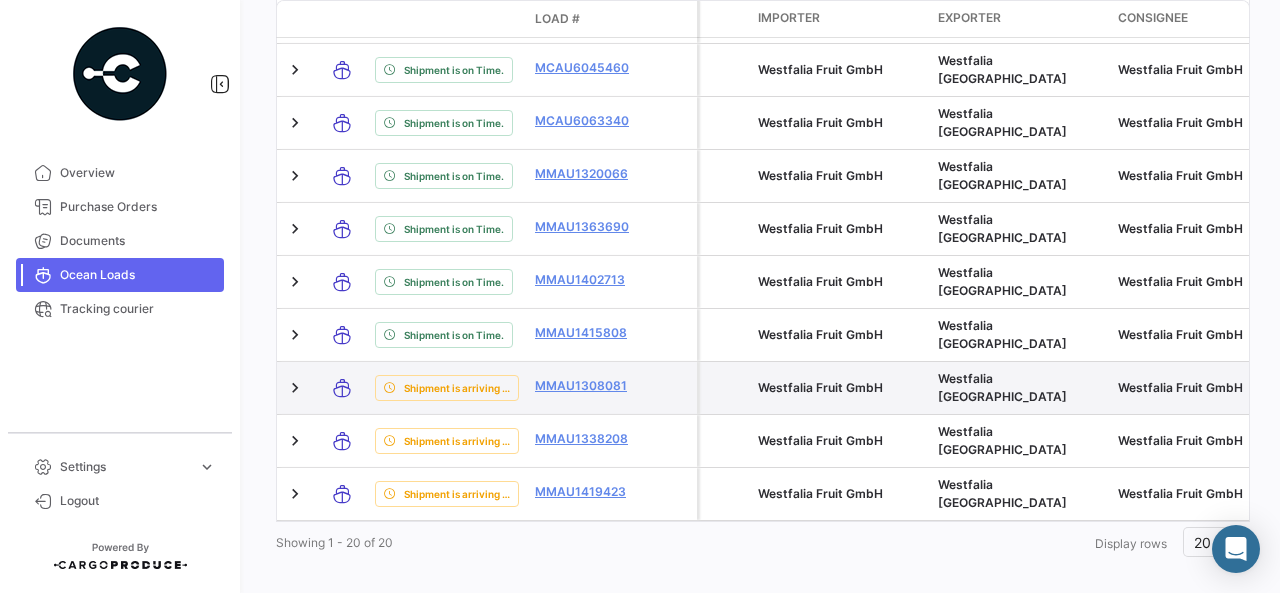 copy on "MMAU1338208" 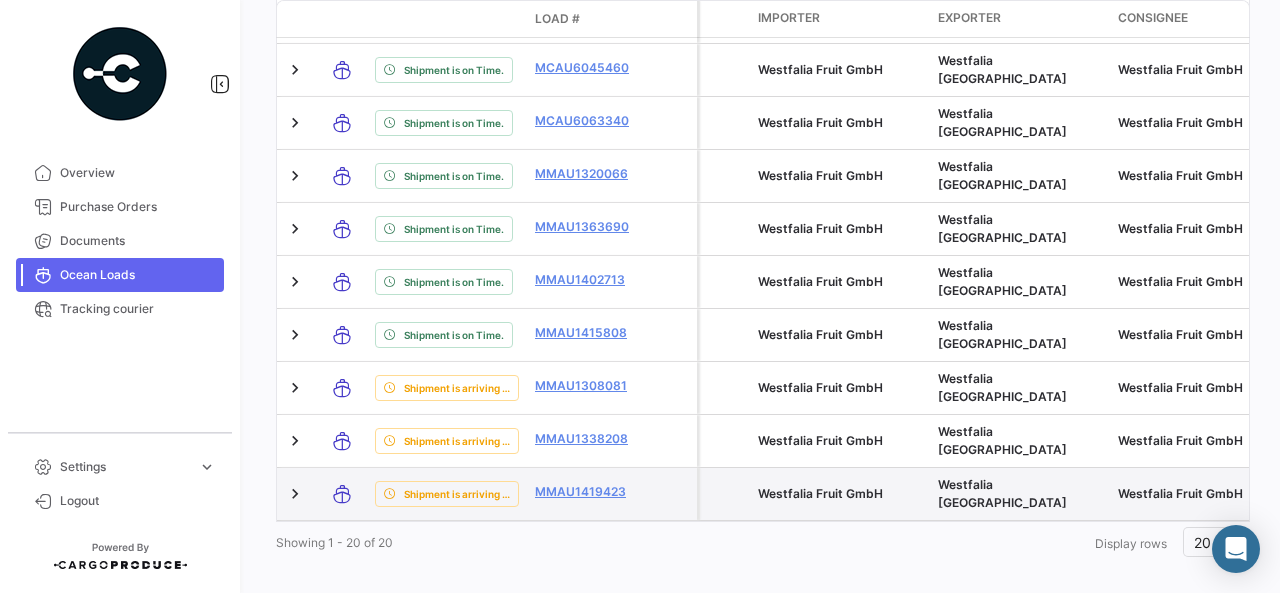 drag, startPoint x: 536, startPoint y: 458, endPoint x: 682, endPoint y: 471, distance: 146.57762 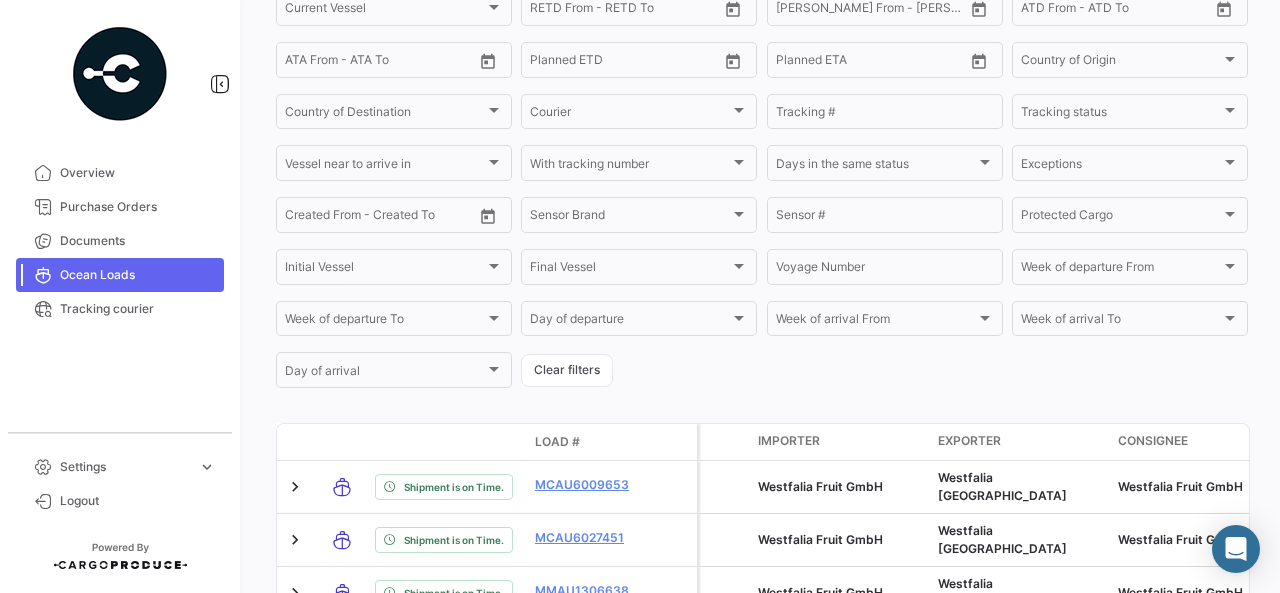 scroll, scrollTop: 0, scrollLeft: 0, axis: both 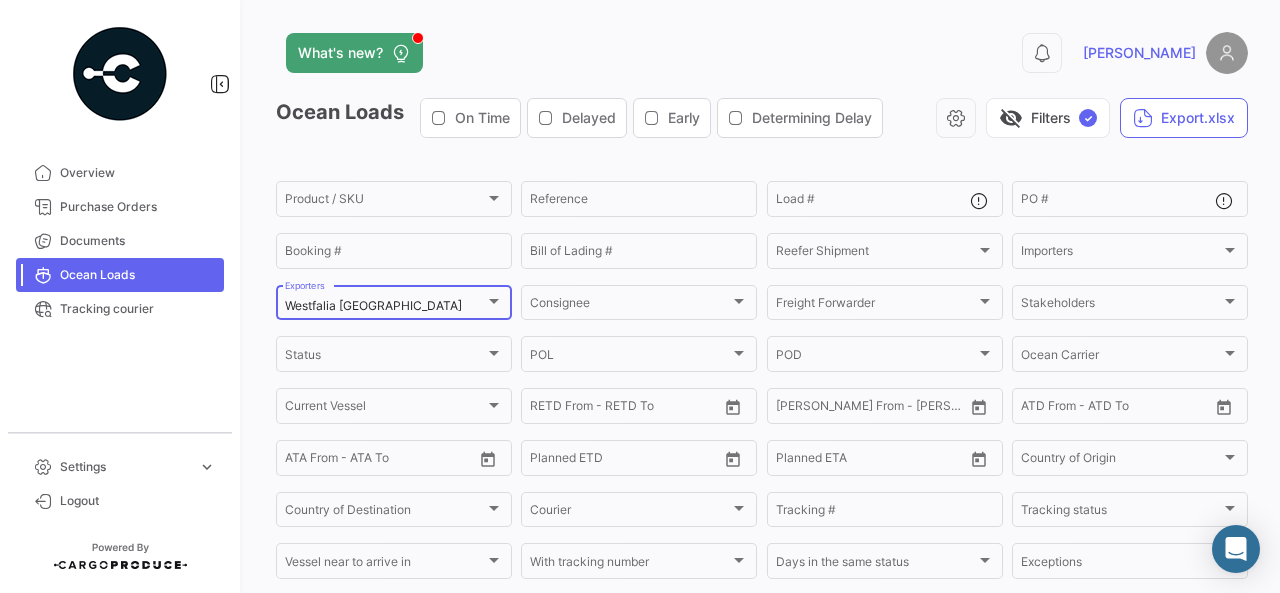 click on "Westfalia [GEOGRAPHIC_DATA]  Exporters" 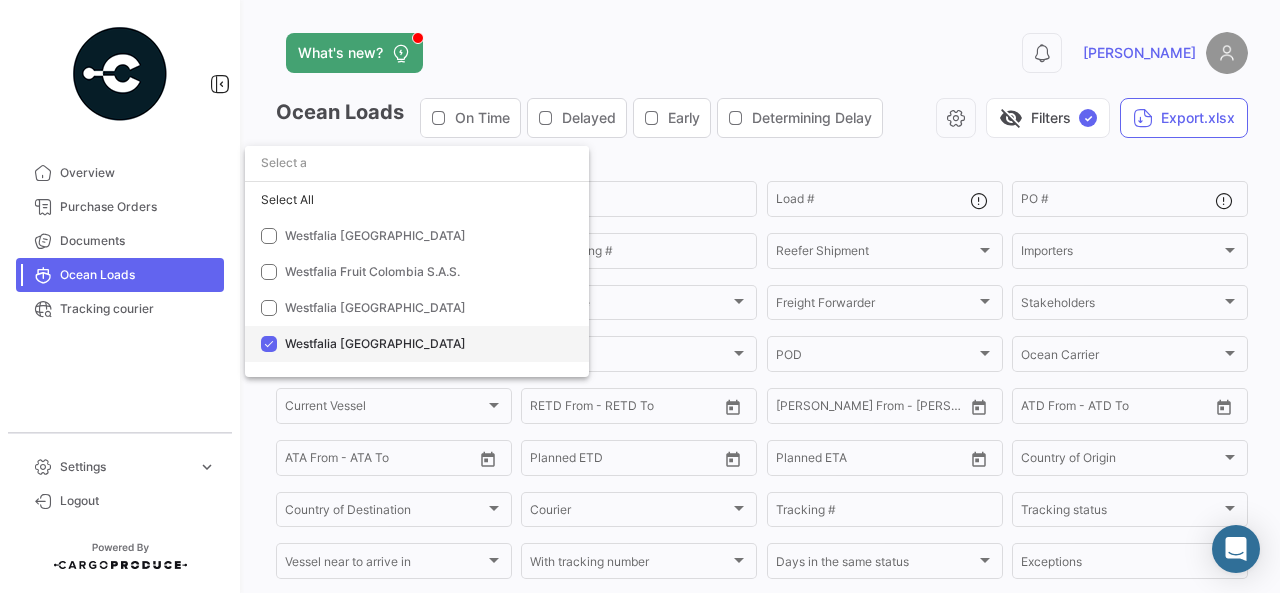 click on "Westfalia [GEOGRAPHIC_DATA]" at bounding box center [375, 343] 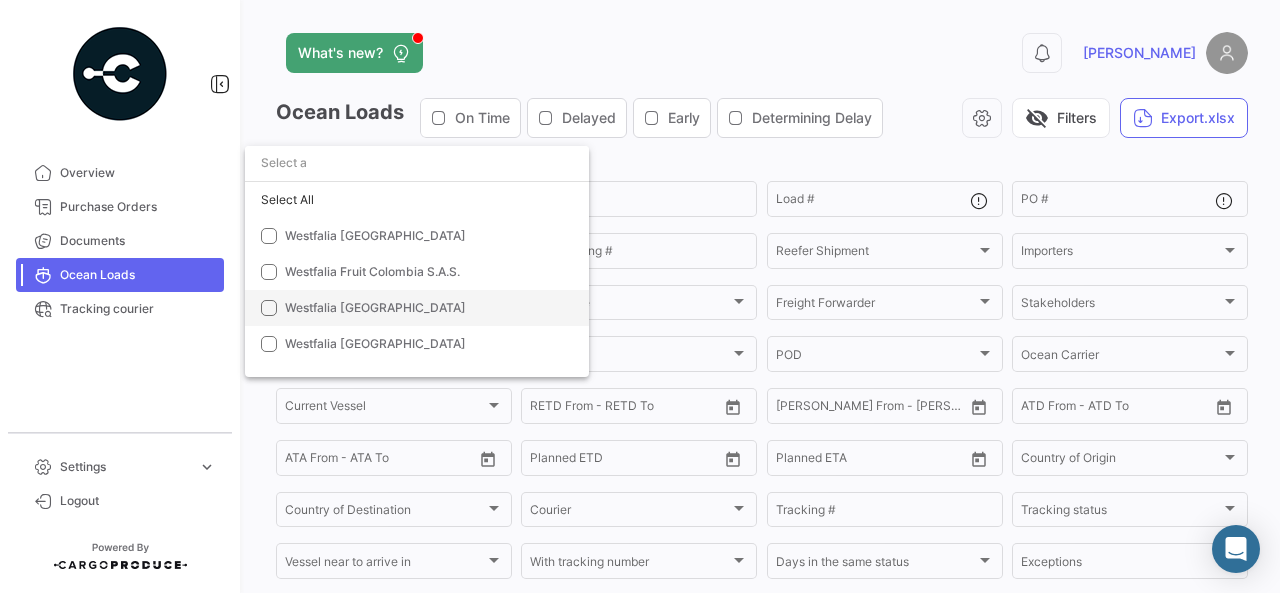 click on "Westfalia [GEOGRAPHIC_DATA]" at bounding box center [425, 308] 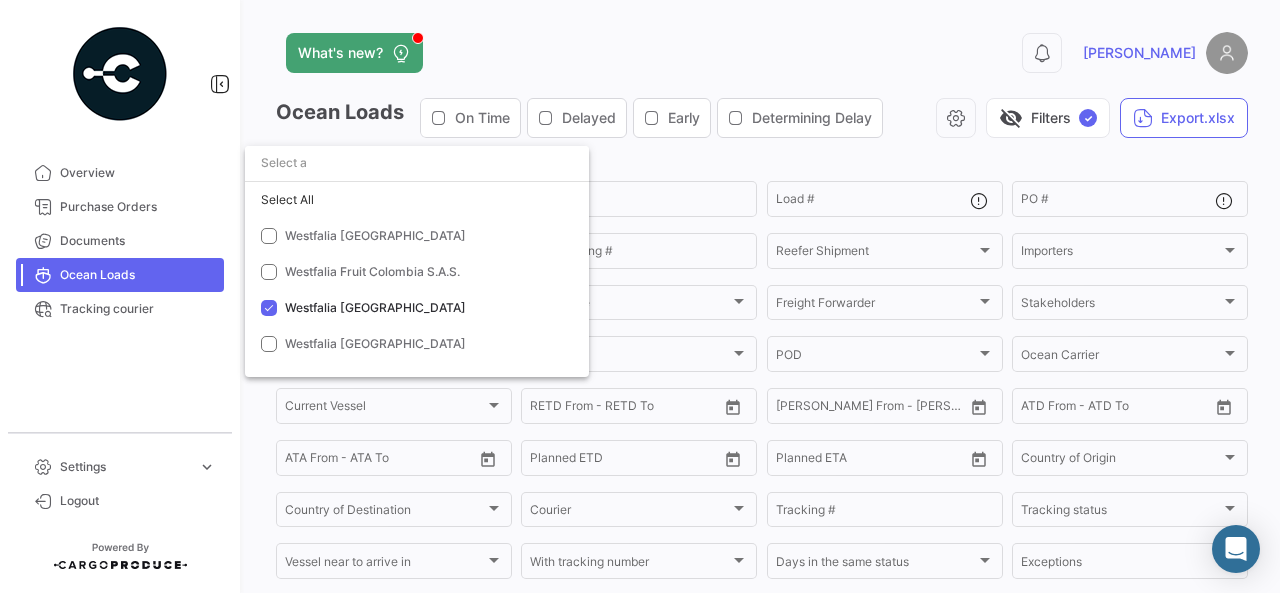 click at bounding box center (640, 296) 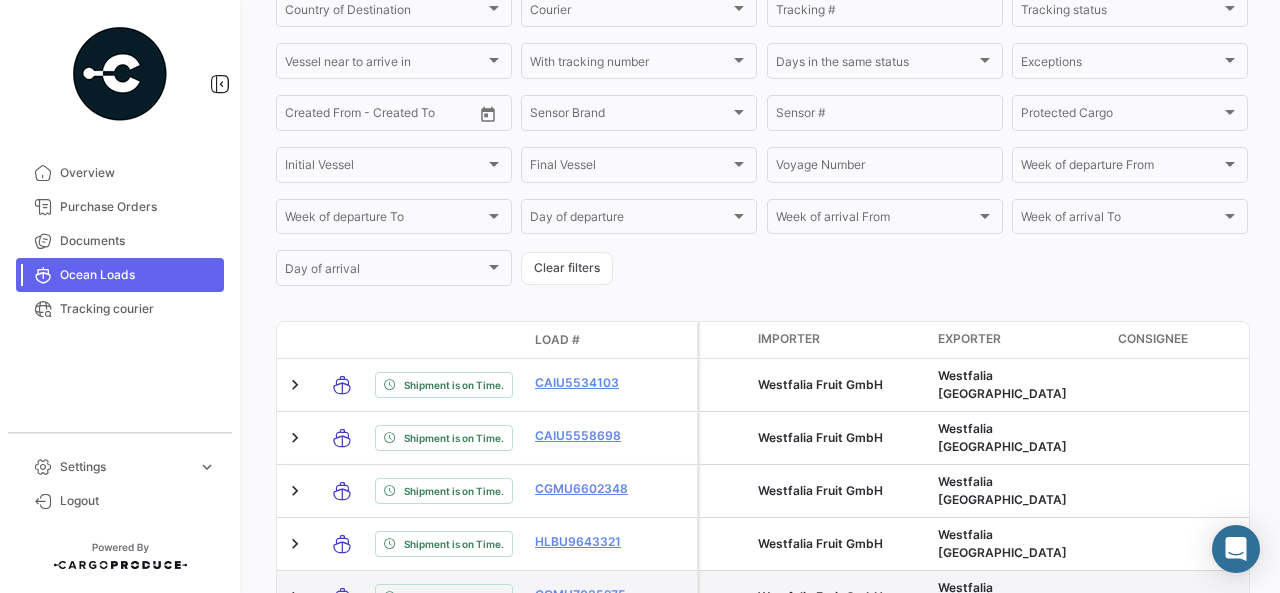 scroll, scrollTop: 693, scrollLeft: 0, axis: vertical 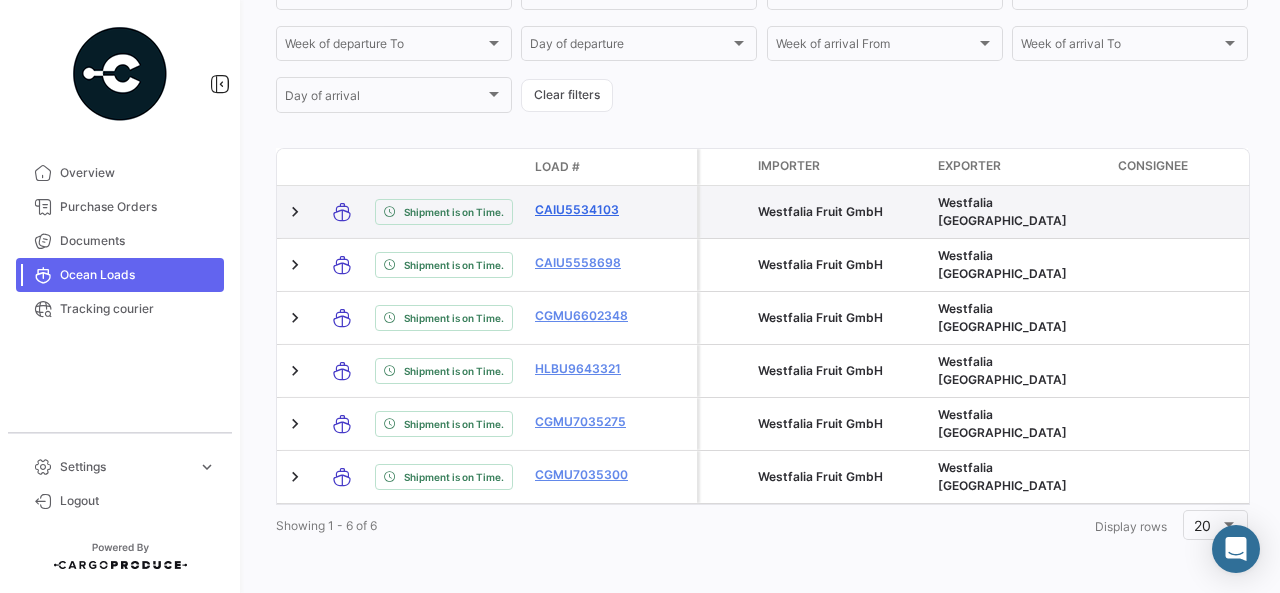 drag, startPoint x: 617, startPoint y: 201, endPoint x: 635, endPoint y: 199, distance: 18.110771 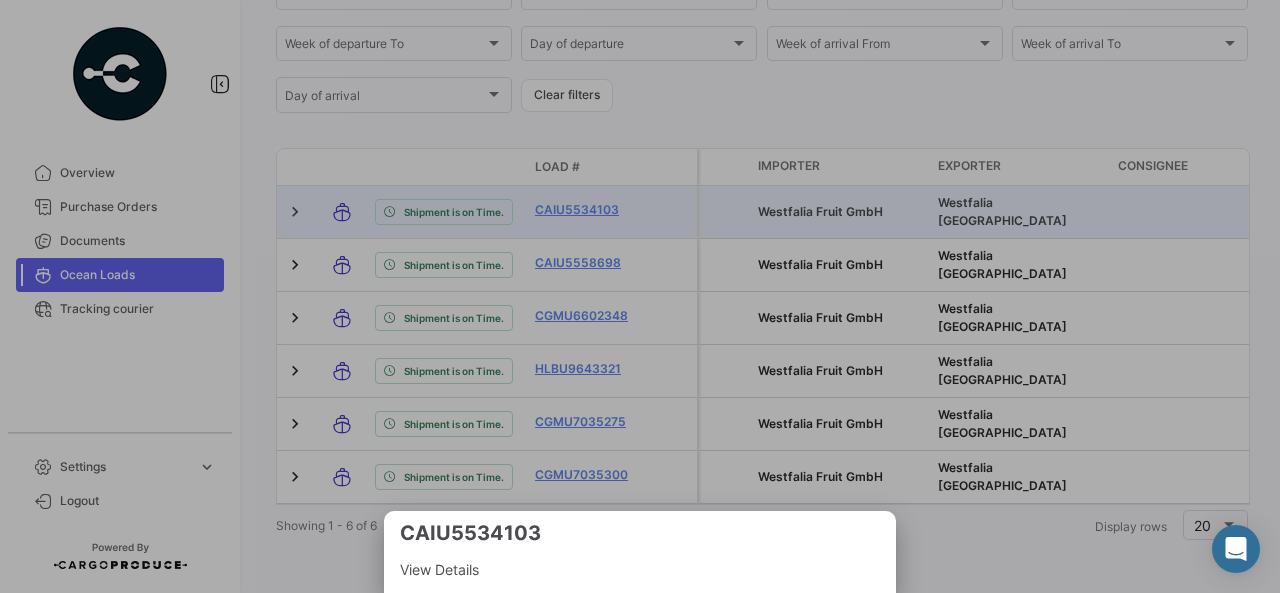 copy on "CAIU5534103" 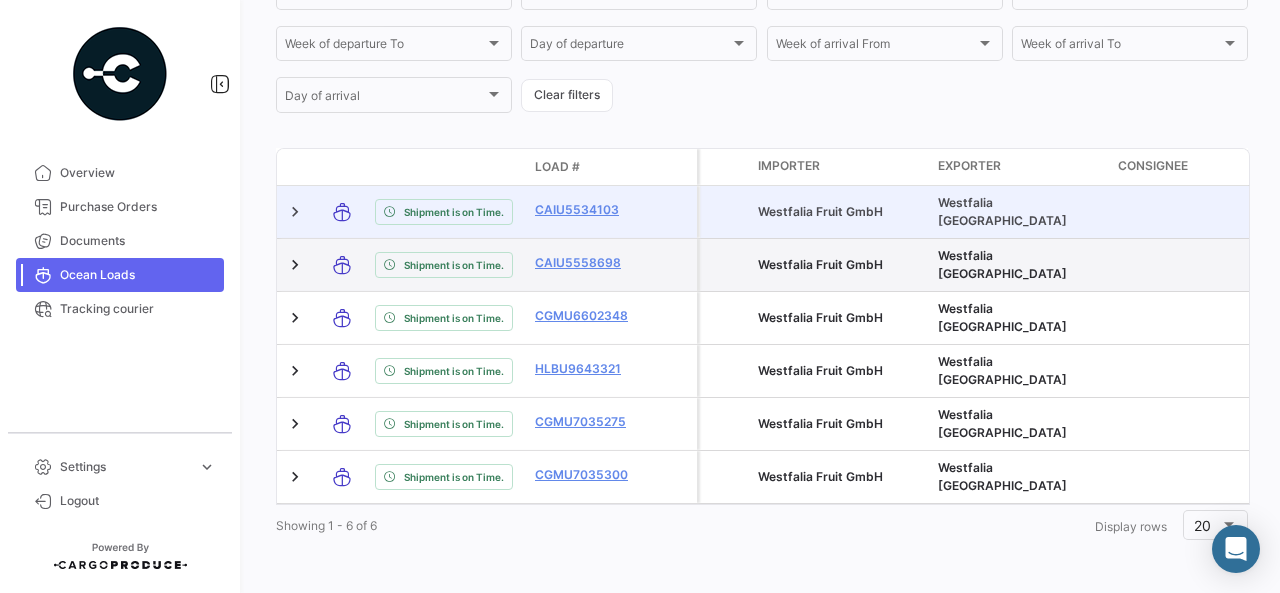drag, startPoint x: 525, startPoint y: 247, endPoint x: 668, endPoint y: 263, distance: 143.89232 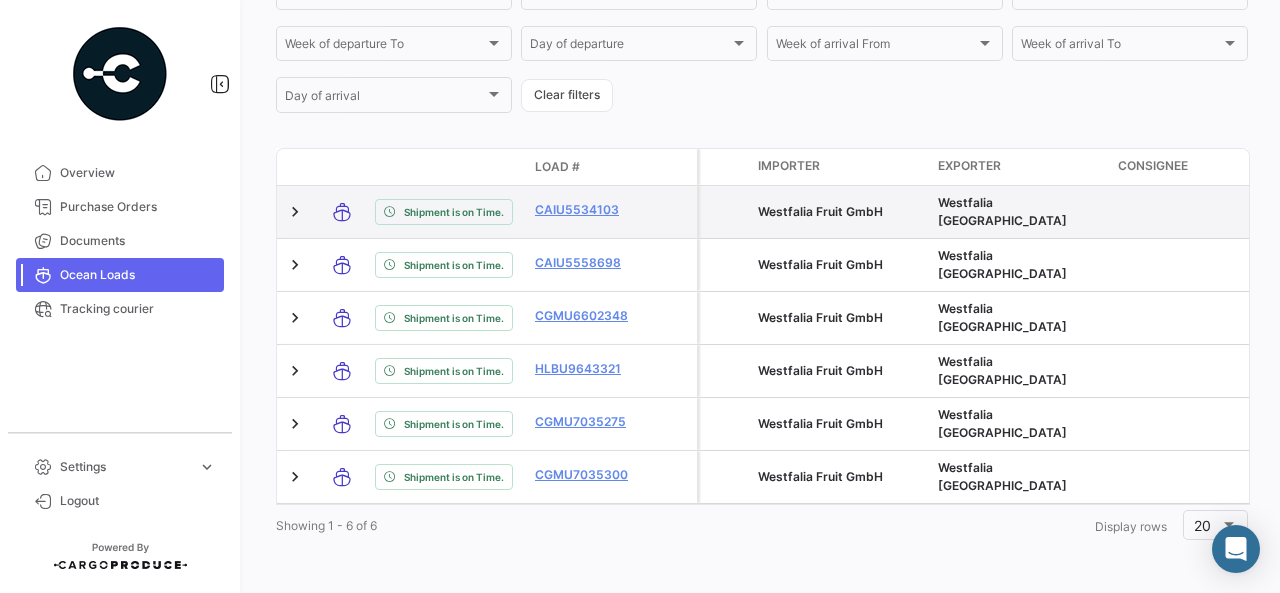 copy on "CAIU5558698" 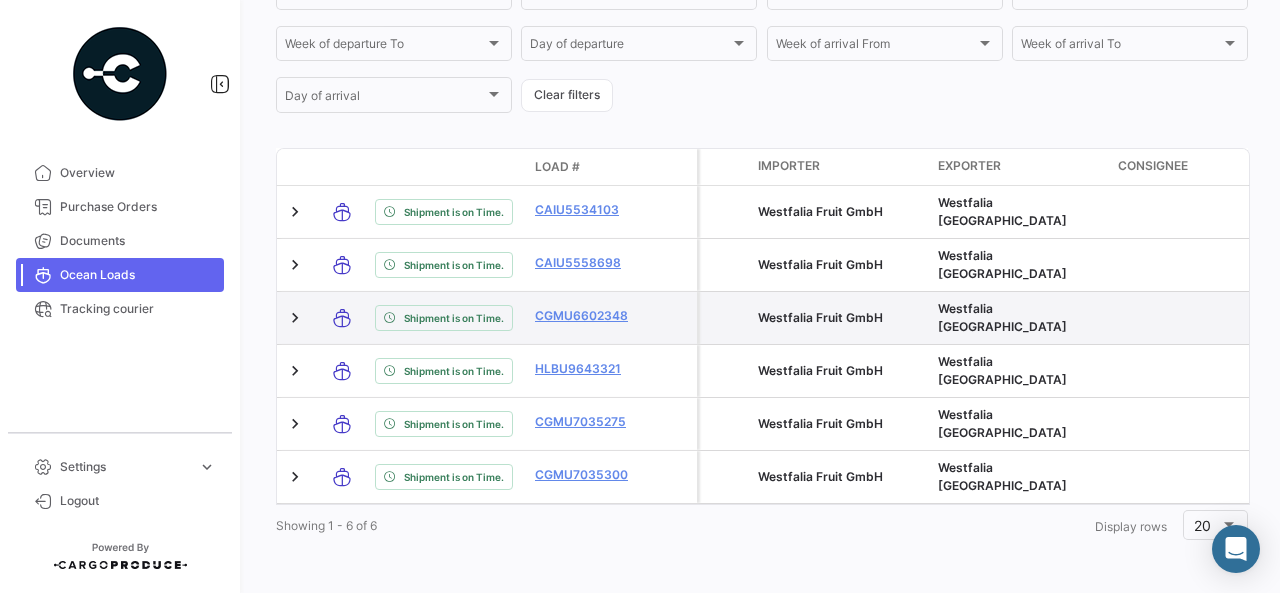 drag, startPoint x: 526, startPoint y: 307, endPoint x: 671, endPoint y: 303, distance: 145.05516 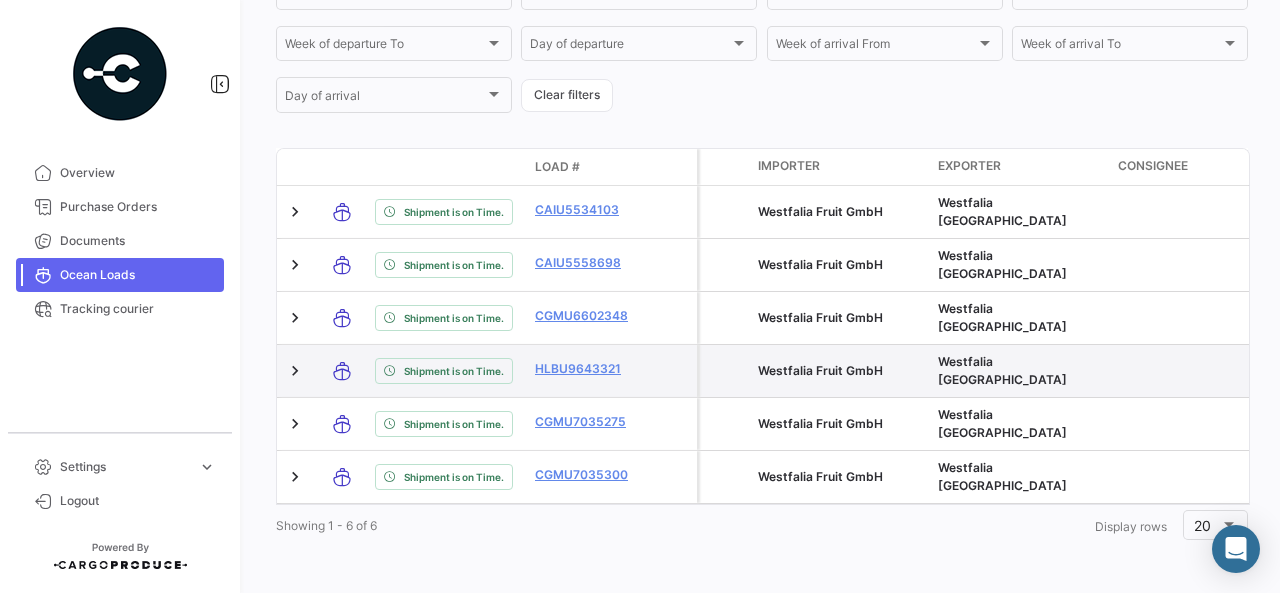 drag, startPoint x: 528, startPoint y: 354, endPoint x: 678, endPoint y: 364, distance: 150.33296 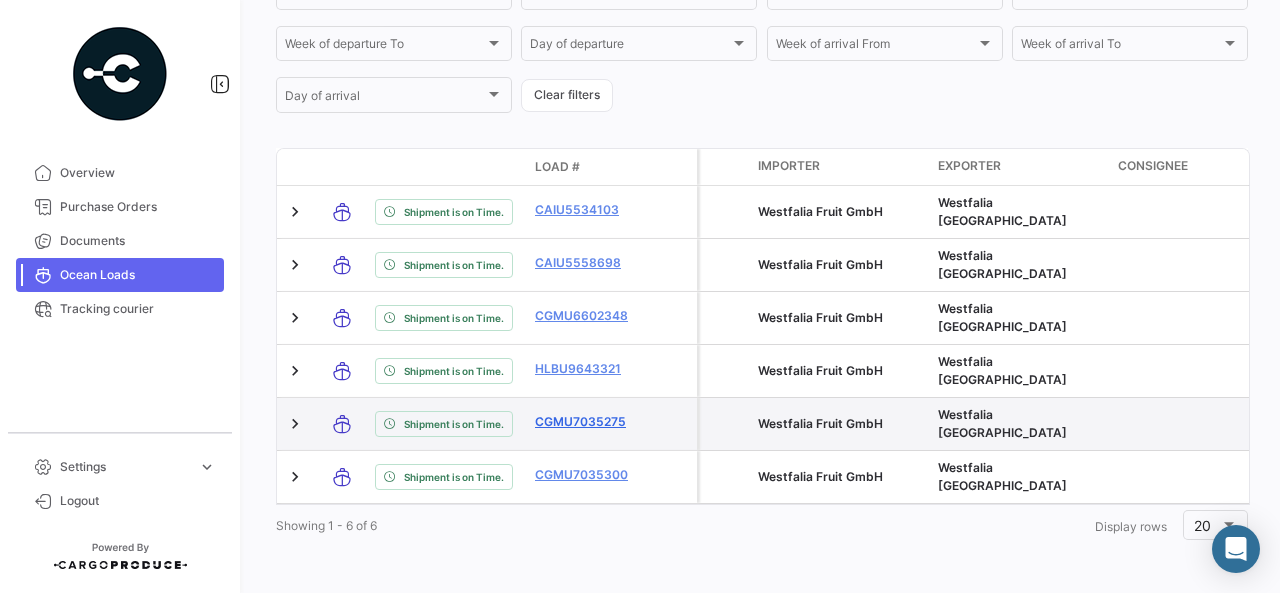 drag, startPoint x: 518, startPoint y: 406, endPoint x: 630, endPoint y: 413, distance: 112.21854 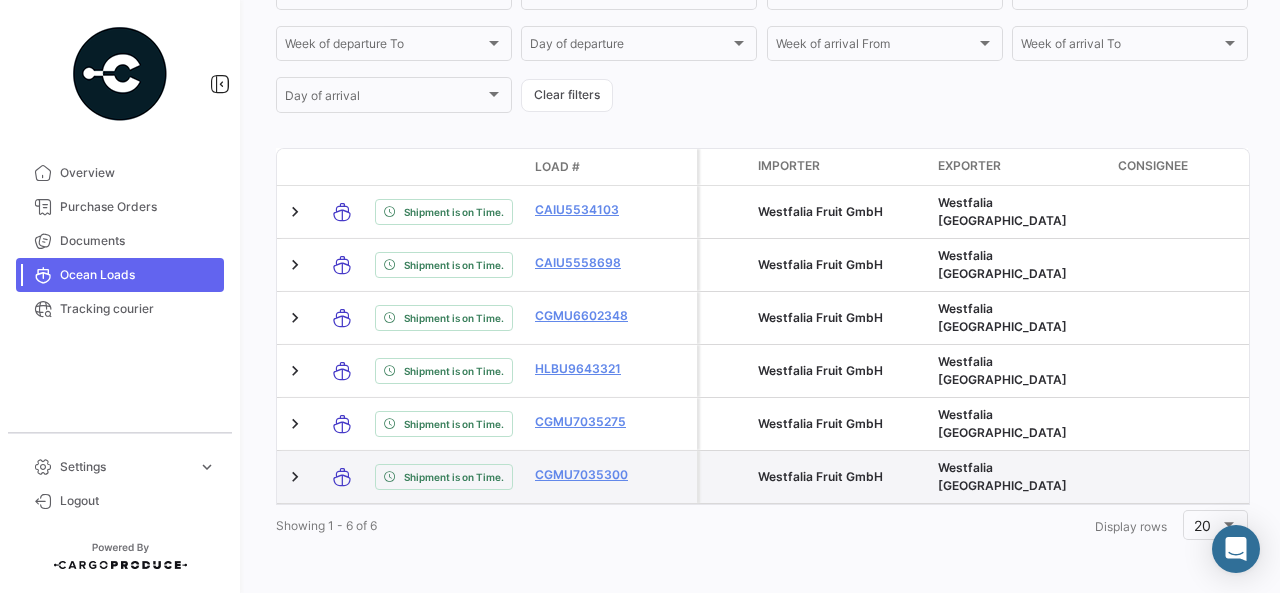 drag, startPoint x: 527, startPoint y: 457, endPoint x: 660, endPoint y: 465, distance: 133.24039 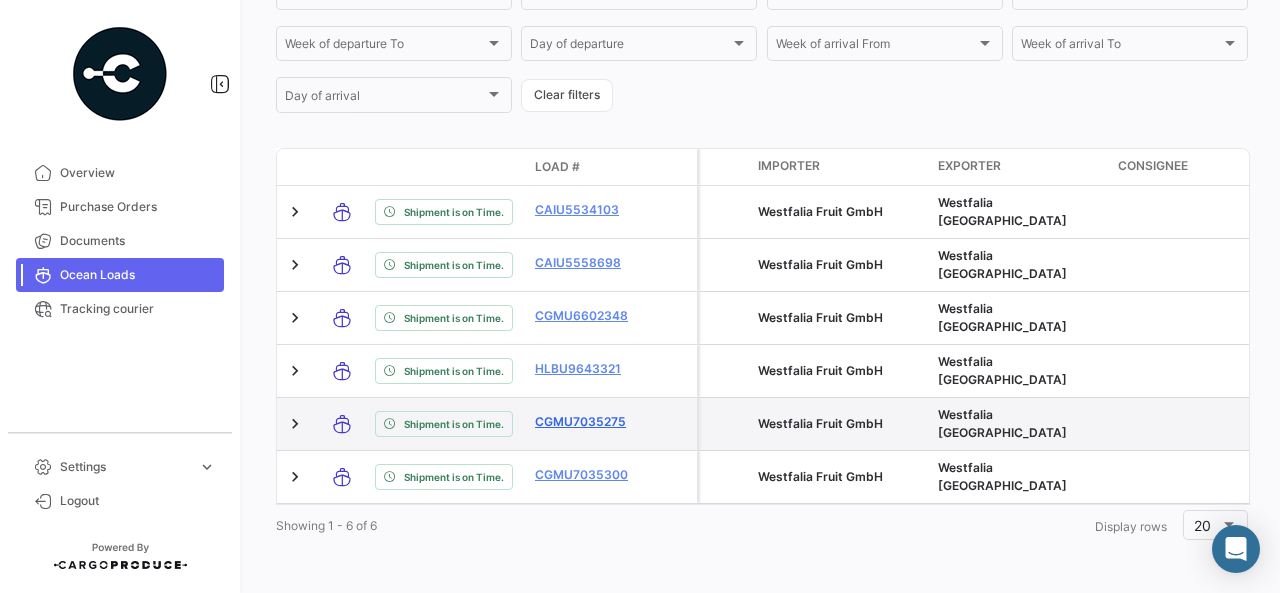 click on "CGMU7035275" 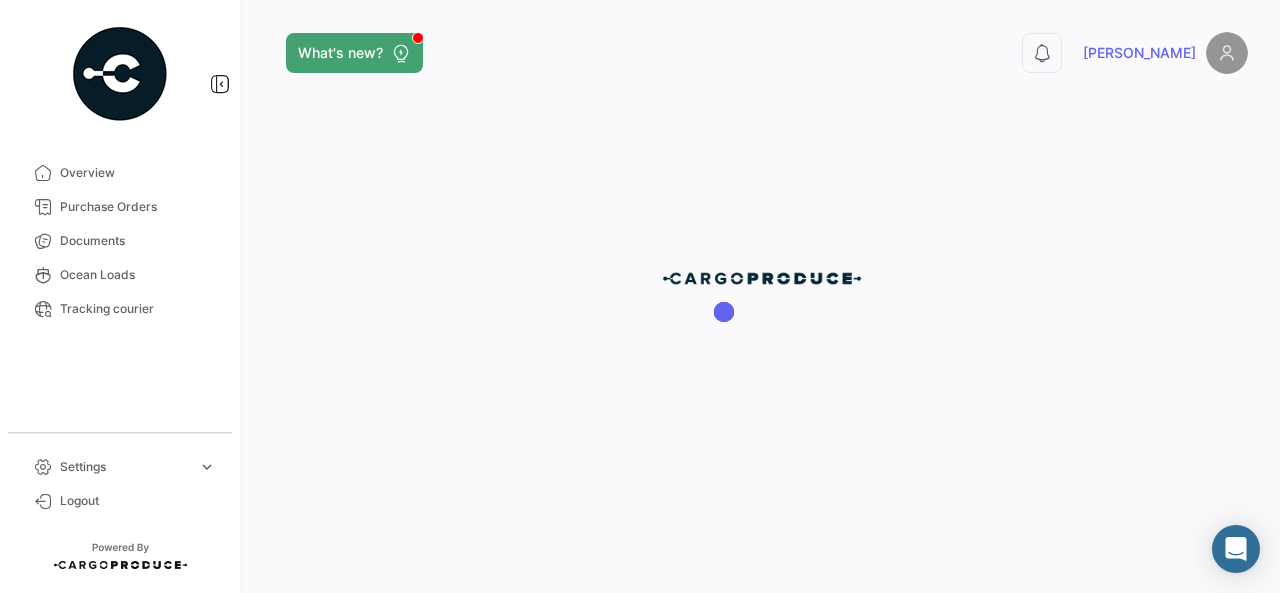 scroll, scrollTop: 0, scrollLeft: 0, axis: both 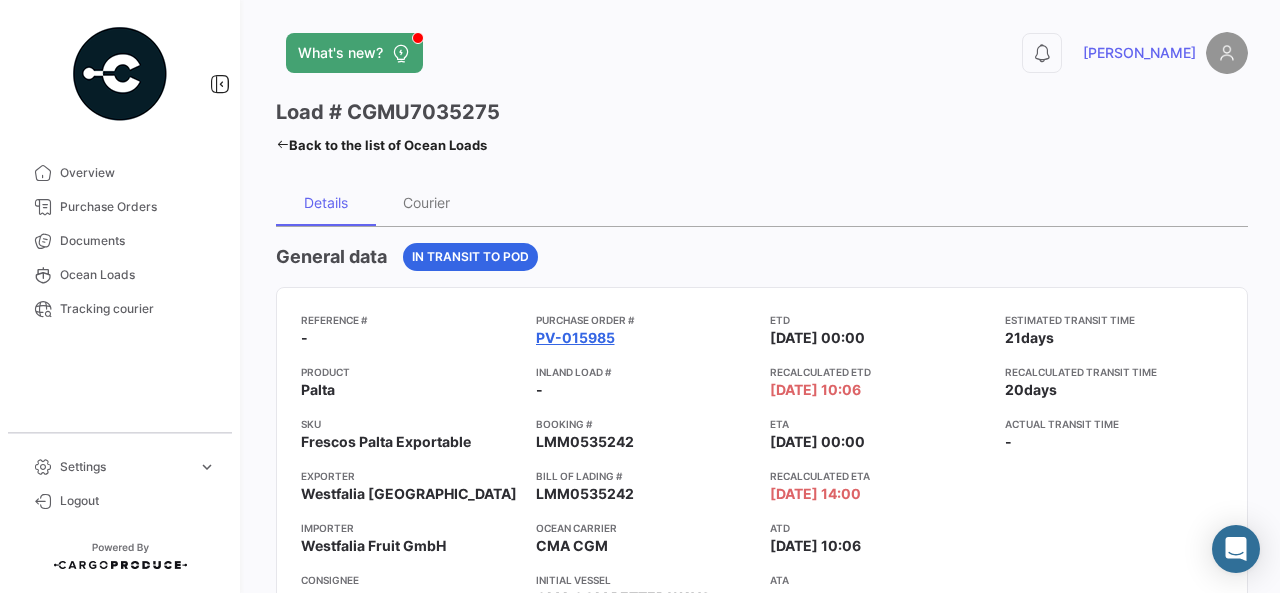 click on "PV-015985" at bounding box center (575, 338) 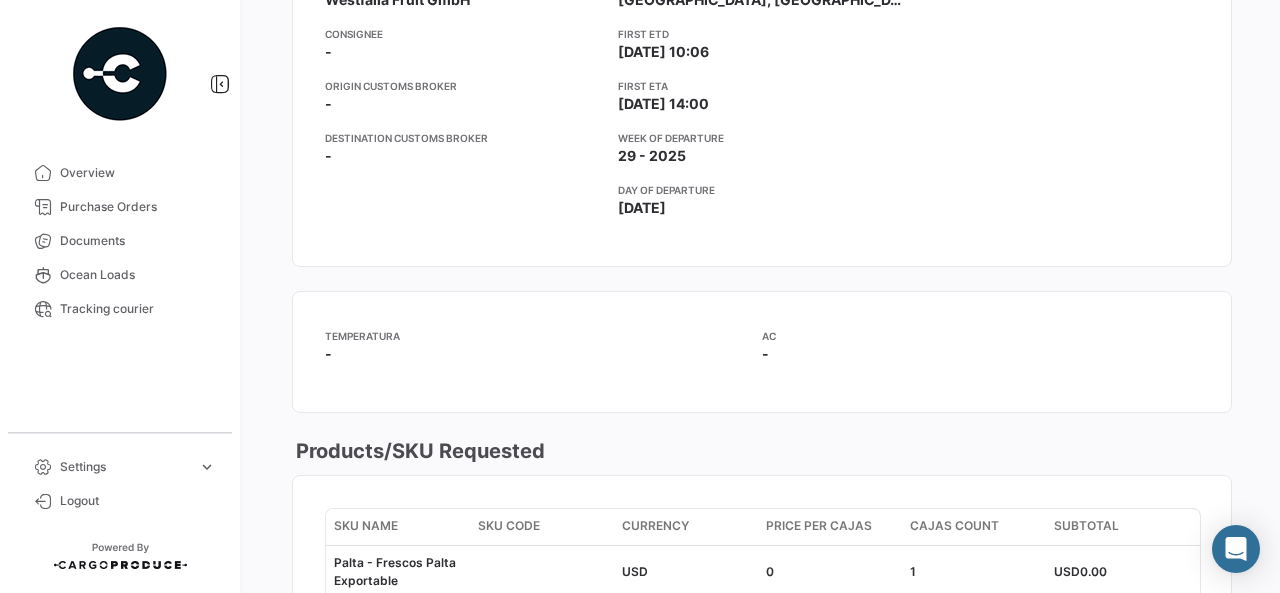scroll, scrollTop: 100, scrollLeft: 0, axis: vertical 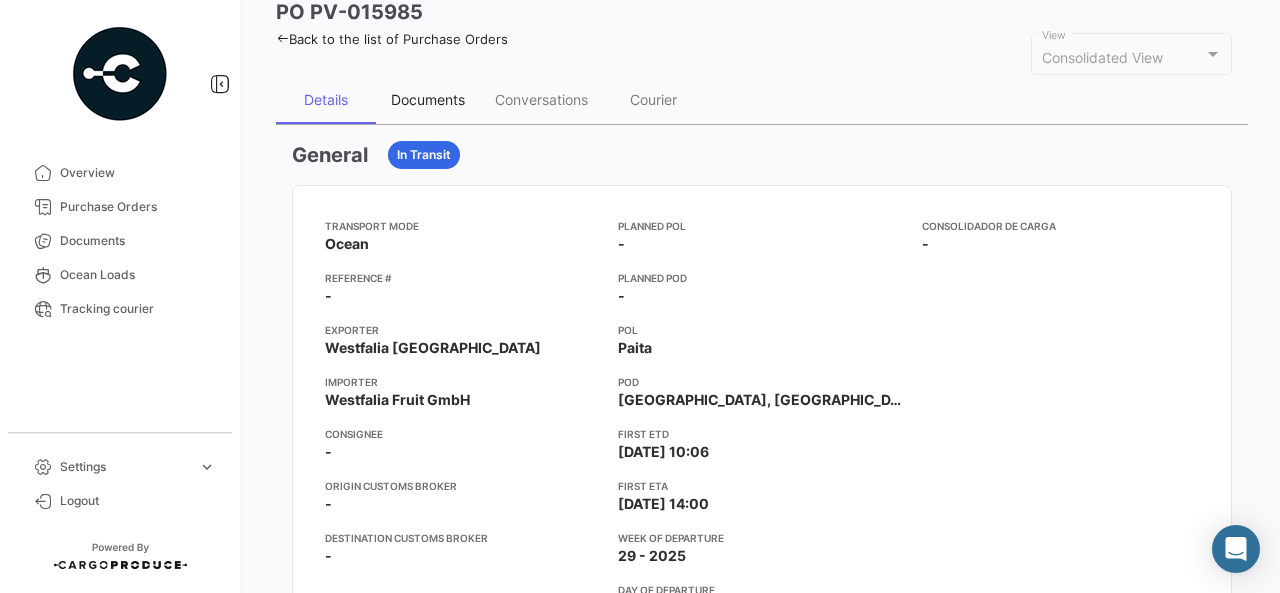 click on "Documents" at bounding box center [428, 100] 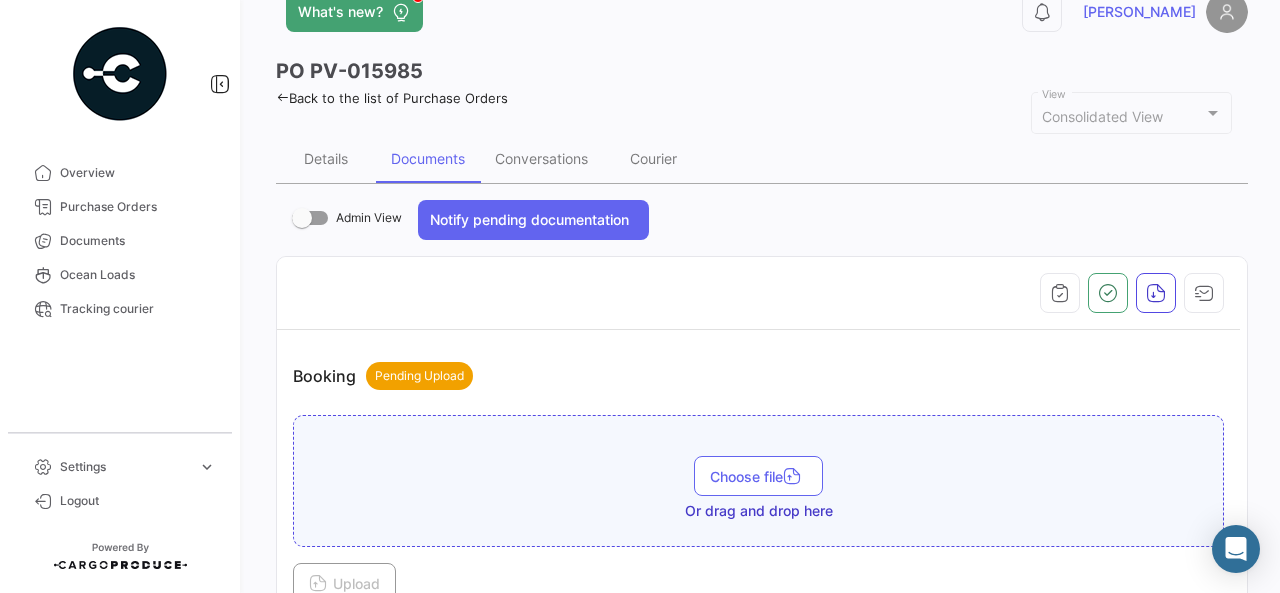 scroll, scrollTop: 0, scrollLeft: 0, axis: both 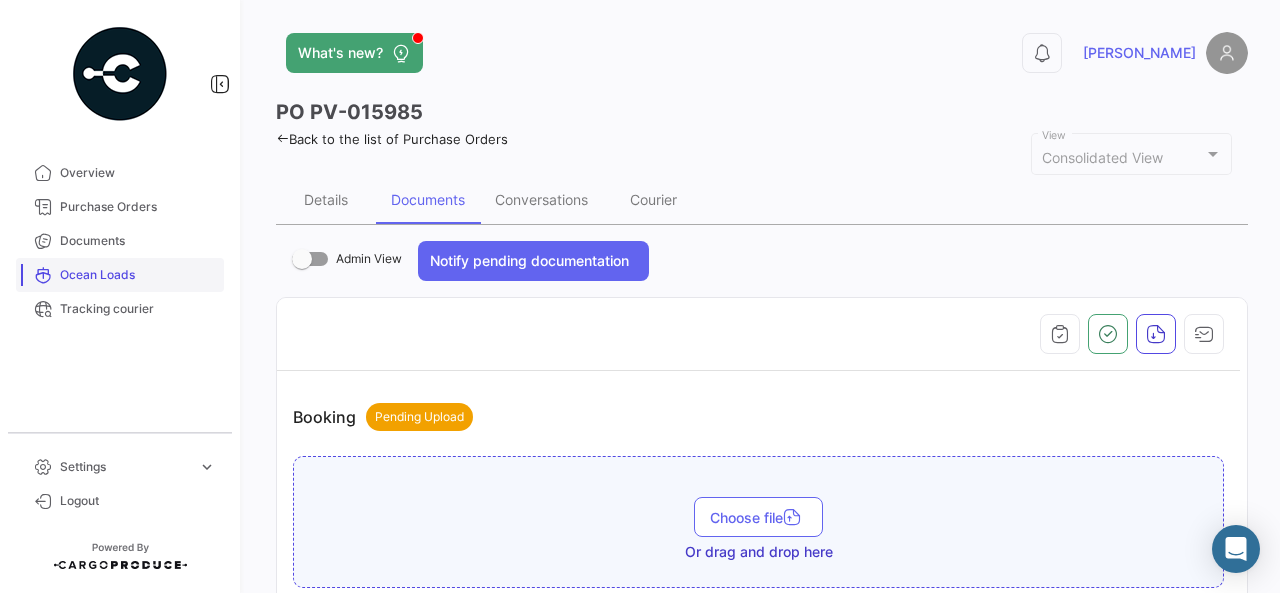 click on "Ocean Loads" at bounding box center (138, 275) 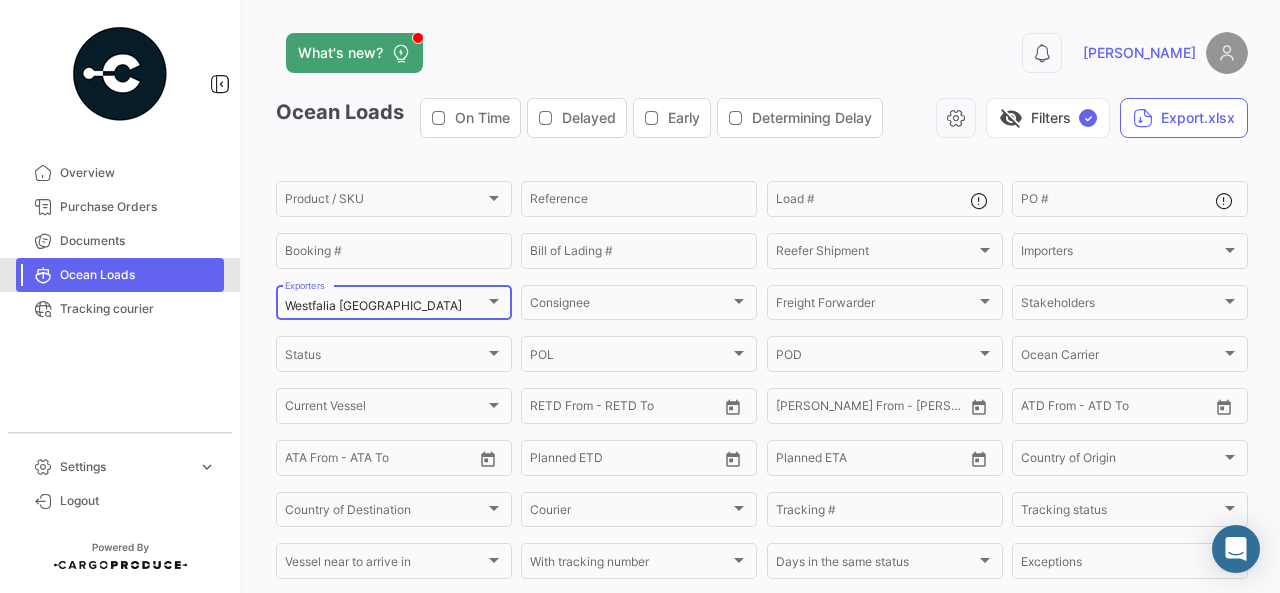 click on "Westfalia [GEOGRAPHIC_DATA]" at bounding box center [385, 306] 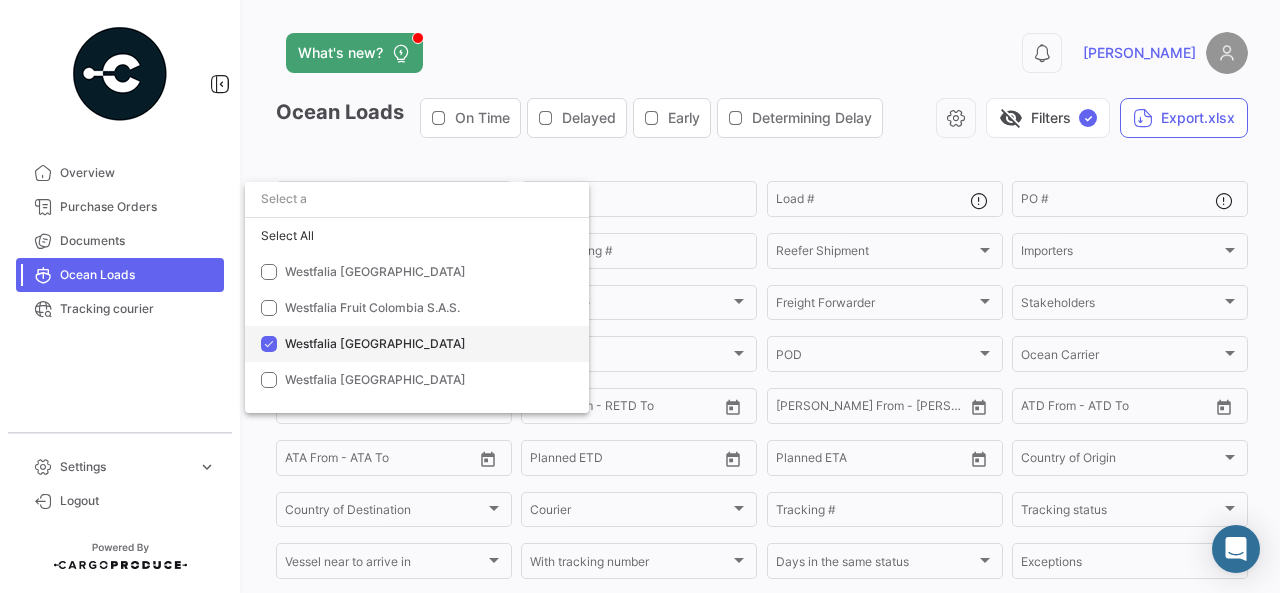 click on "Westfalia [GEOGRAPHIC_DATA]" at bounding box center [375, 343] 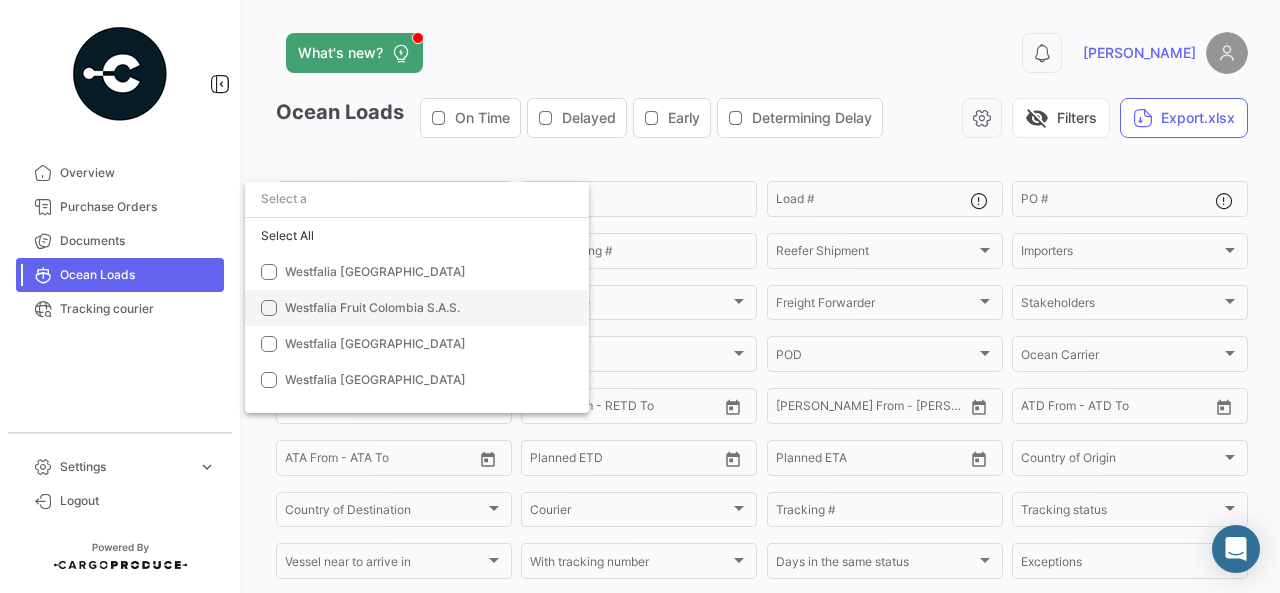 click on "Westfalia Fruit Colombia S.A.S." at bounding box center (372, 307) 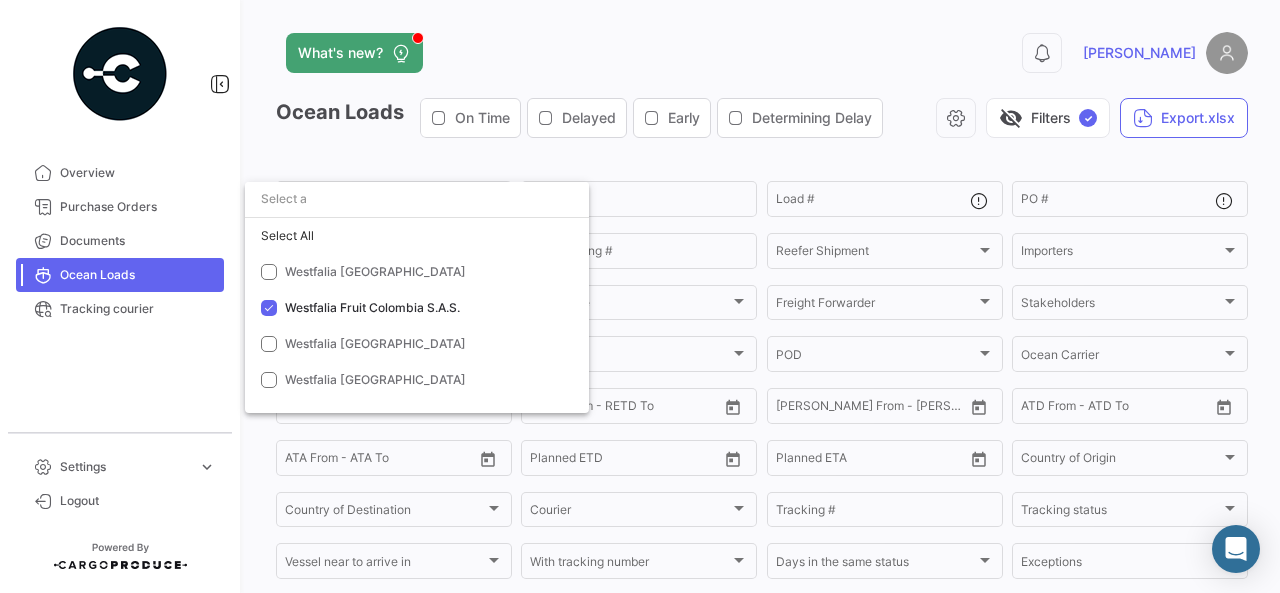 click at bounding box center (640, 296) 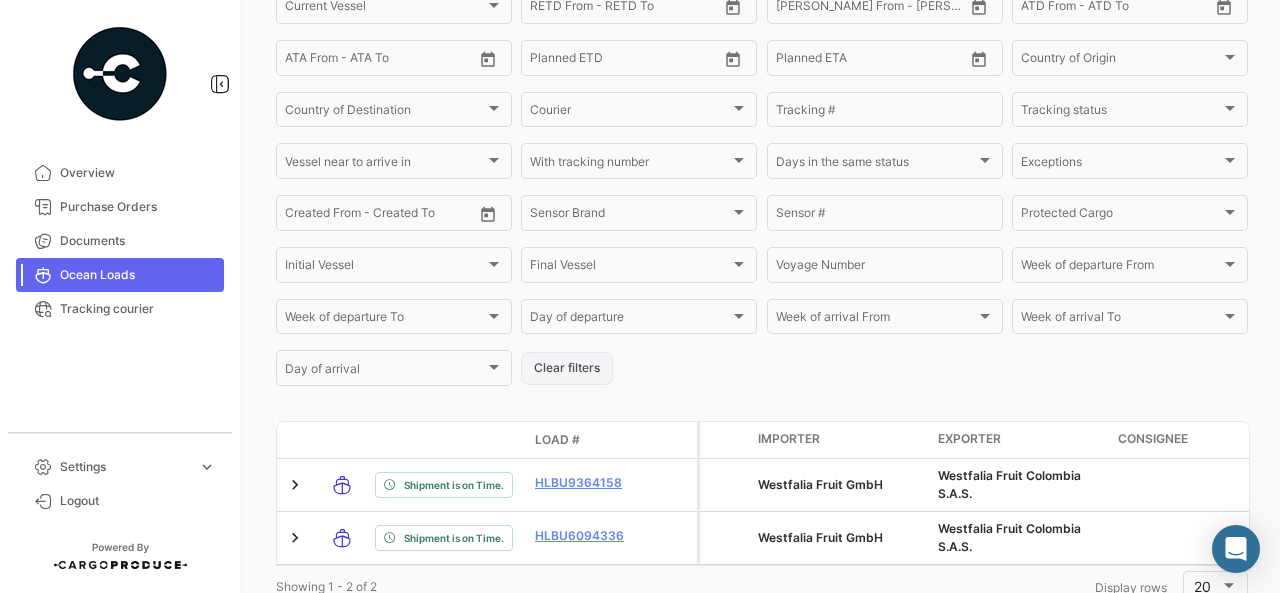 scroll, scrollTop: 482, scrollLeft: 0, axis: vertical 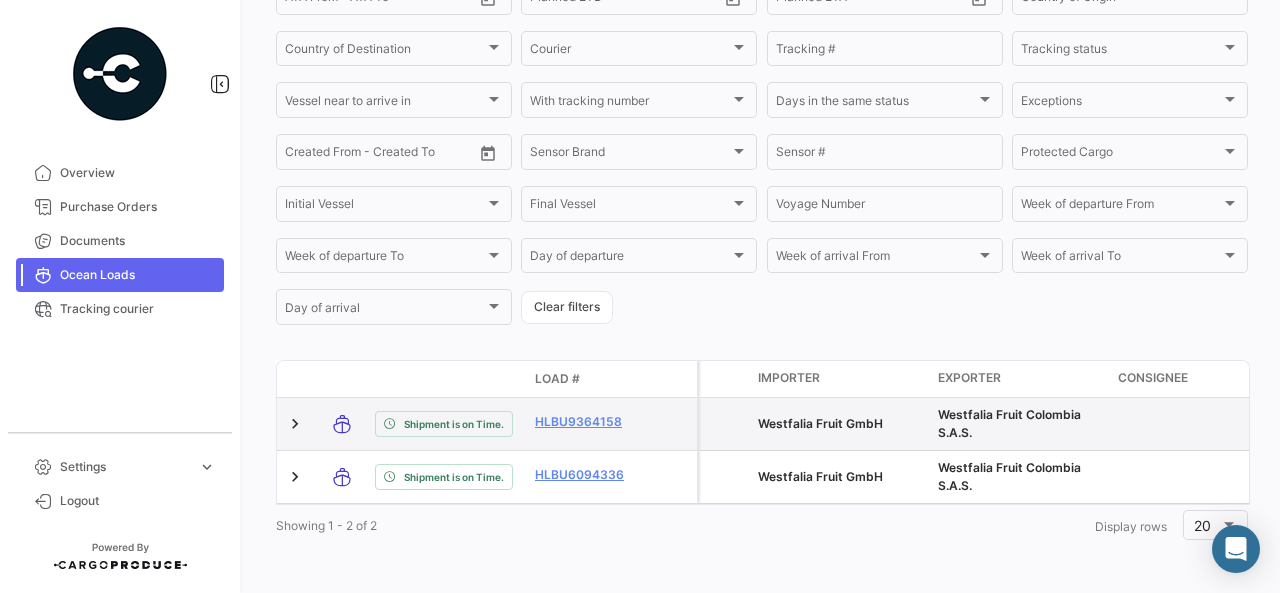 drag, startPoint x: 531, startPoint y: 404, endPoint x: 648, endPoint y: 406, distance: 117.01709 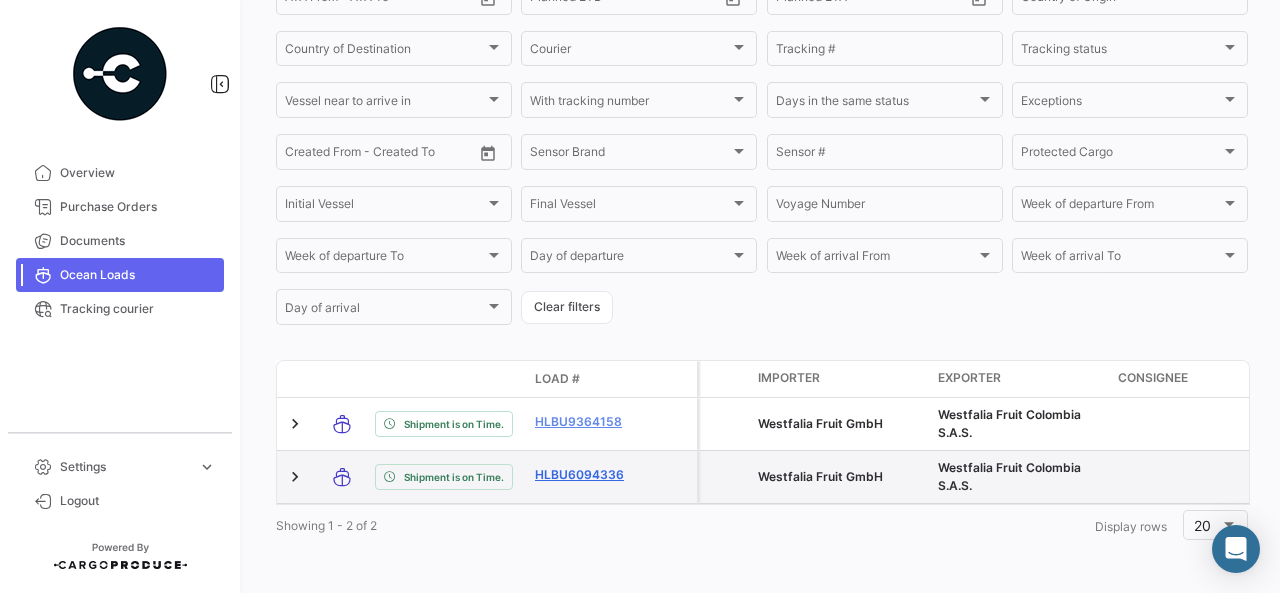 drag, startPoint x: 522, startPoint y: 453, endPoint x: 631, endPoint y: 451, distance: 109.01835 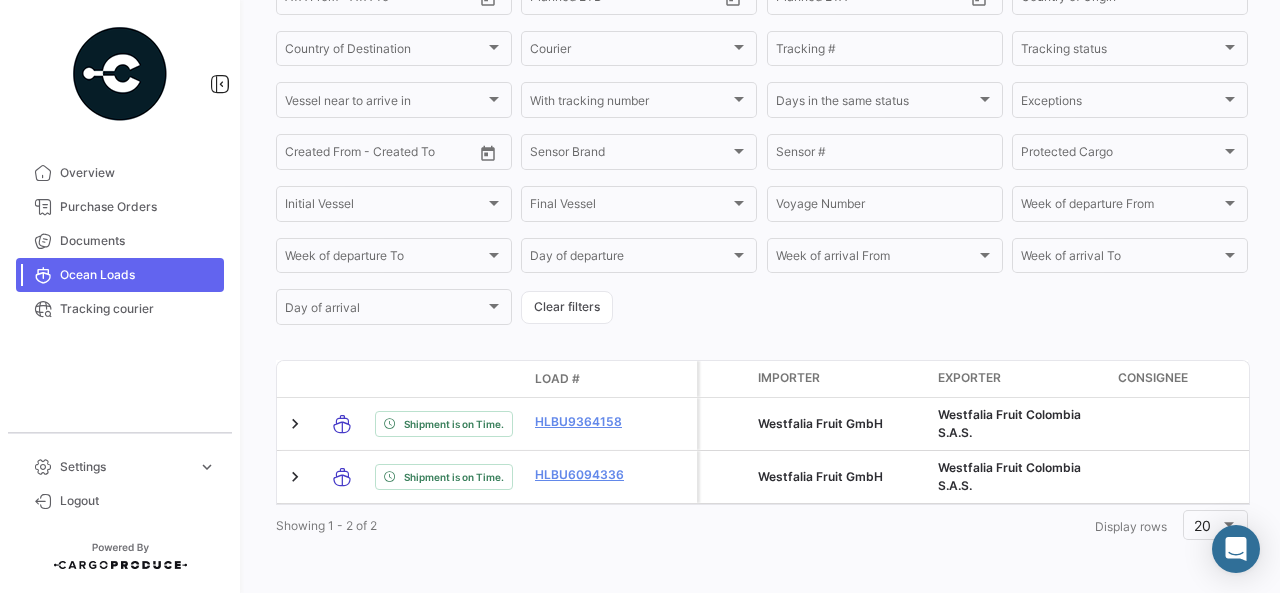 click on "Showing 1 - 2 of 2  1  Display rows 20" 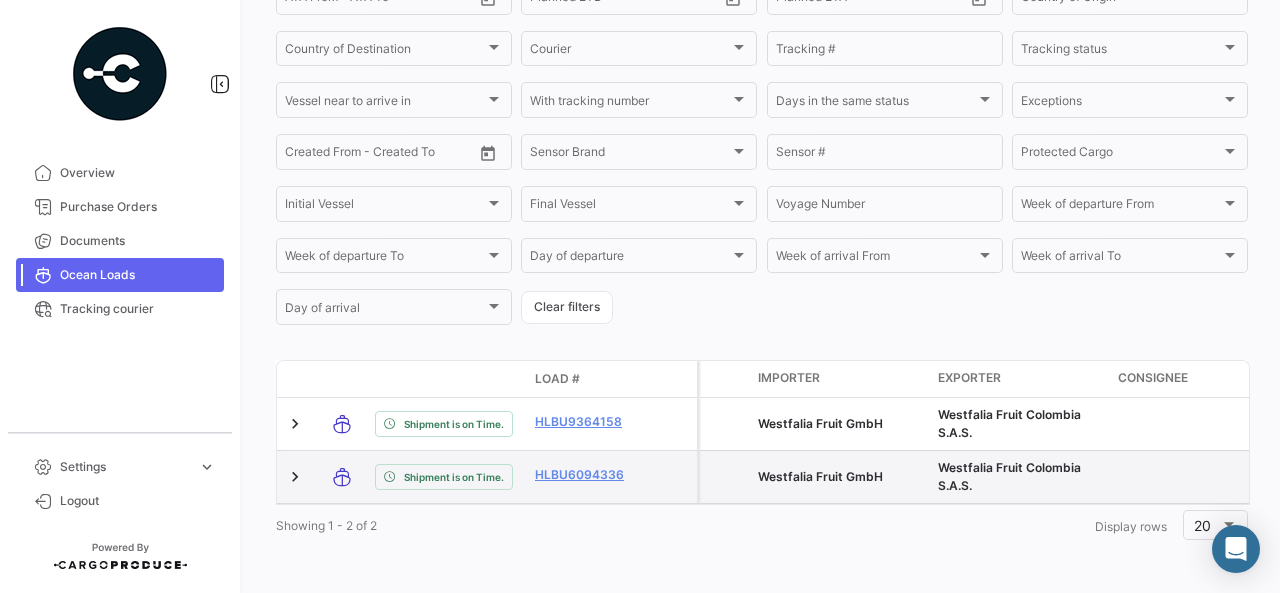 drag, startPoint x: 524, startPoint y: 457, endPoint x: 639, endPoint y: 463, distance: 115.15642 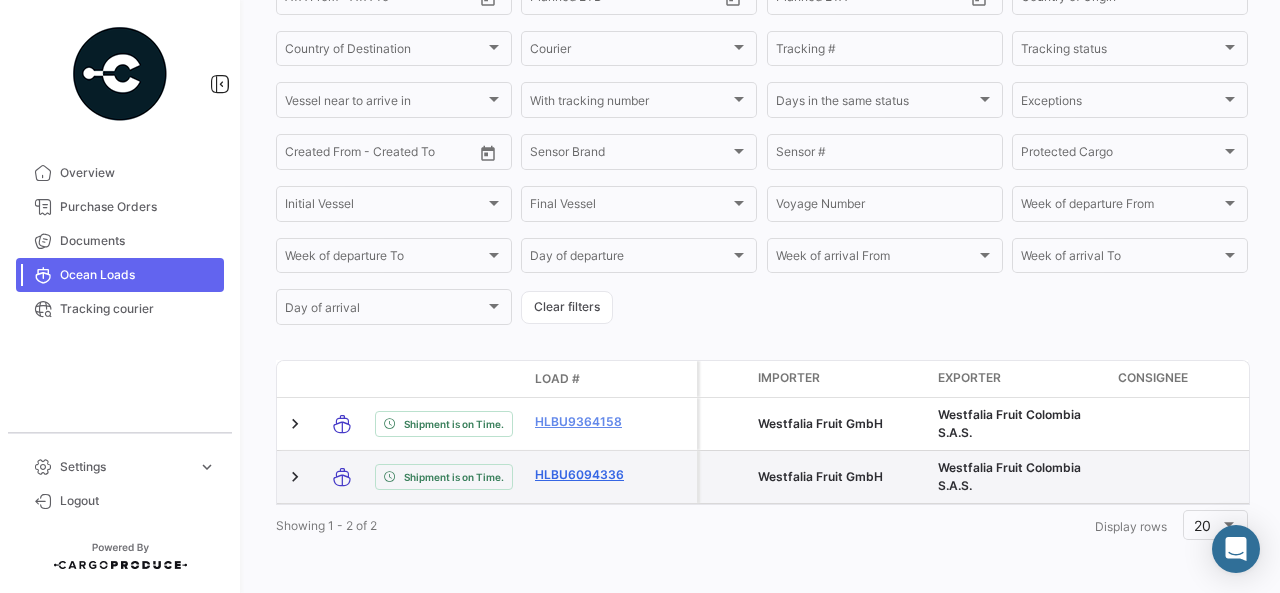 click on "HLBU6094336" 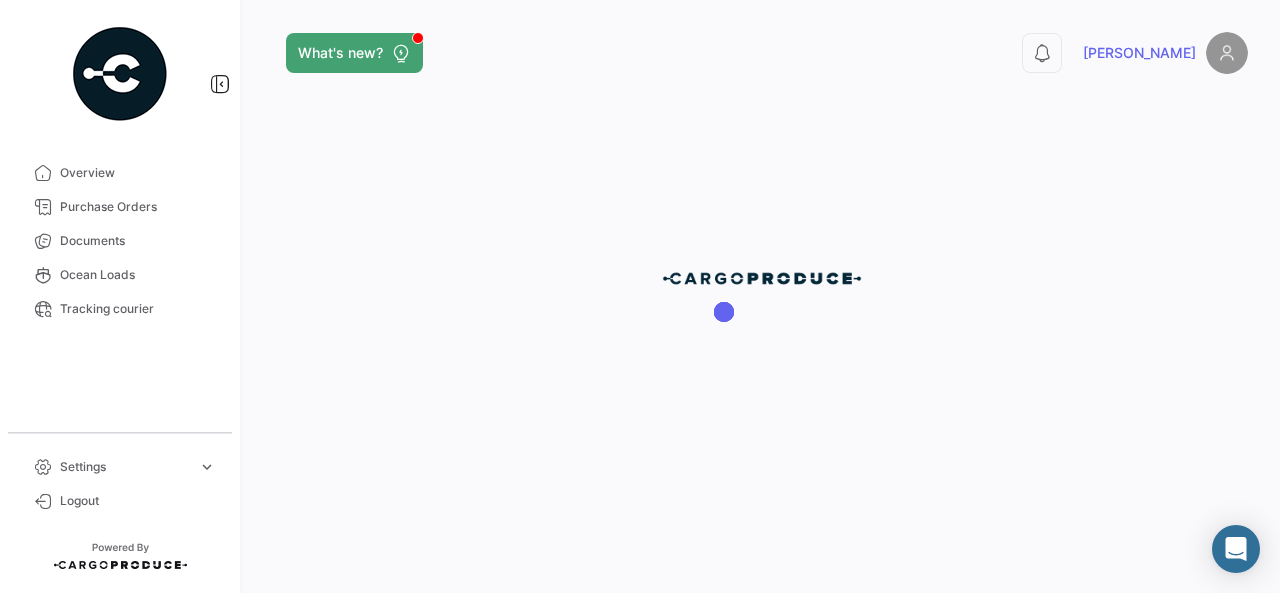 scroll, scrollTop: 0, scrollLeft: 0, axis: both 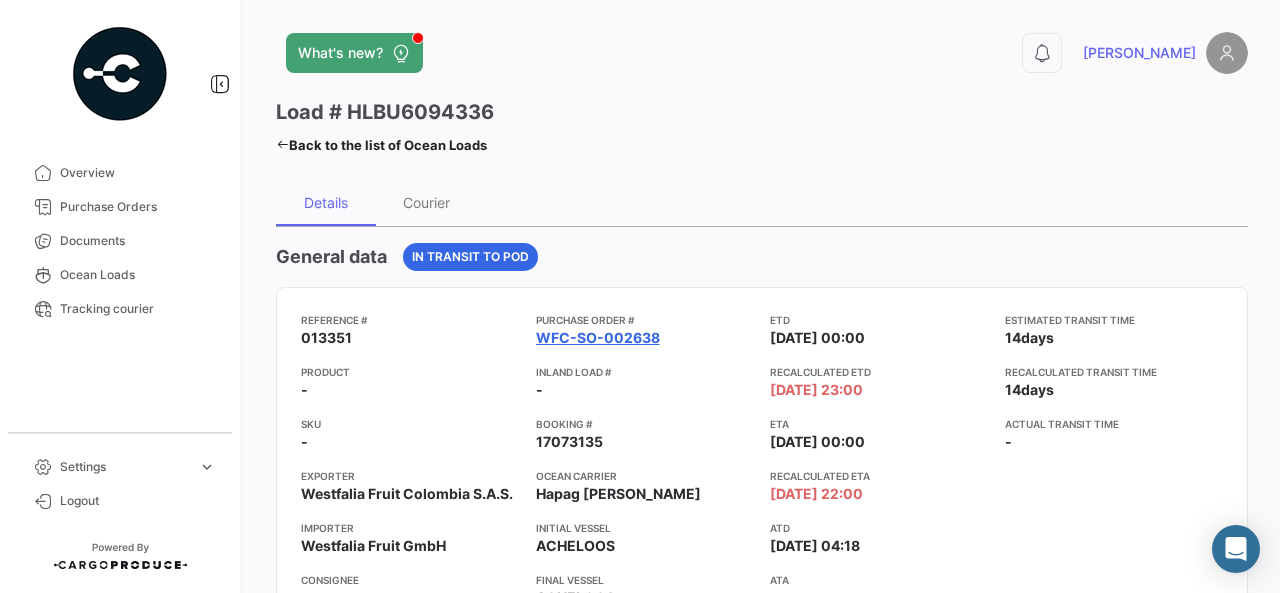 click on "WFC-SO-002638" at bounding box center [598, 338] 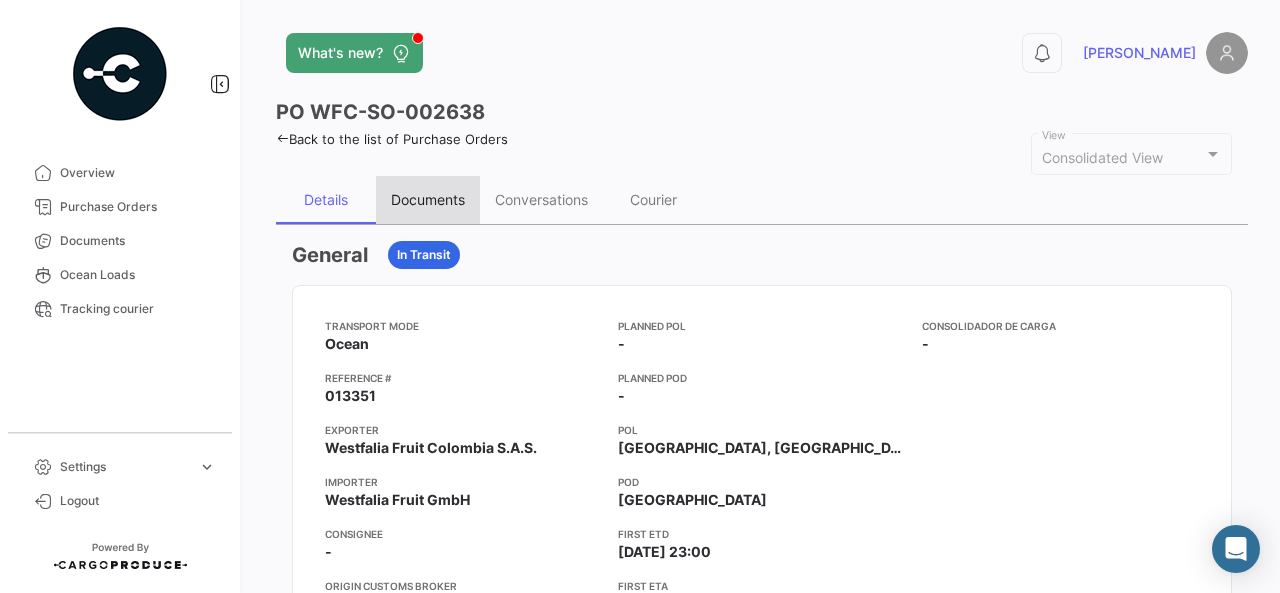 click on "Documents" at bounding box center (428, 200) 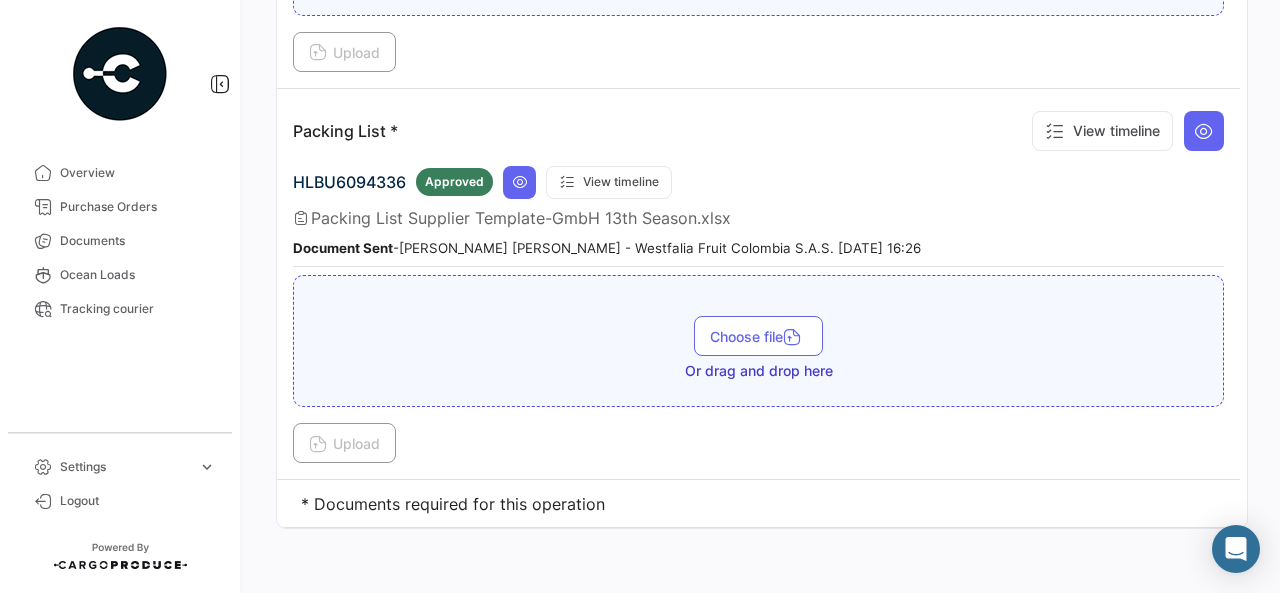 scroll, scrollTop: 220, scrollLeft: 0, axis: vertical 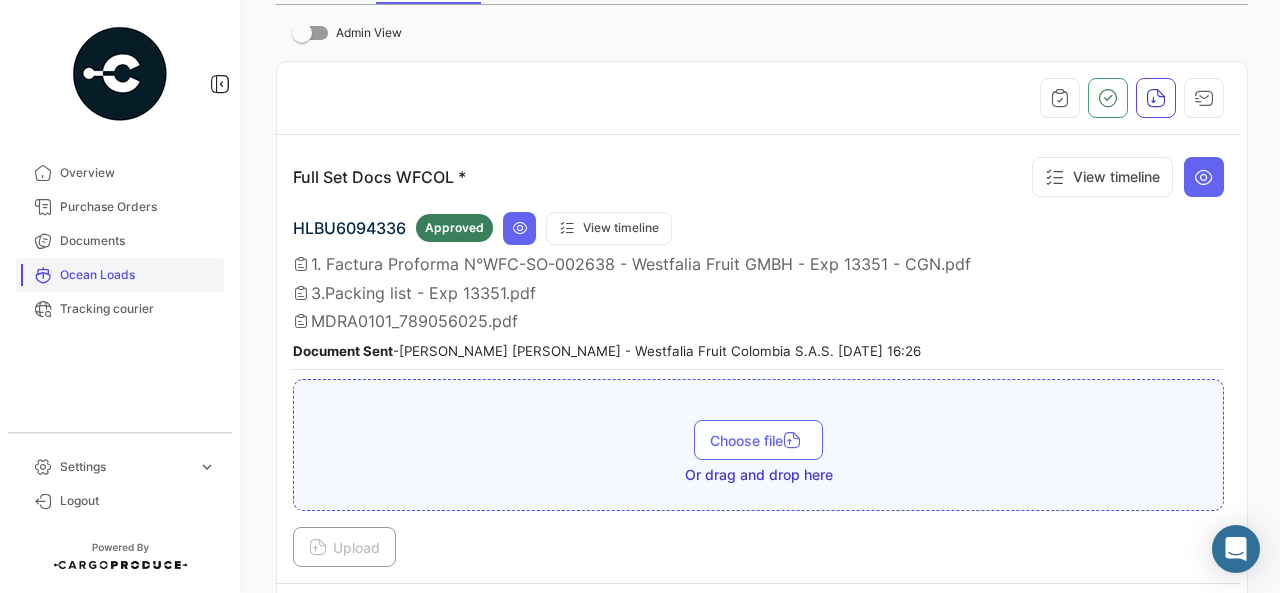 click on "Ocean Loads" at bounding box center [120, 275] 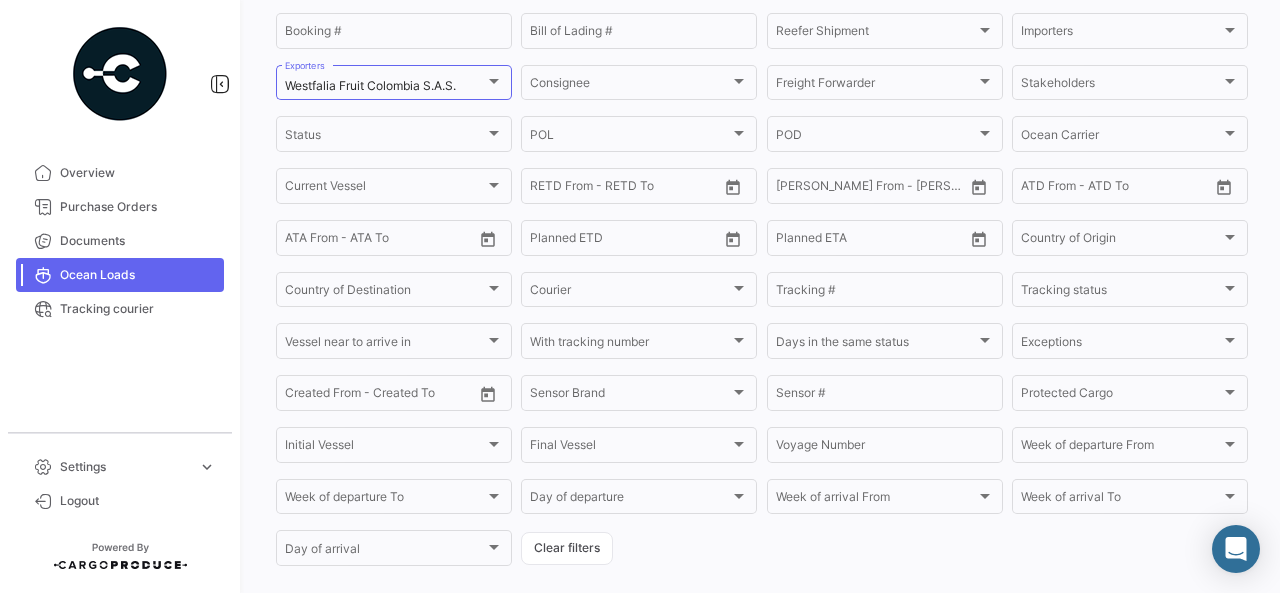 scroll, scrollTop: 0, scrollLeft: 0, axis: both 